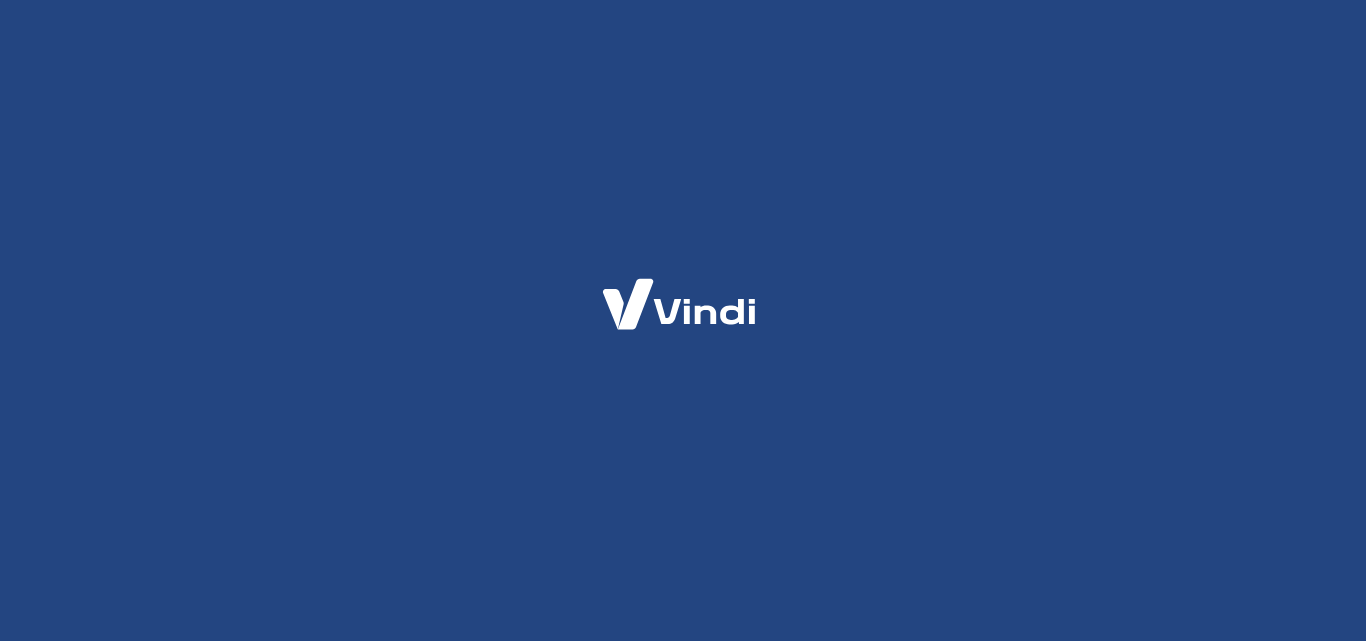 scroll, scrollTop: 0, scrollLeft: 0, axis: both 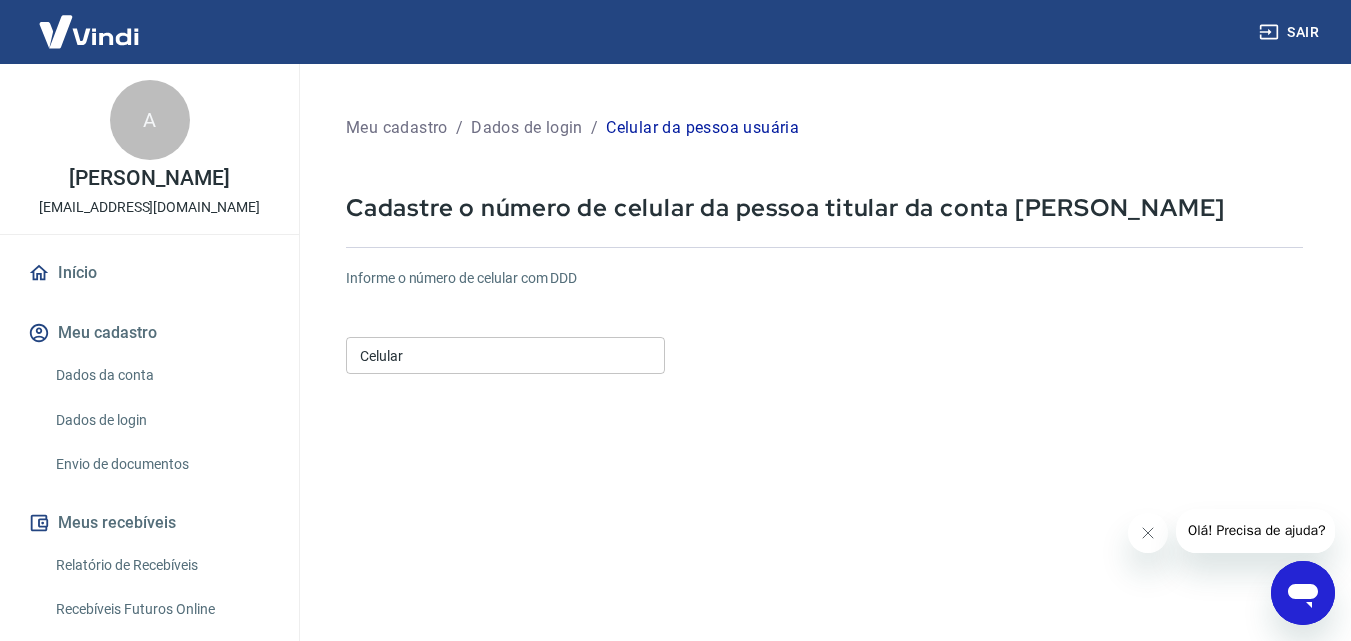 click on "Celular" at bounding box center (505, 355) 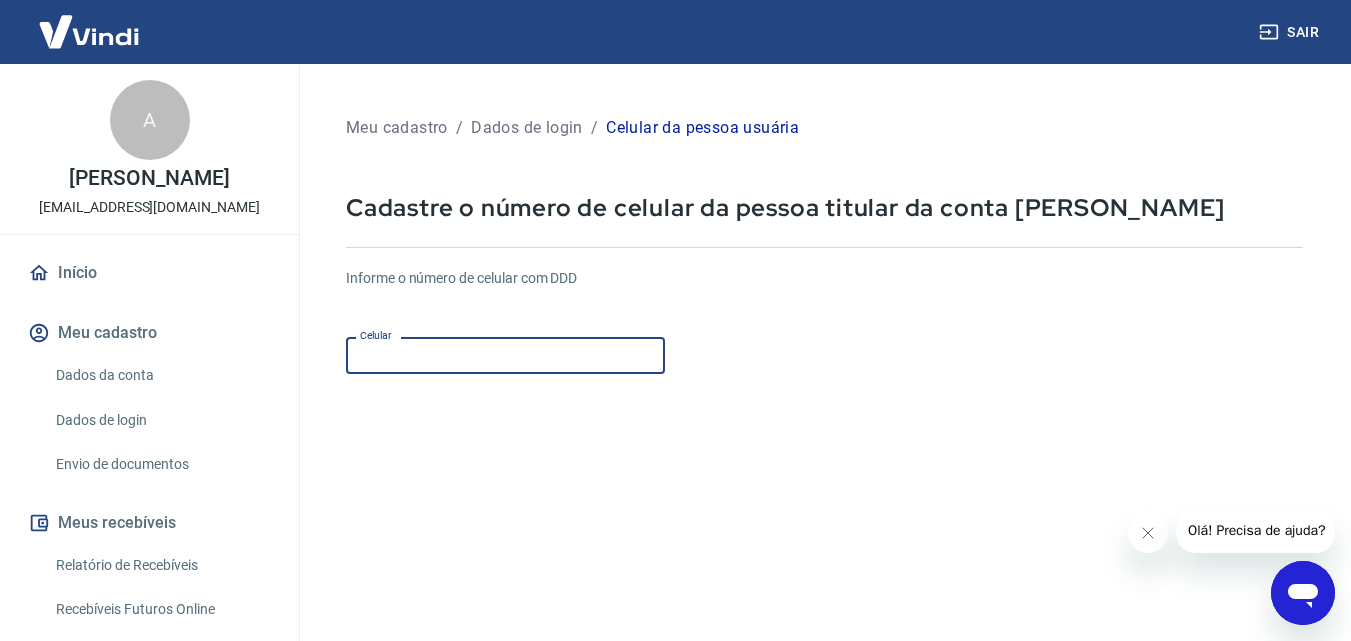 type on "[PHONE_NUMBER]" 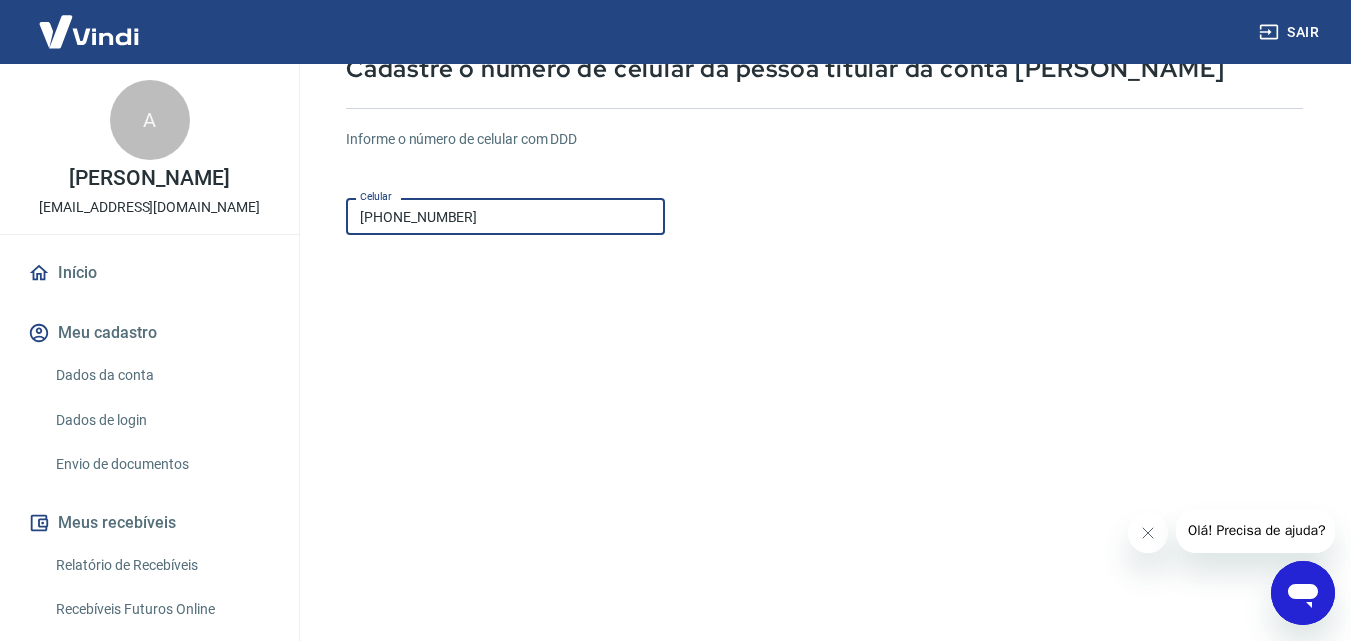 scroll, scrollTop: 300, scrollLeft: 0, axis: vertical 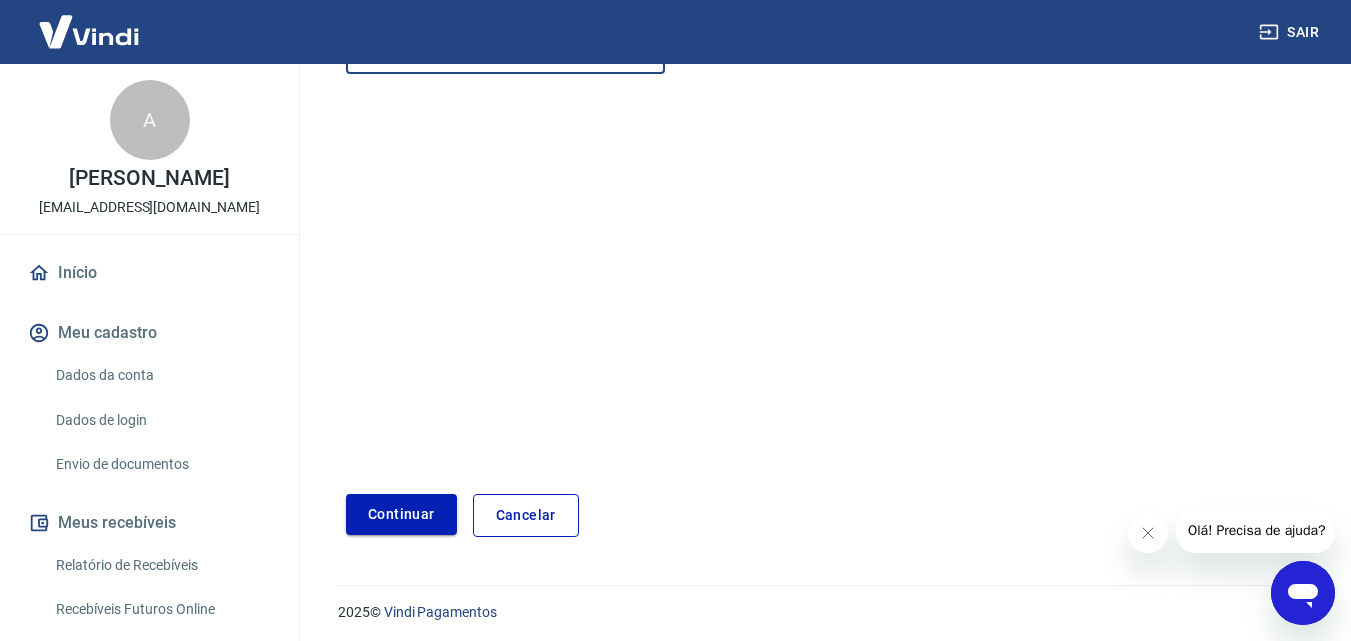 click on "Continuar" at bounding box center (401, 514) 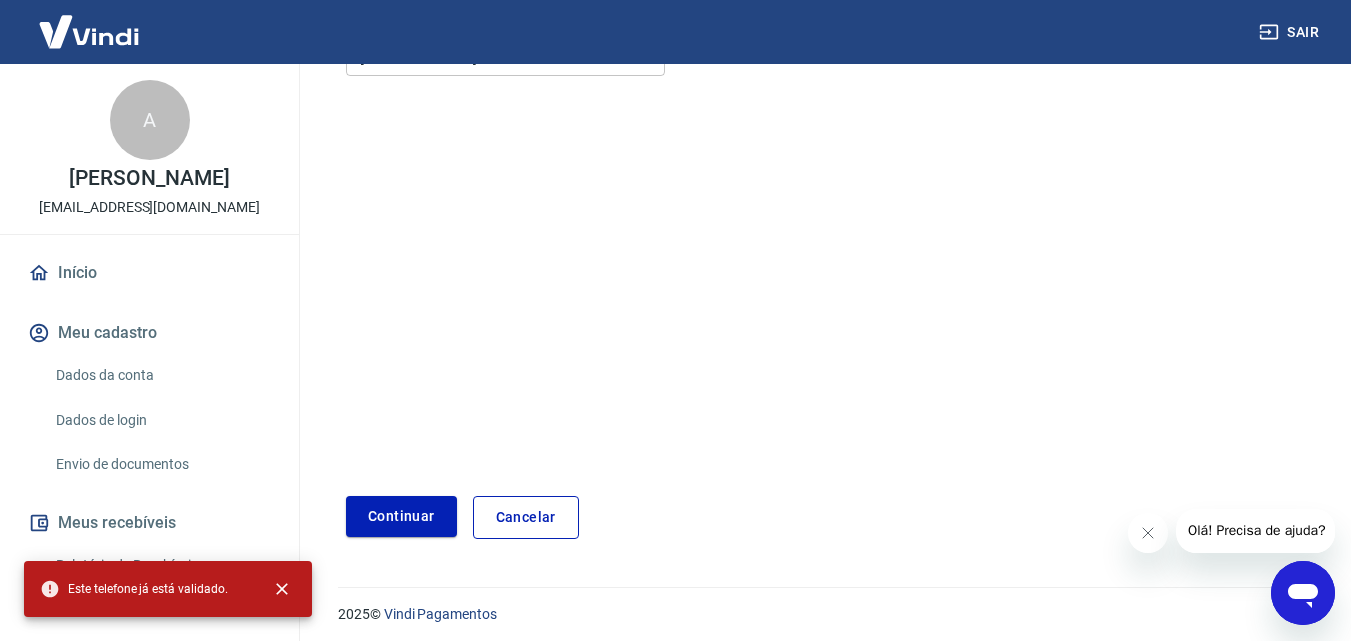 scroll, scrollTop: 306, scrollLeft: 0, axis: vertical 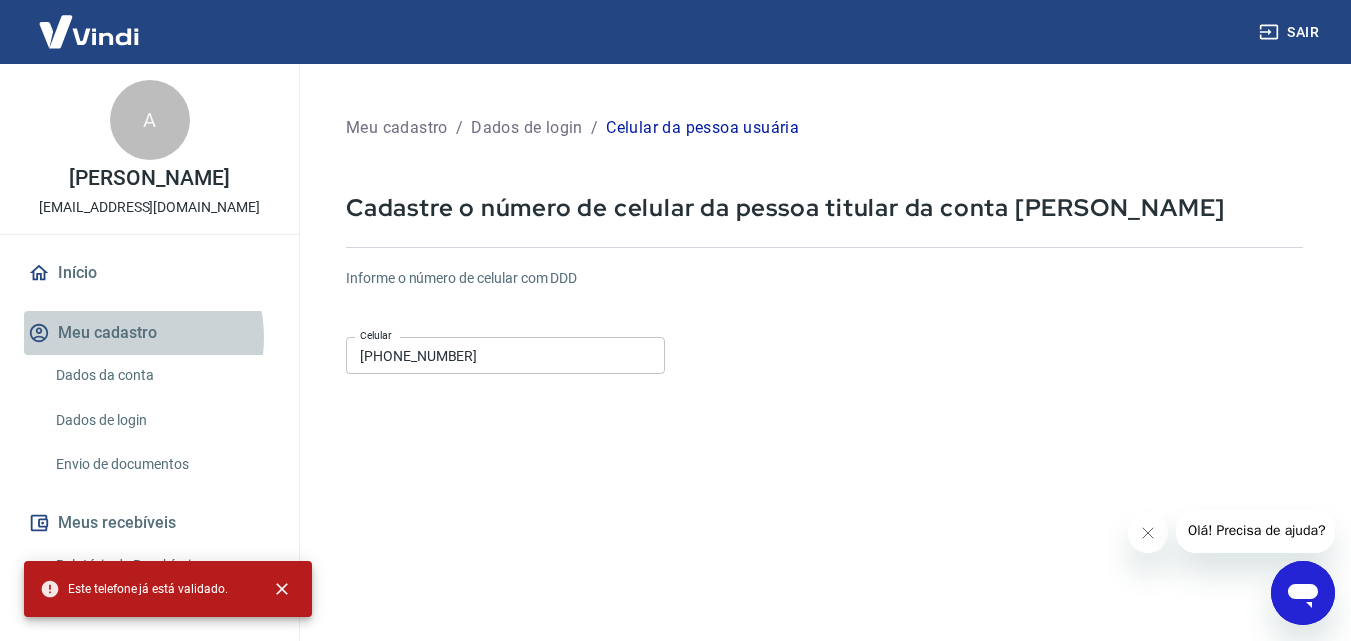 click on "Meu cadastro" at bounding box center (149, 333) 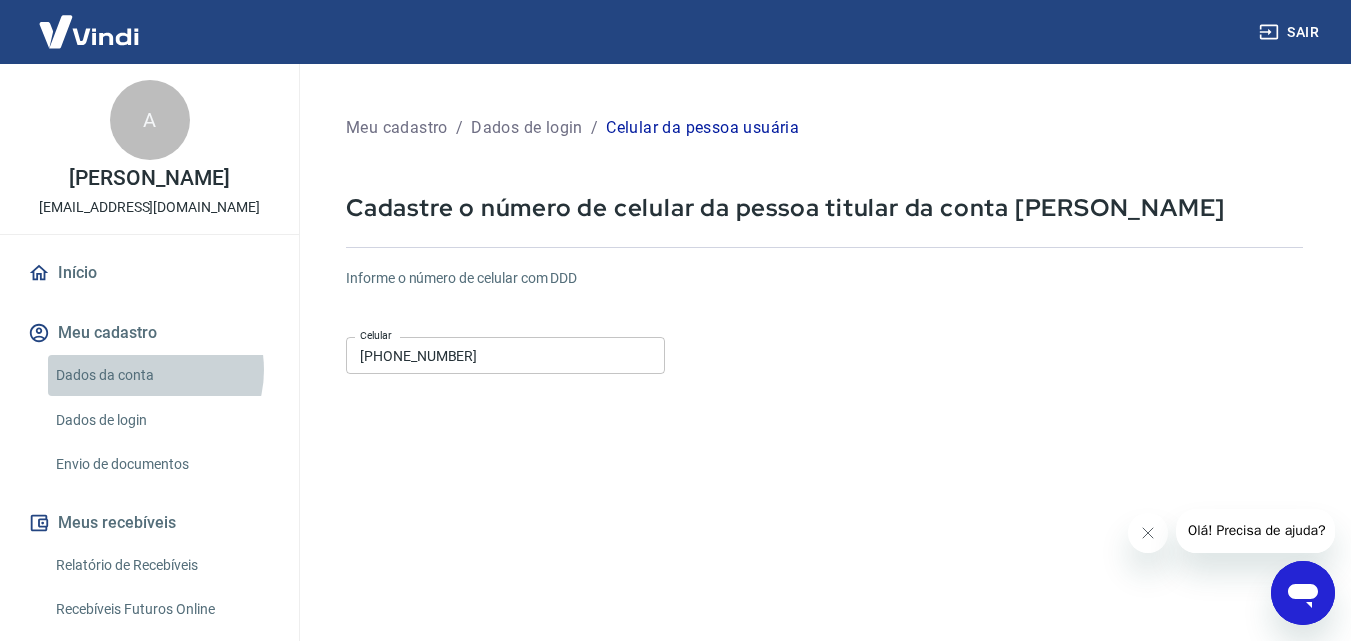 click on "Dados da conta" at bounding box center (161, 375) 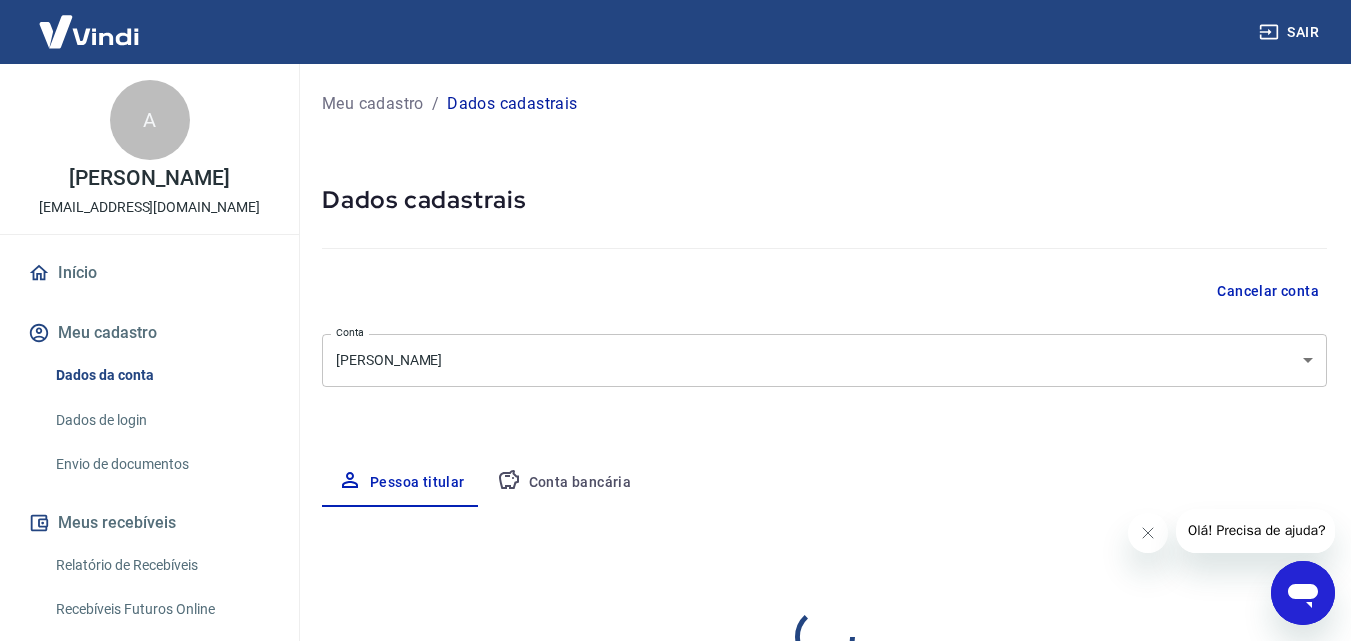 select on "SP" 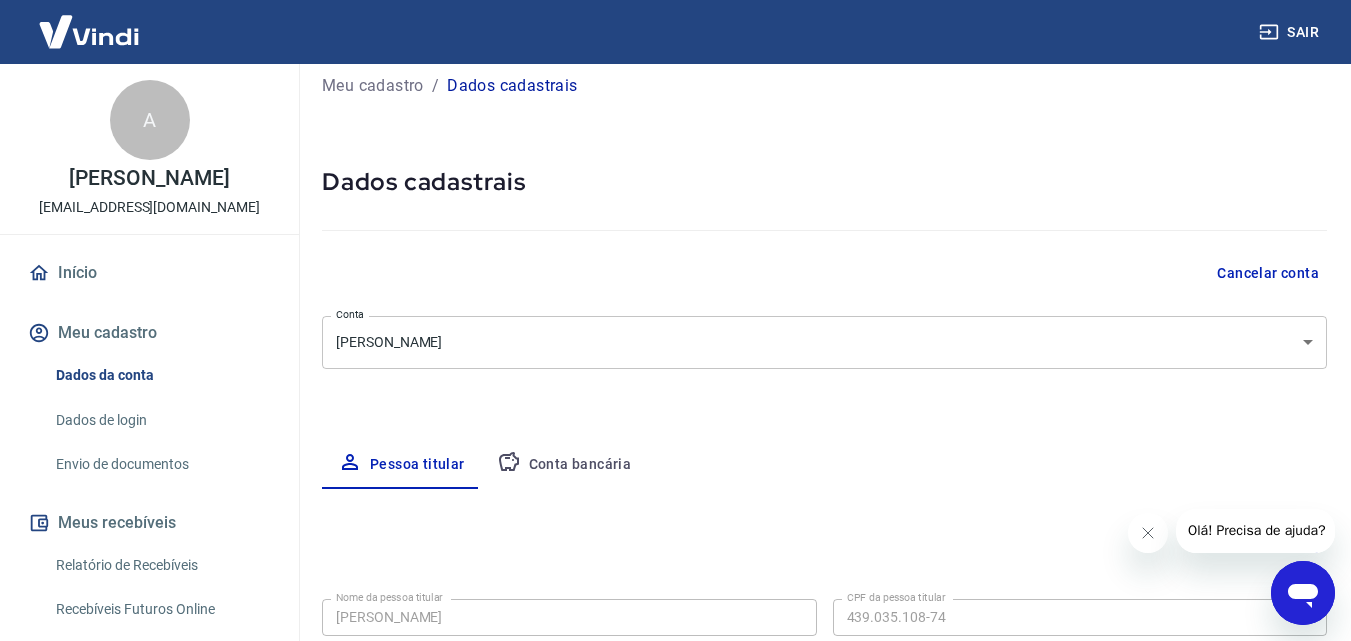 scroll, scrollTop: 0, scrollLeft: 0, axis: both 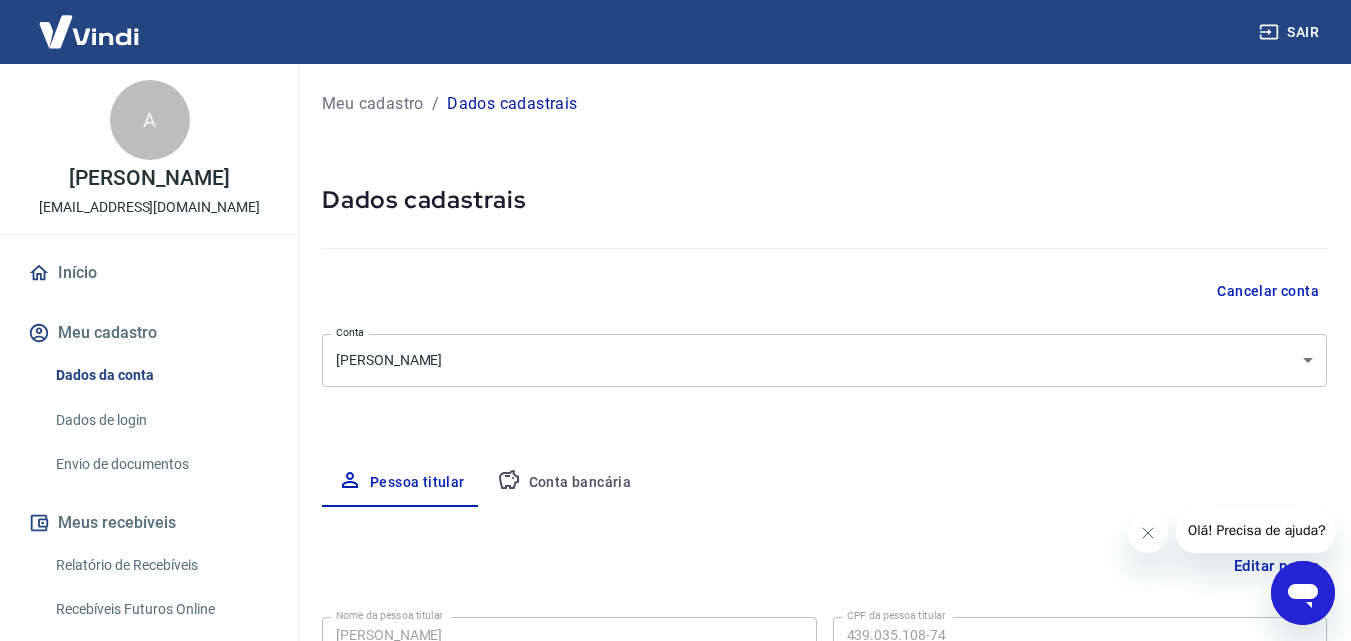 click on "Envio de documentos" at bounding box center (161, 464) 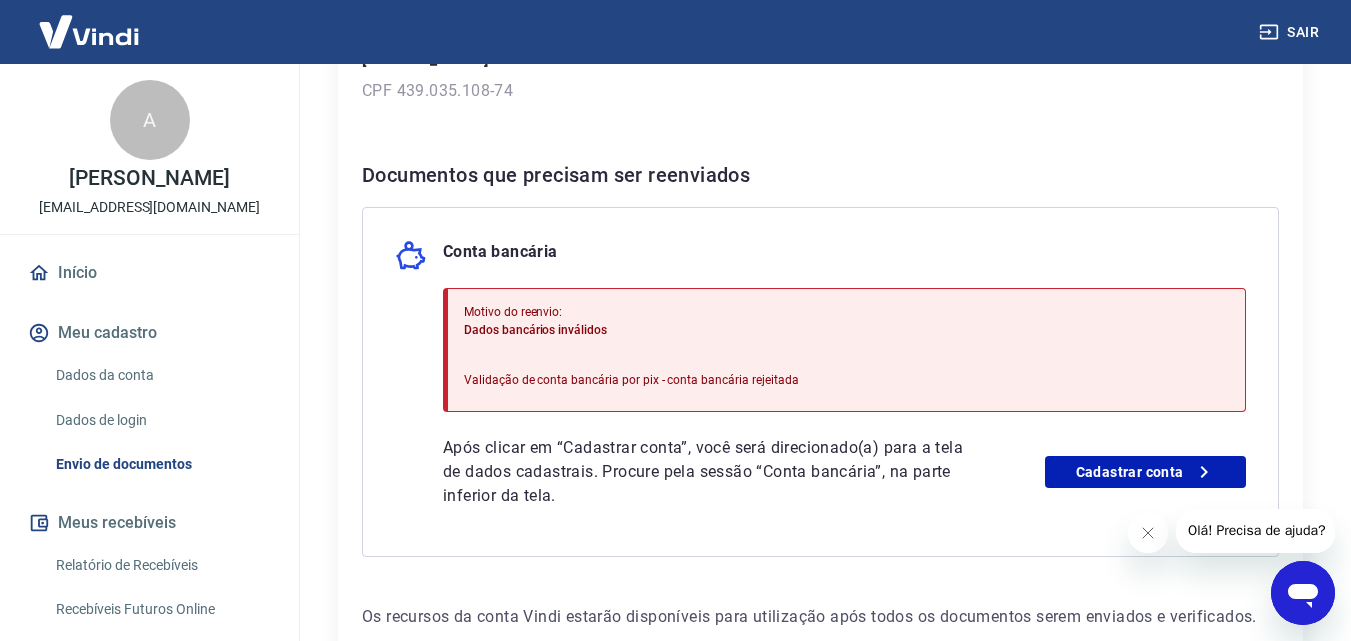 scroll, scrollTop: 175, scrollLeft: 0, axis: vertical 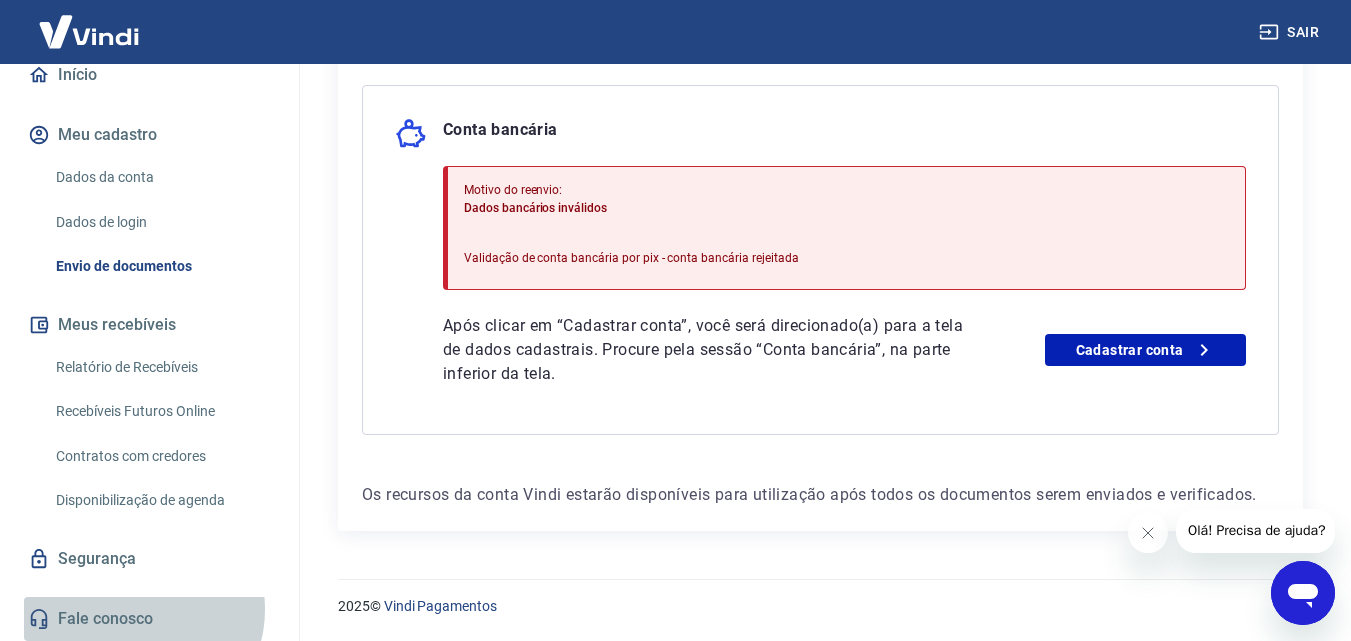 click on "Fale conosco" at bounding box center (149, 619) 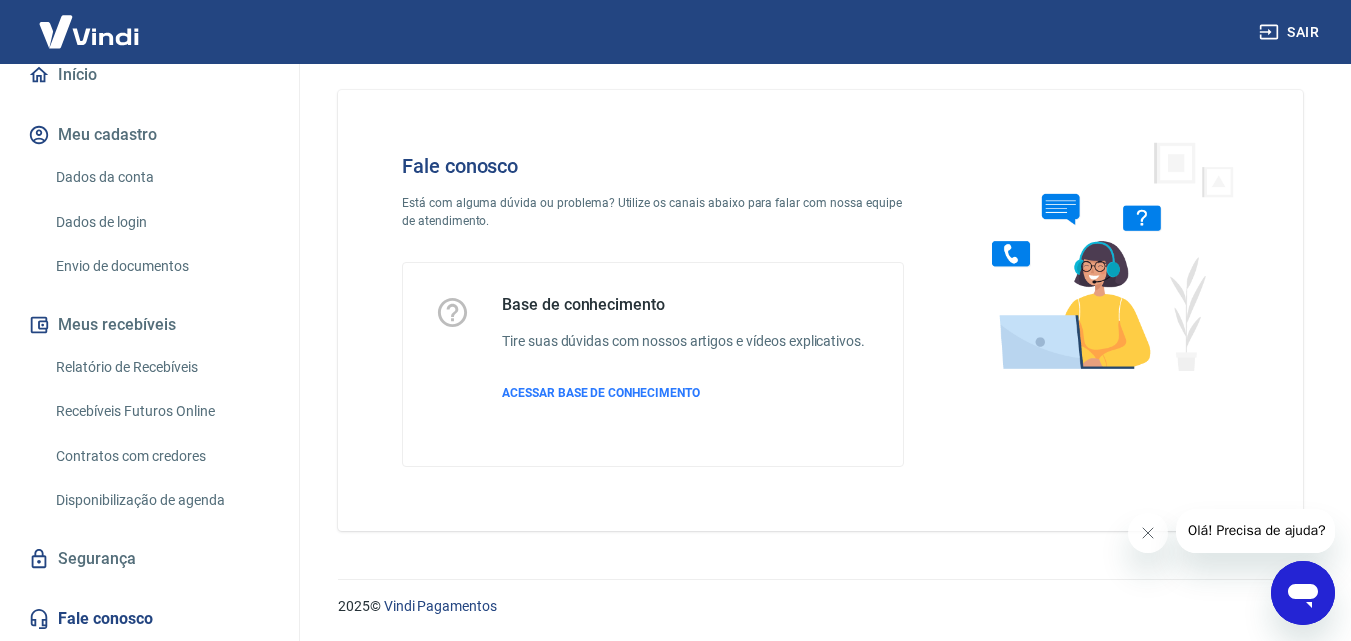 scroll, scrollTop: 14, scrollLeft: 0, axis: vertical 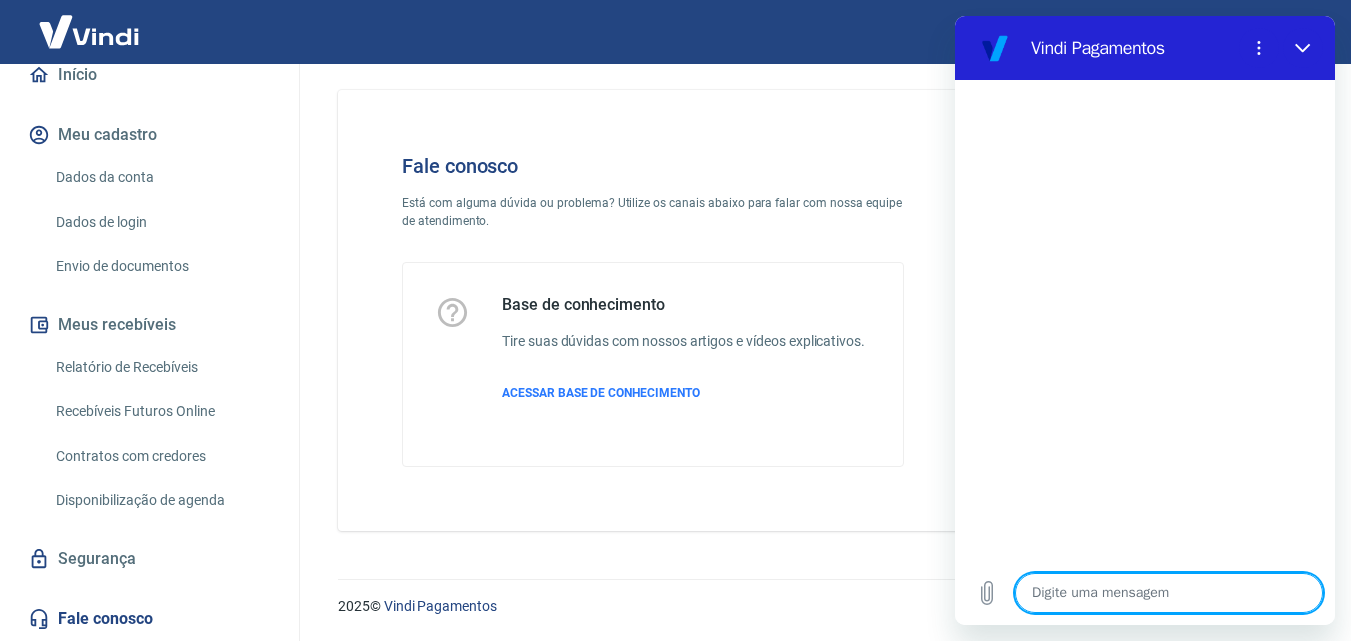 click at bounding box center [1169, 593] 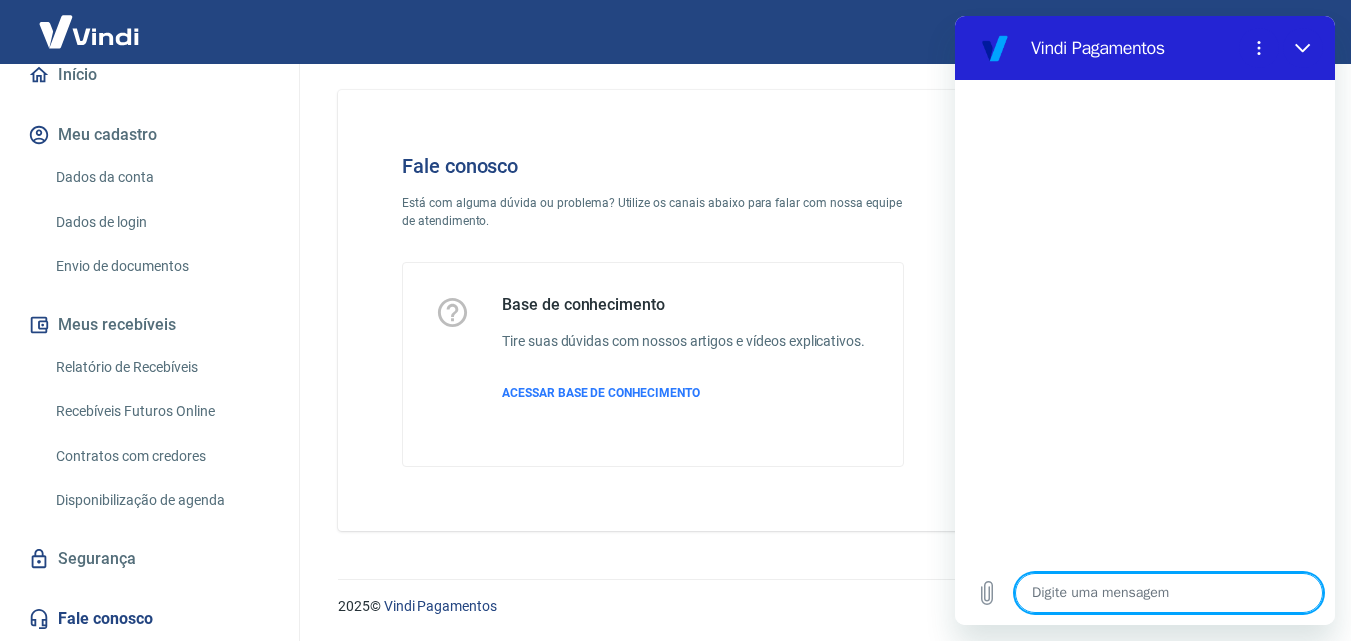 type on "O" 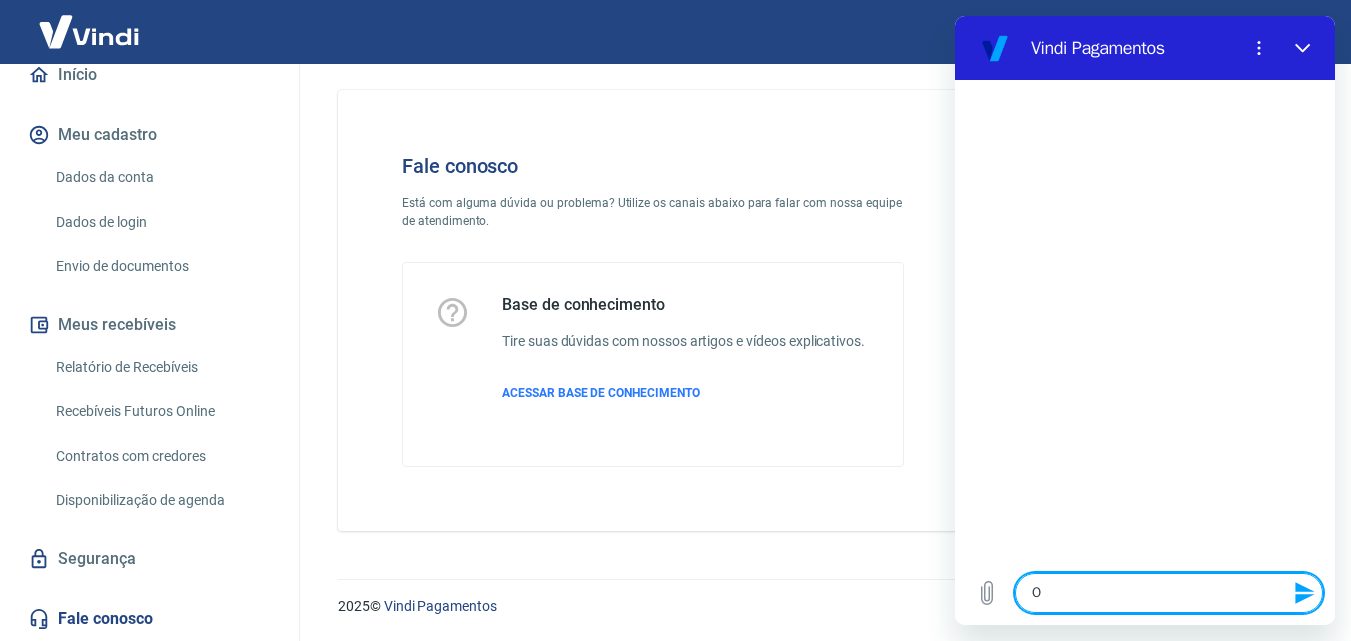 type on "OM" 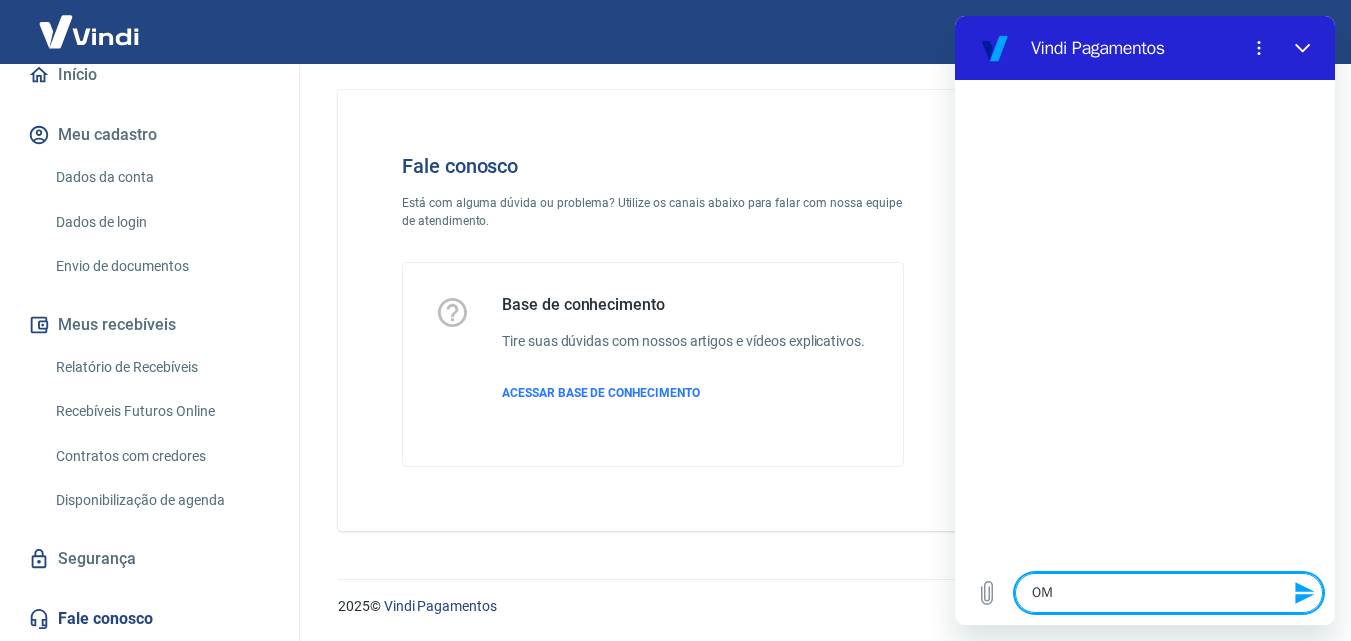 type on "O" 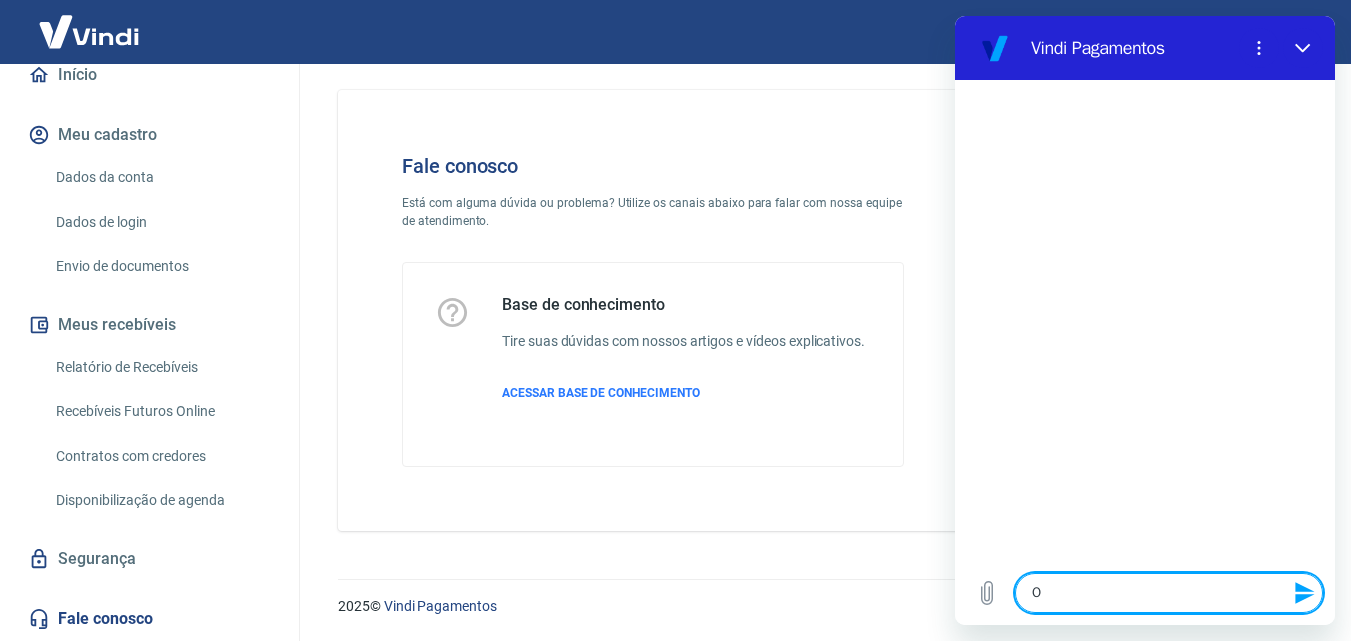 type 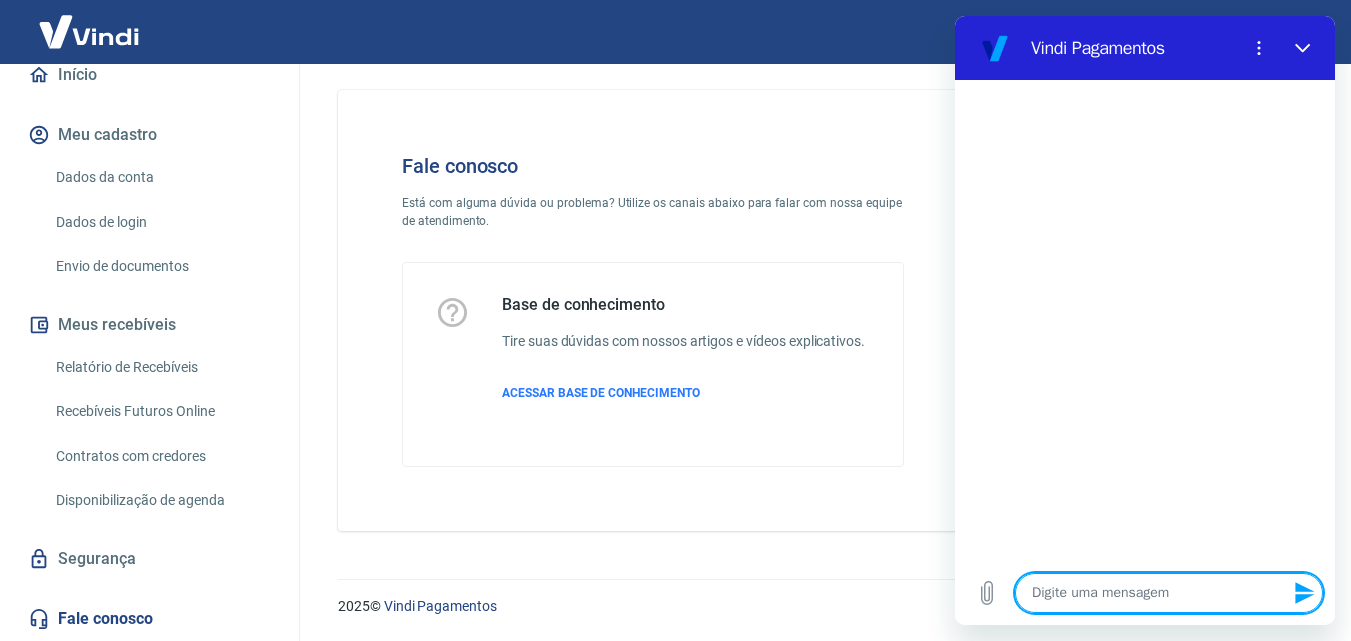 type on "x" 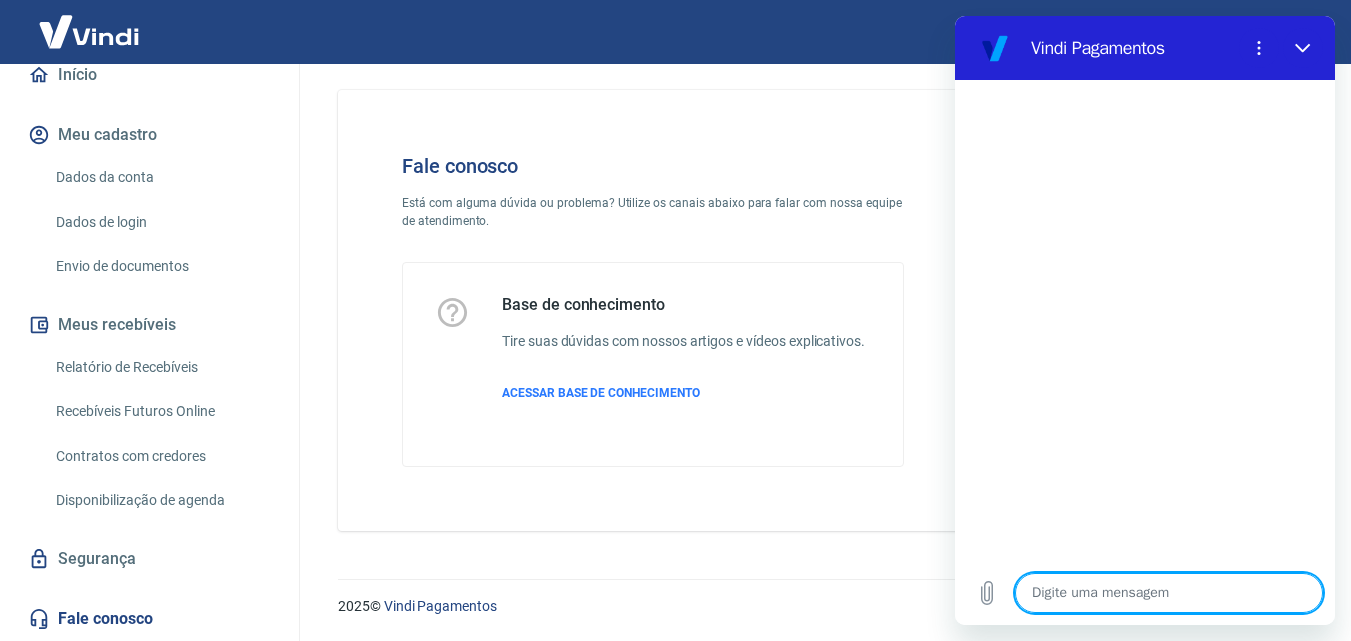 type on "b" 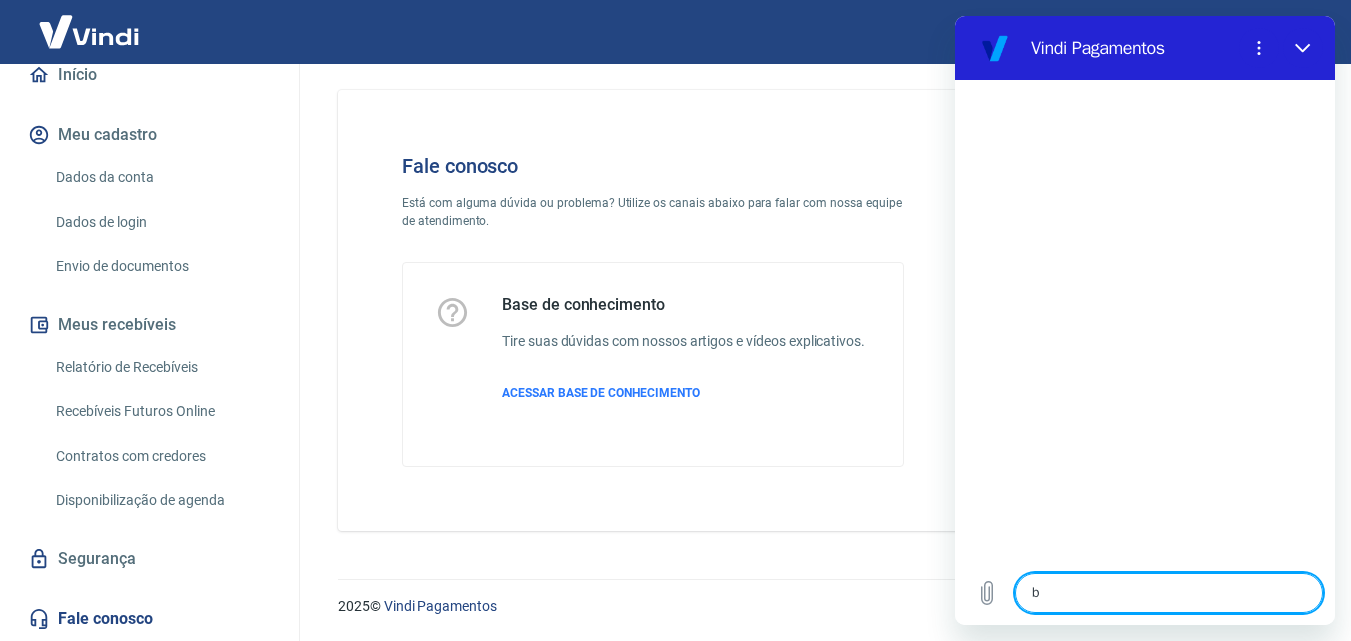 type on "x" 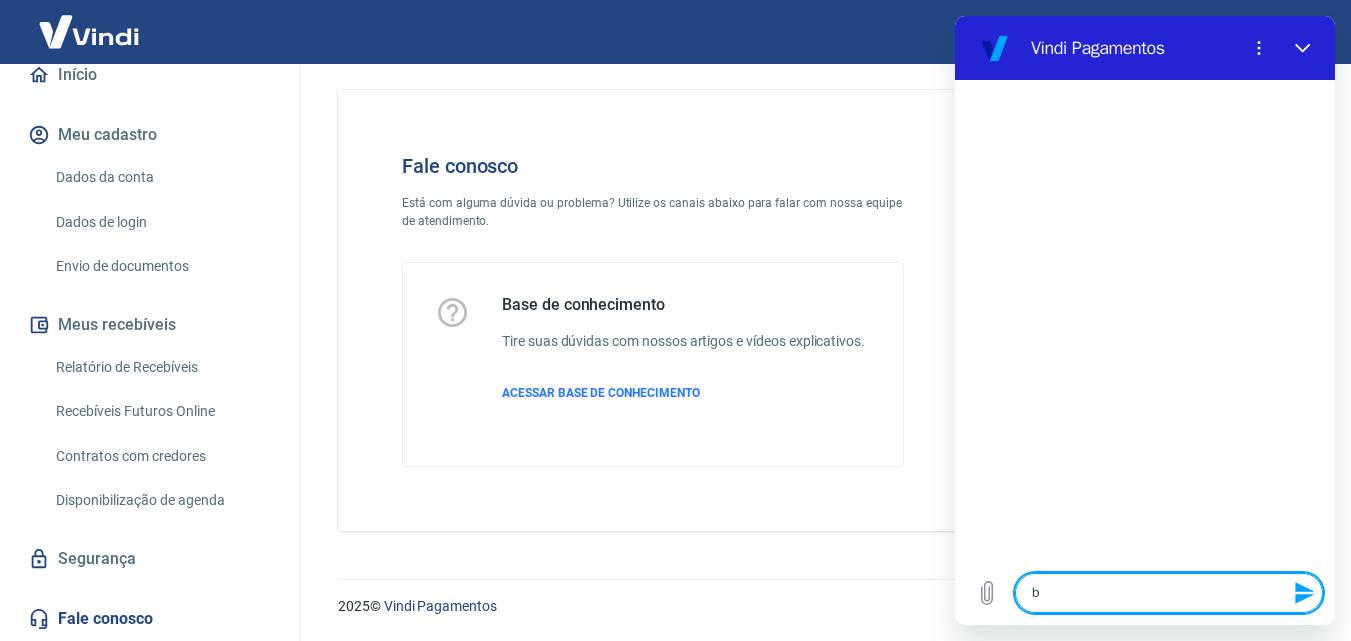 type on "bo" 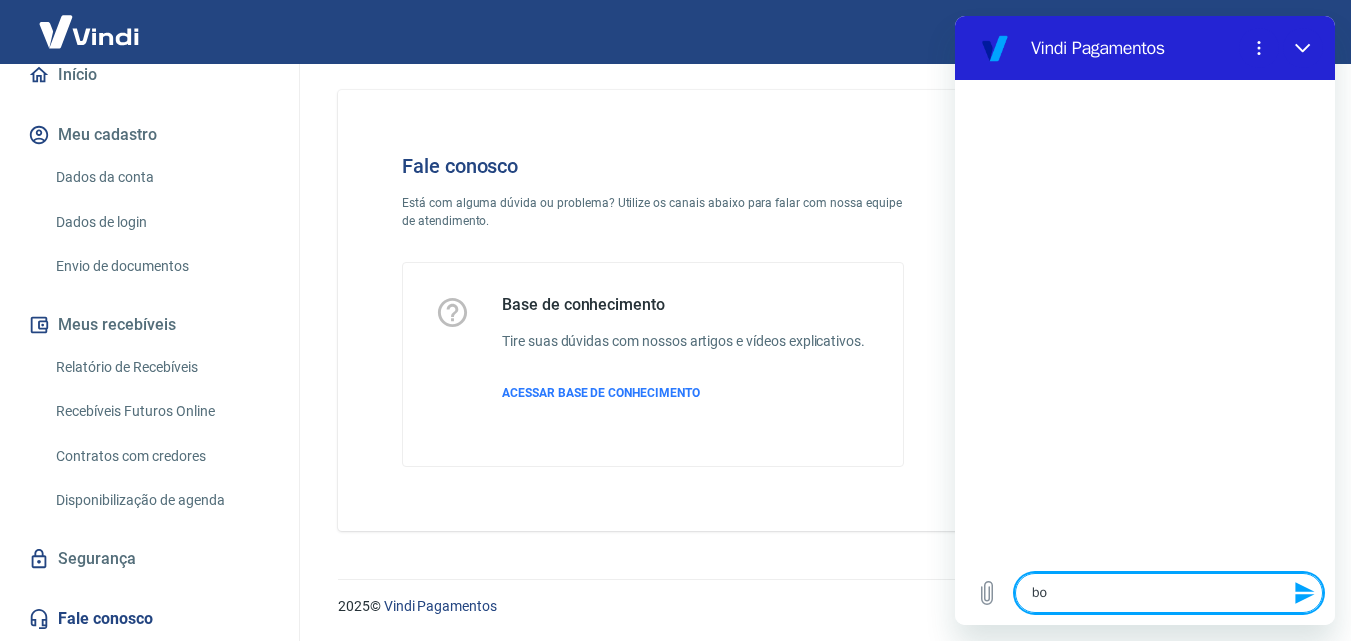 type on "boa" 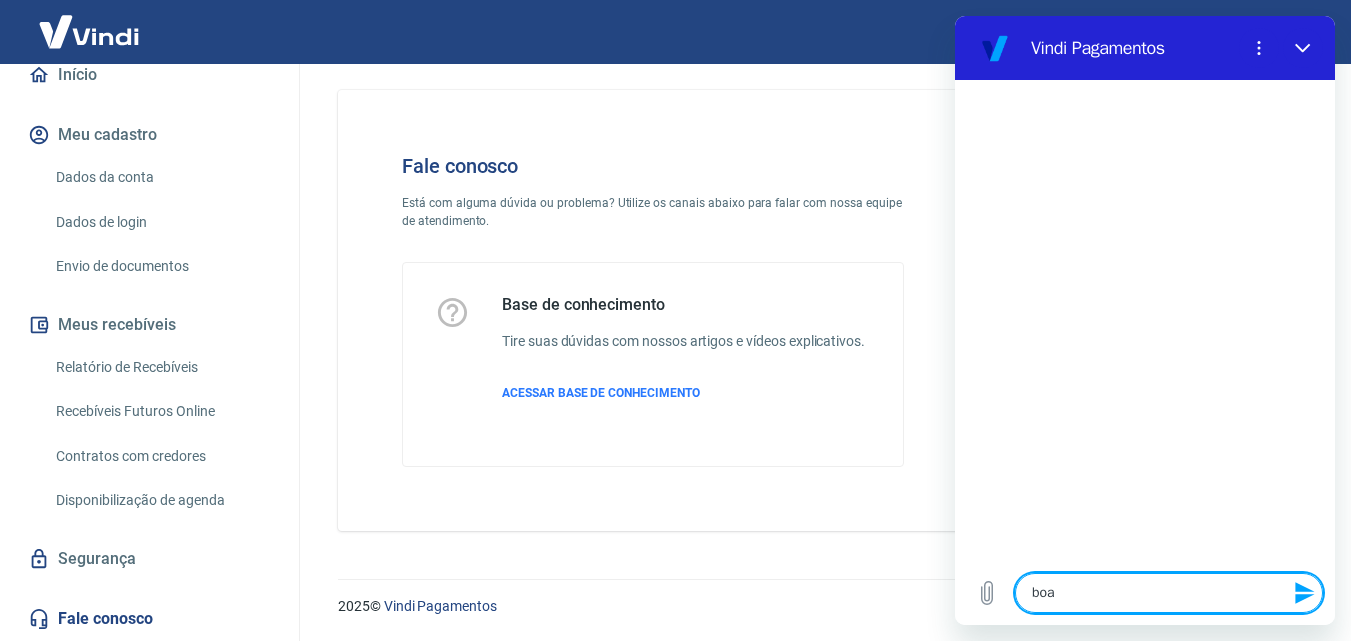 type on "boa" 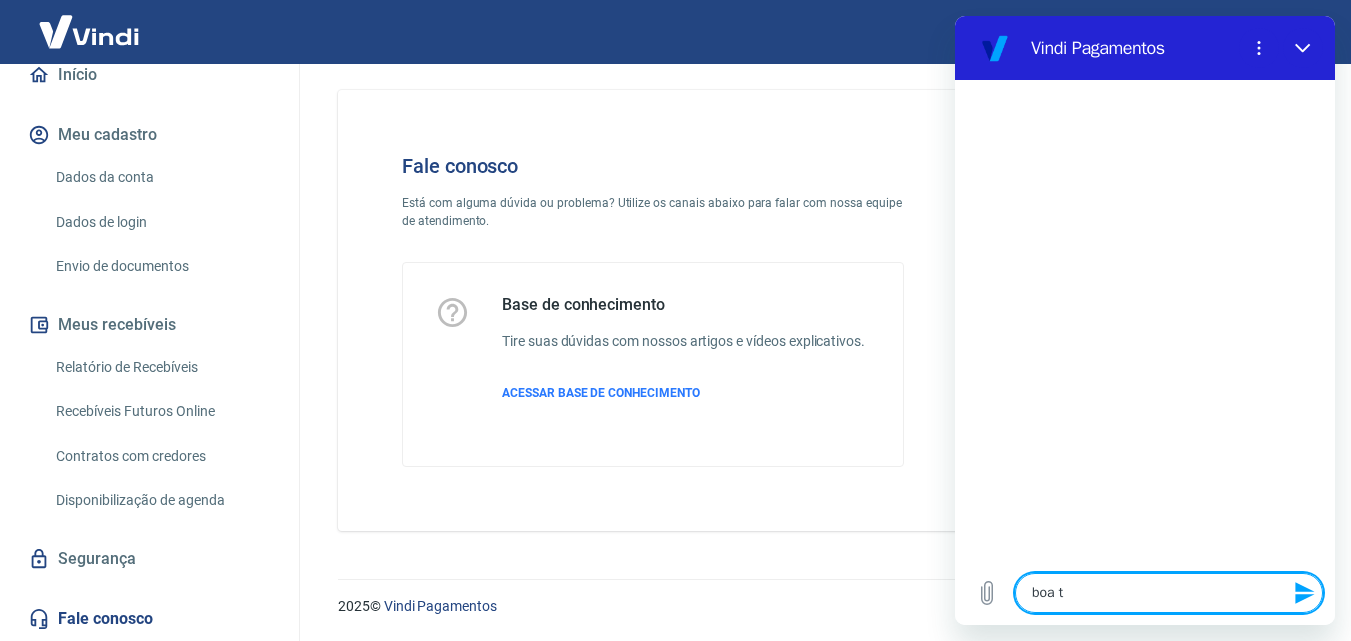 type on "boa ta" 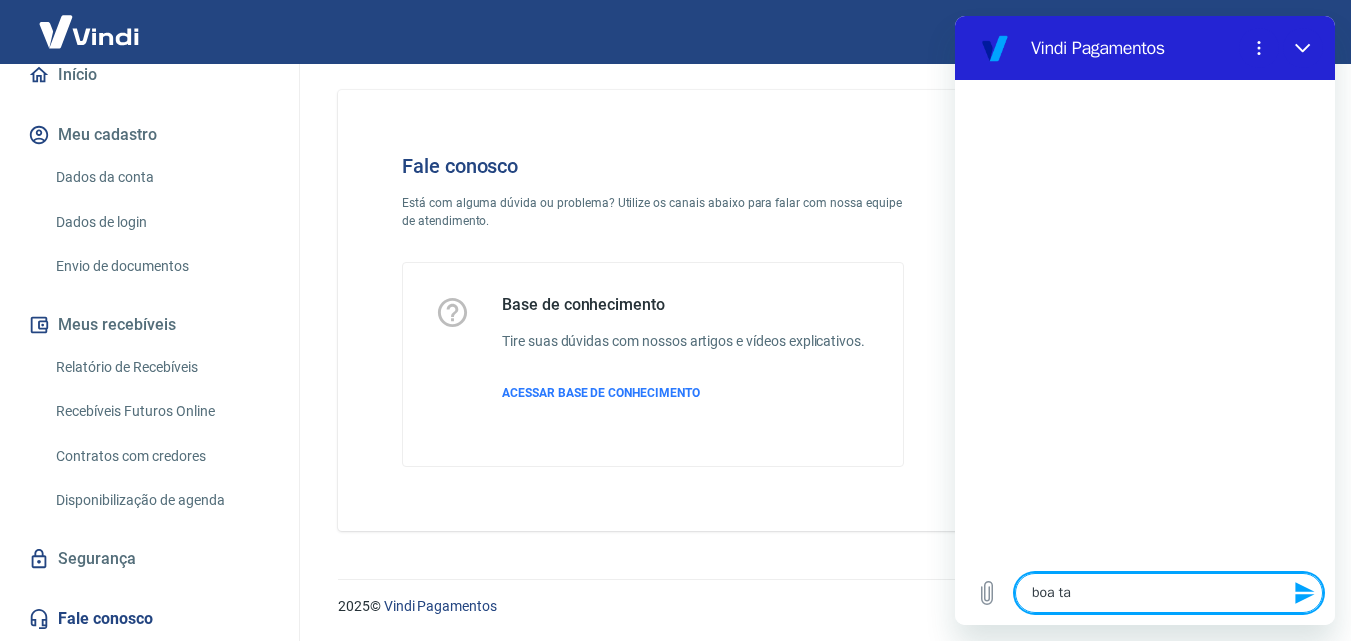 type on "boa tar" 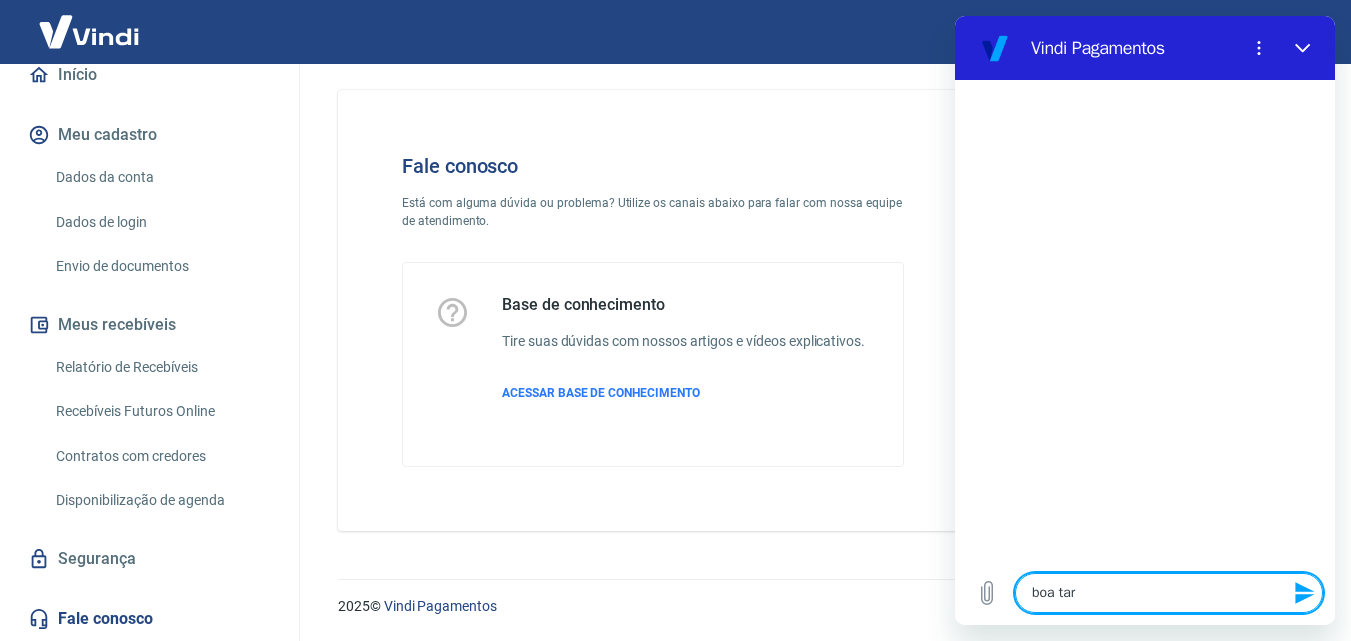 type on "x" 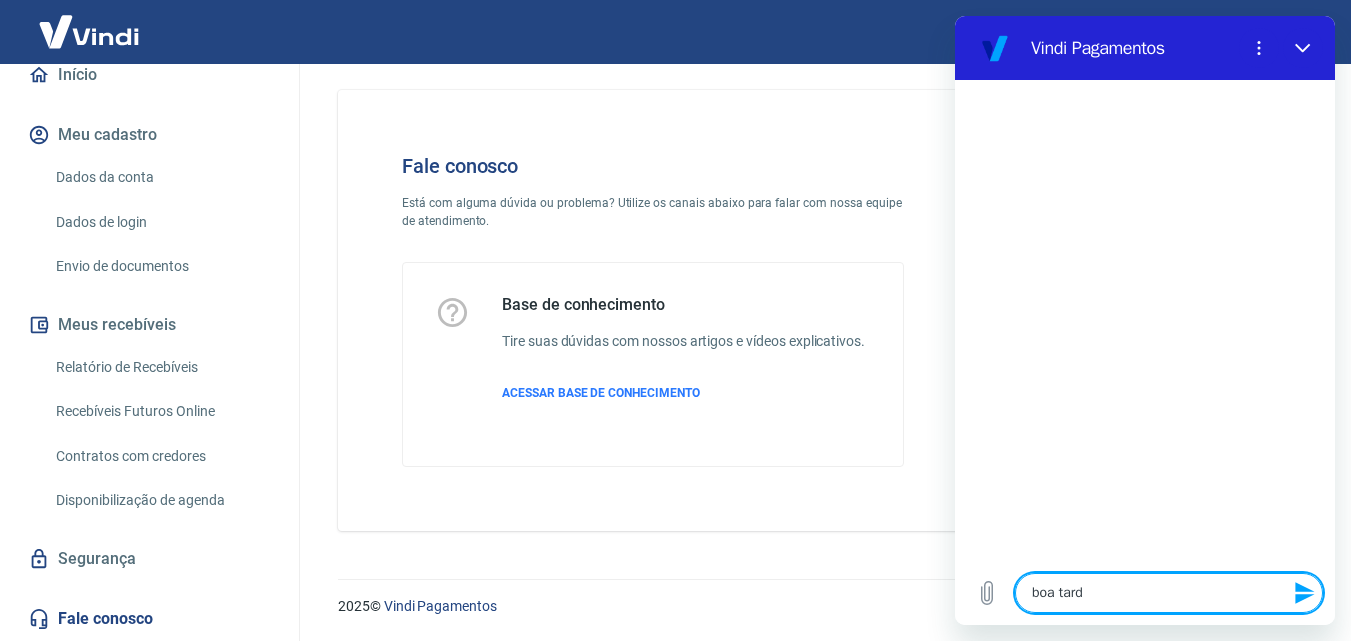 type on "boa tarde" 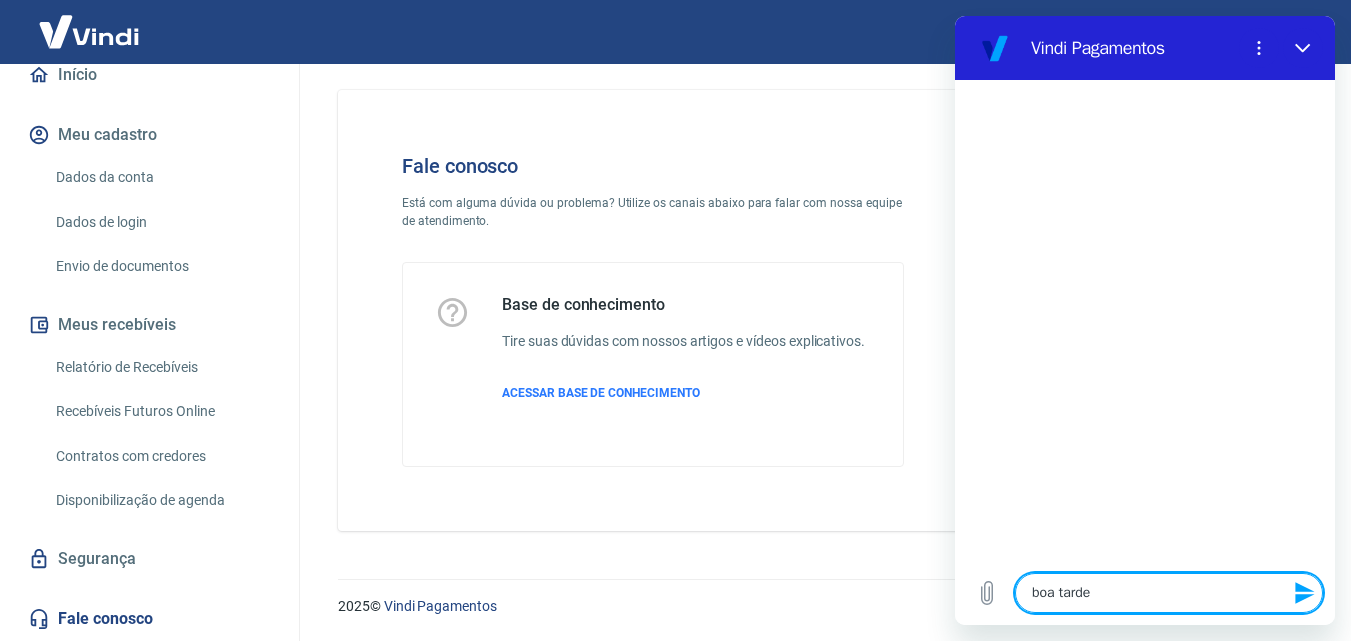 type 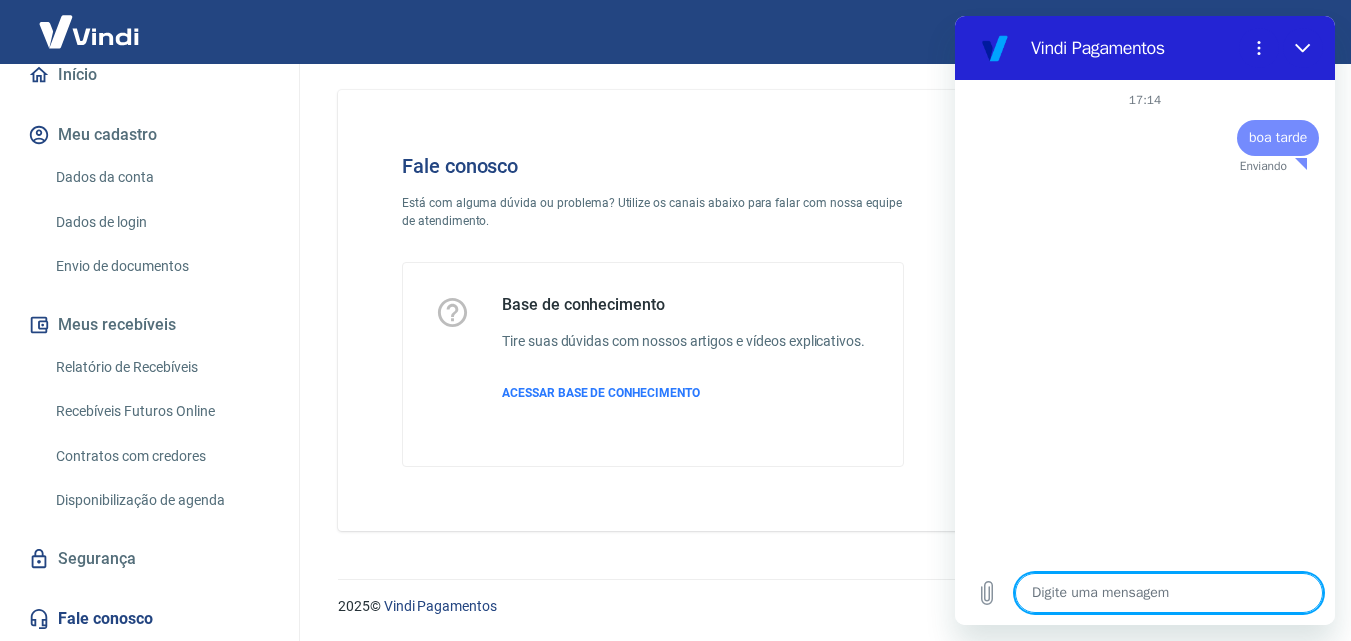 type on "x" 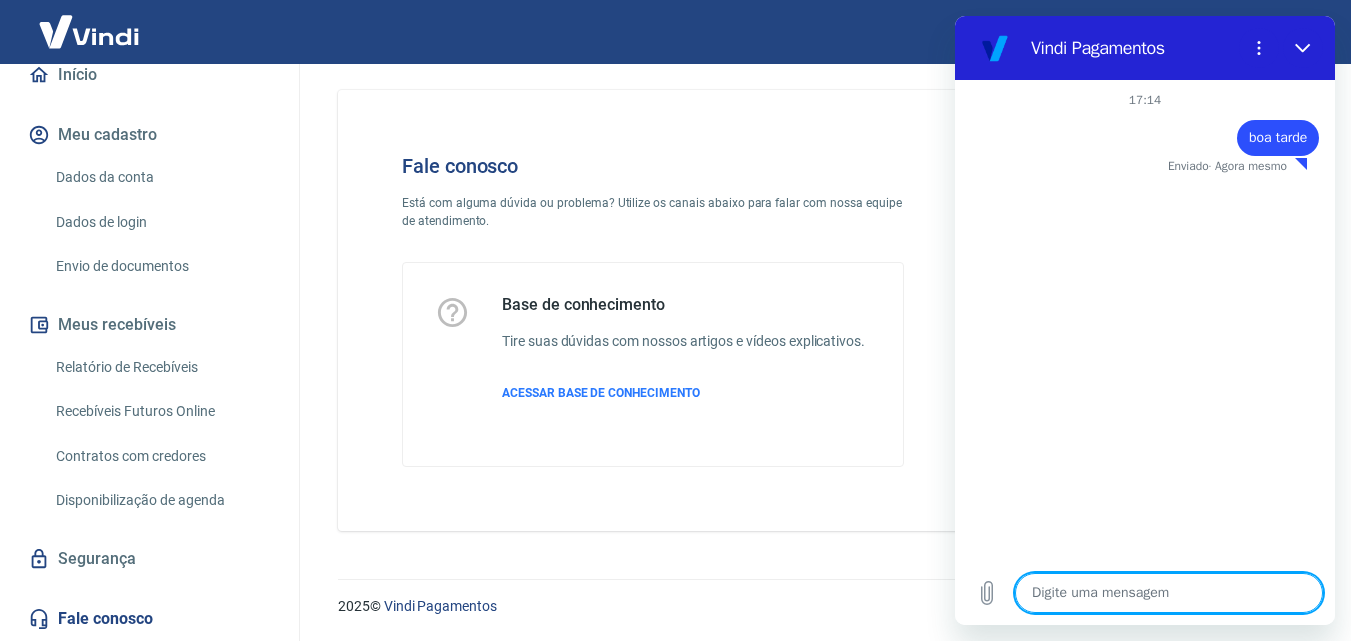 type on "g" 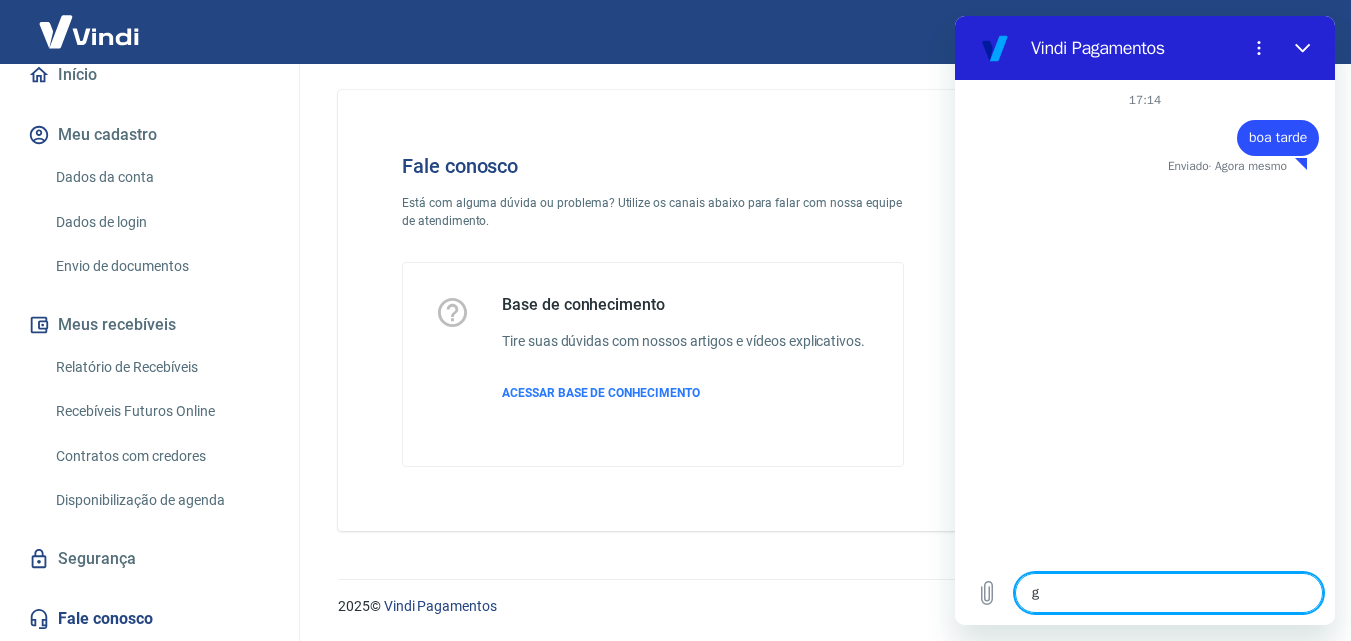 type on "go" 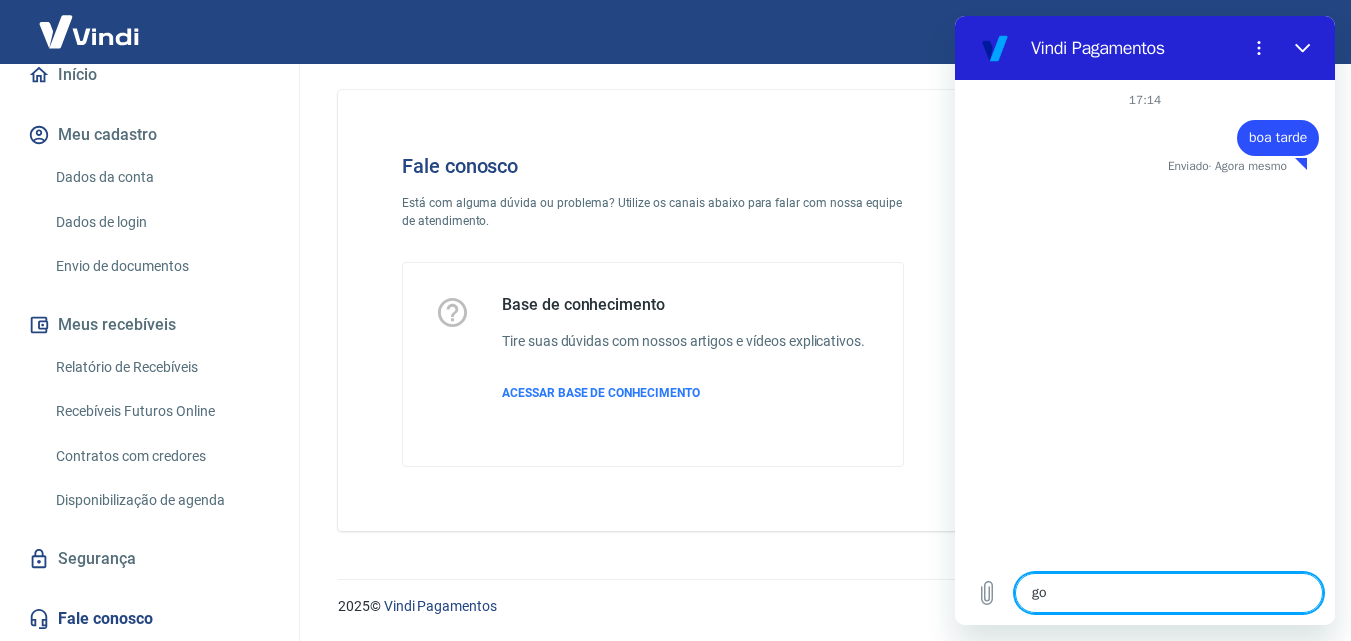 type on "x" 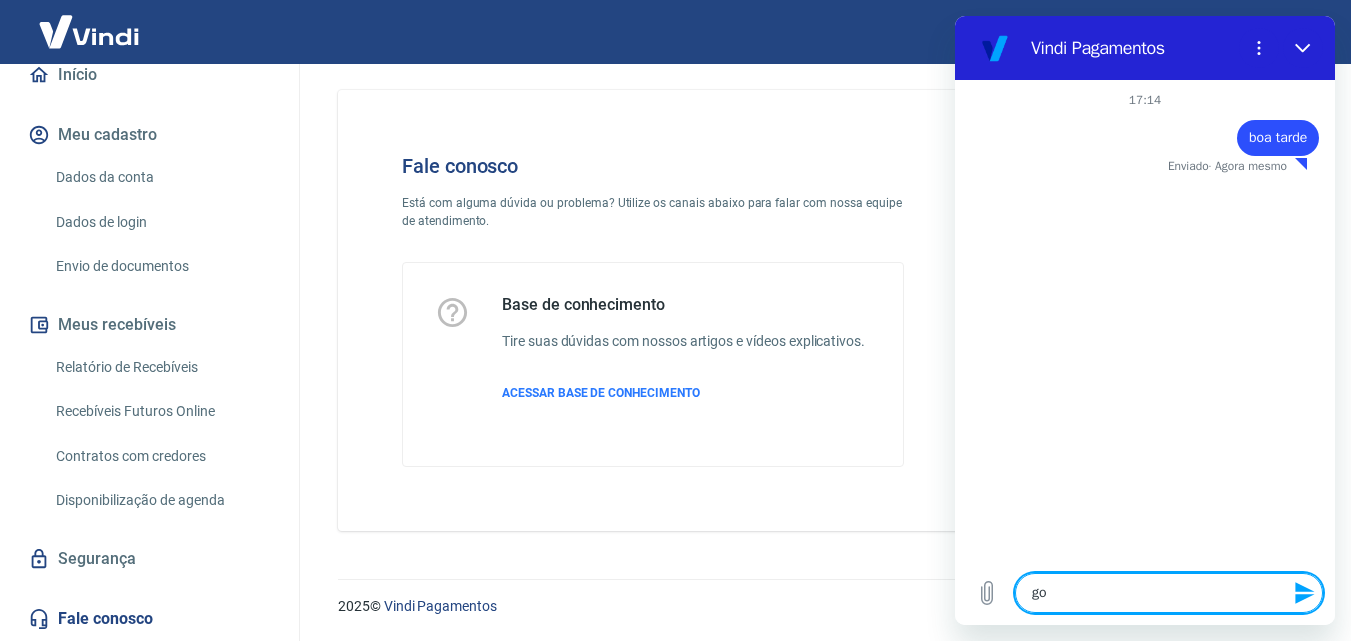 type on "gos" 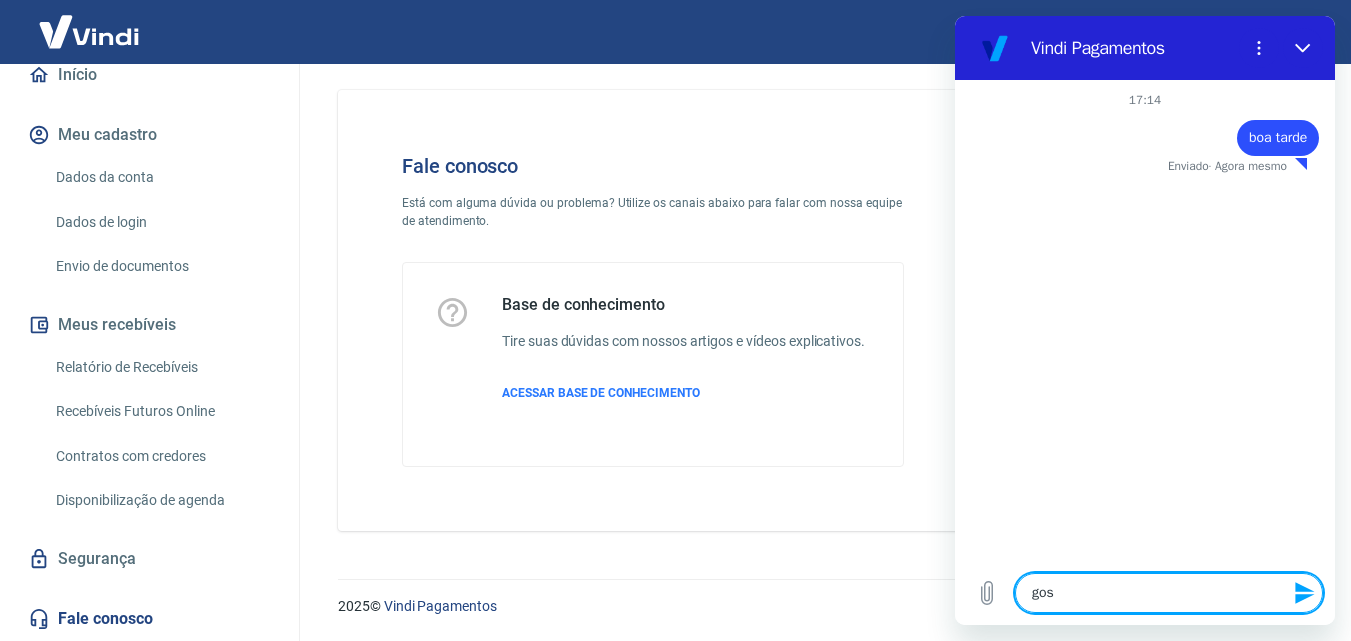 type on "gost" 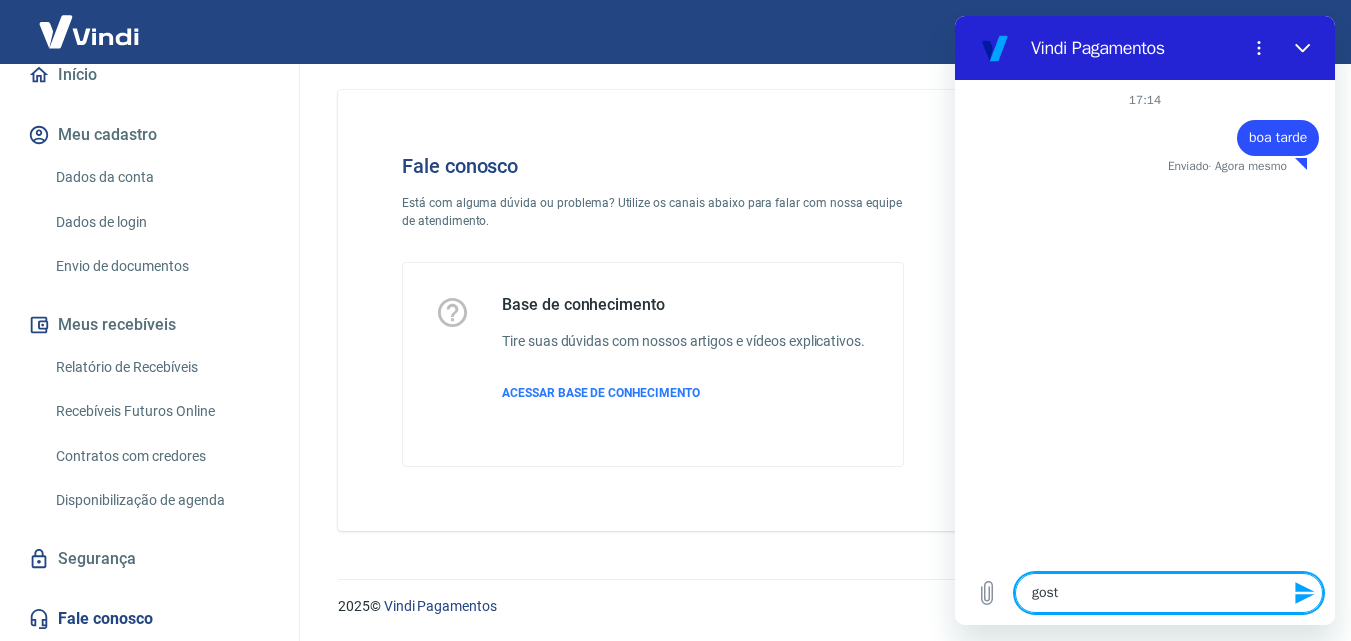 type on "gosta" 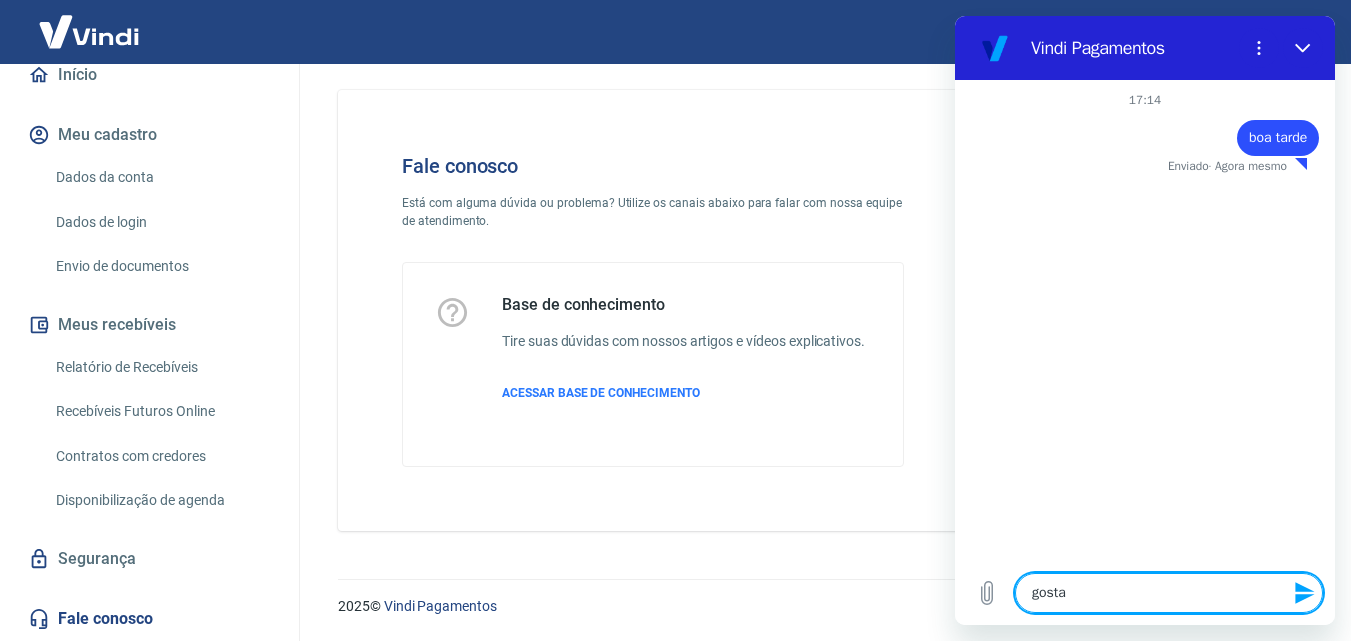 type on "gostar" 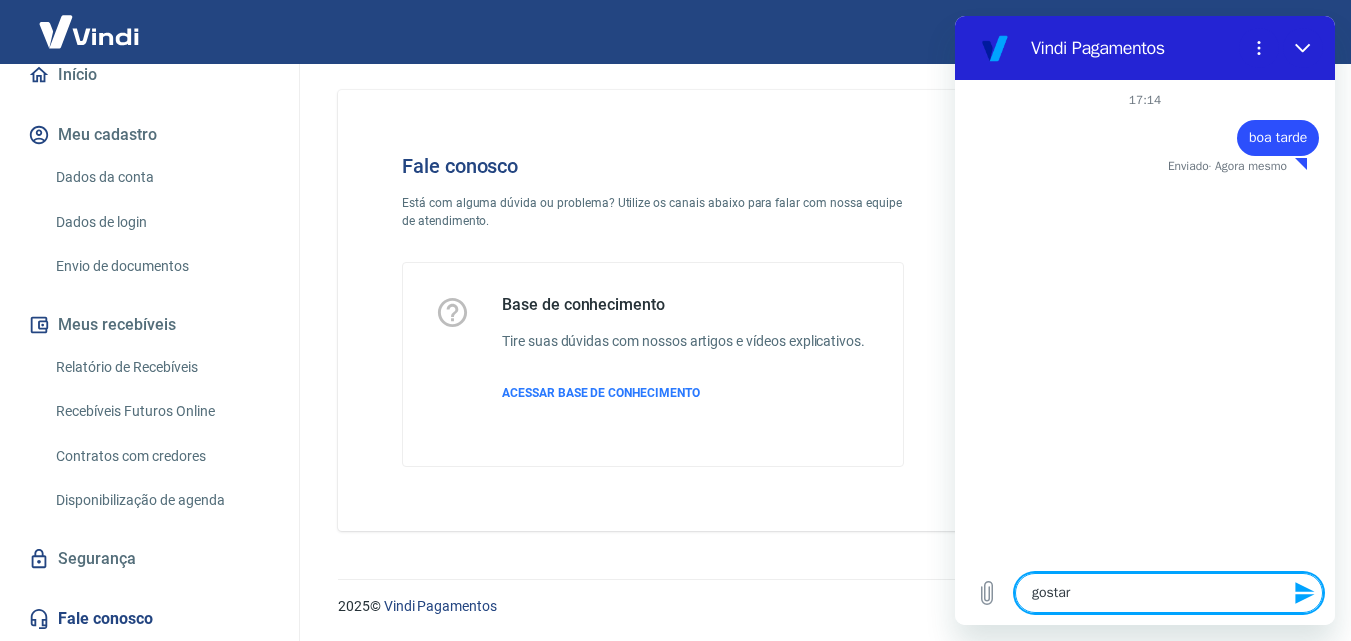 type on "gostari" 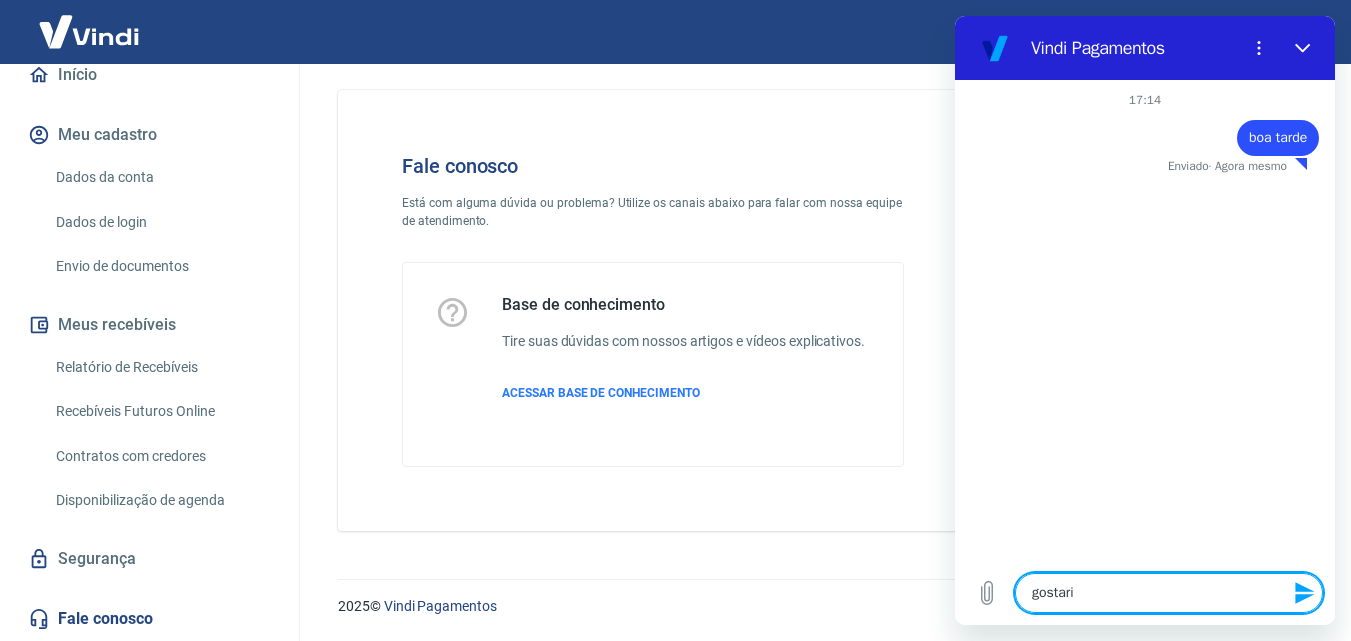 type on "gostaria" 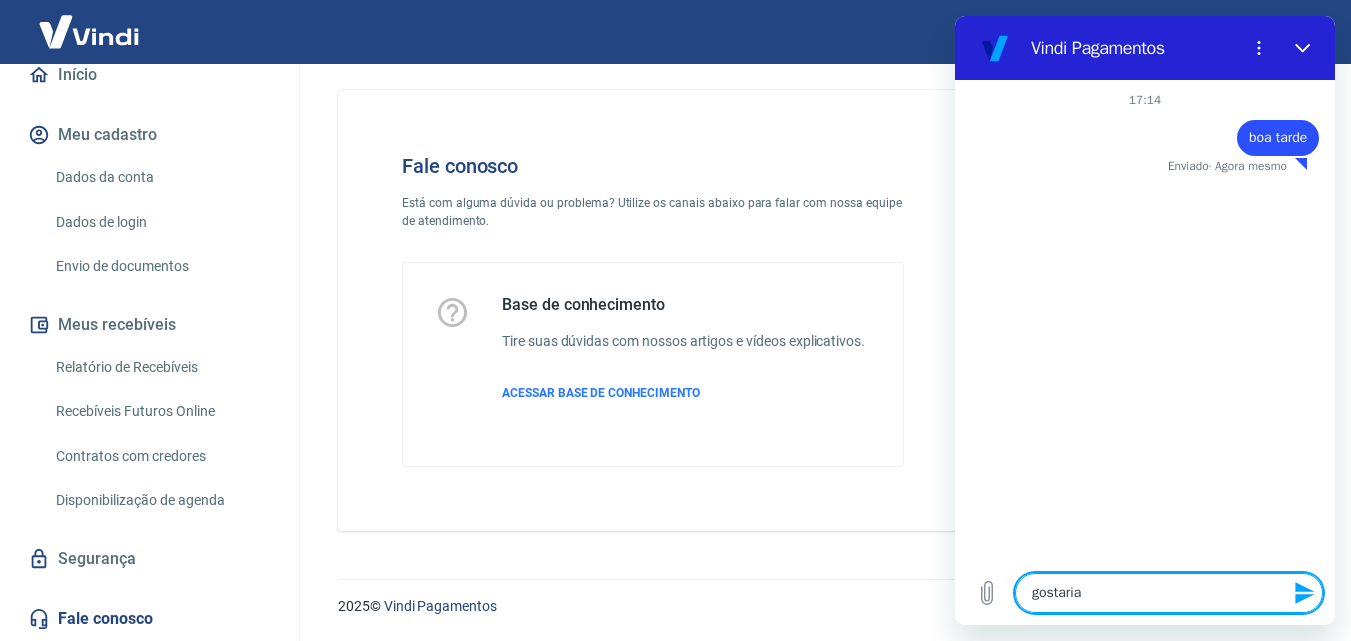 type on "gostaria" 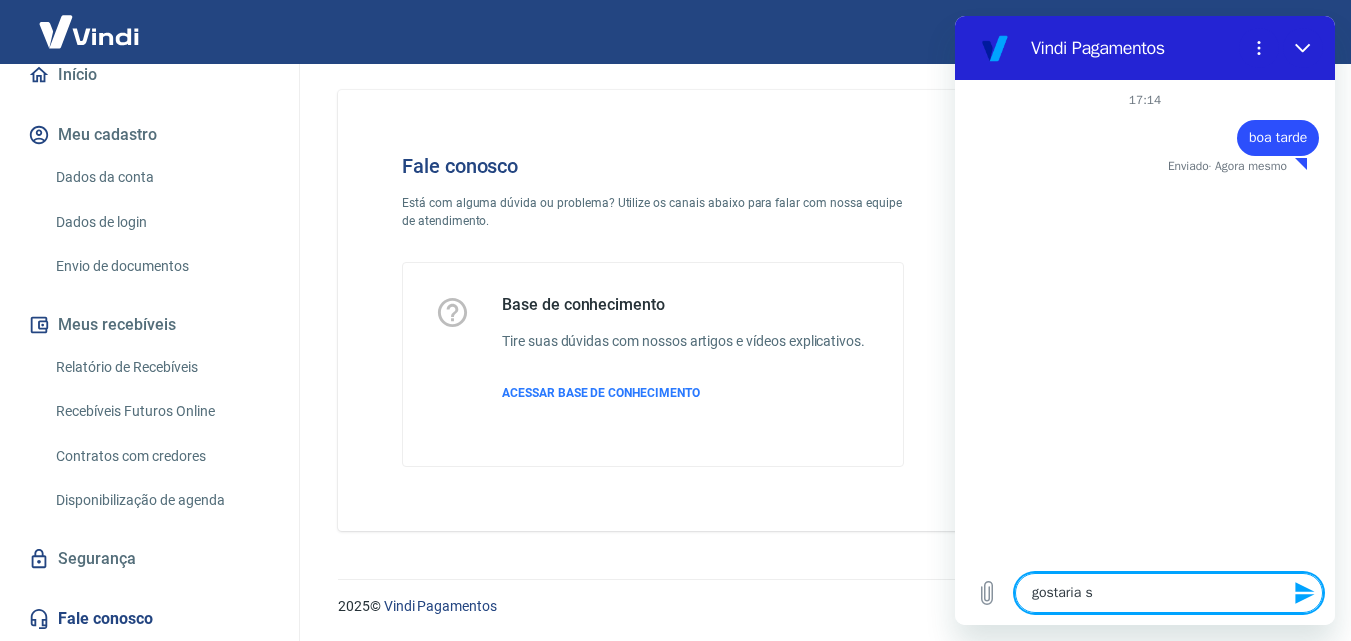 type on "gostaria sa" 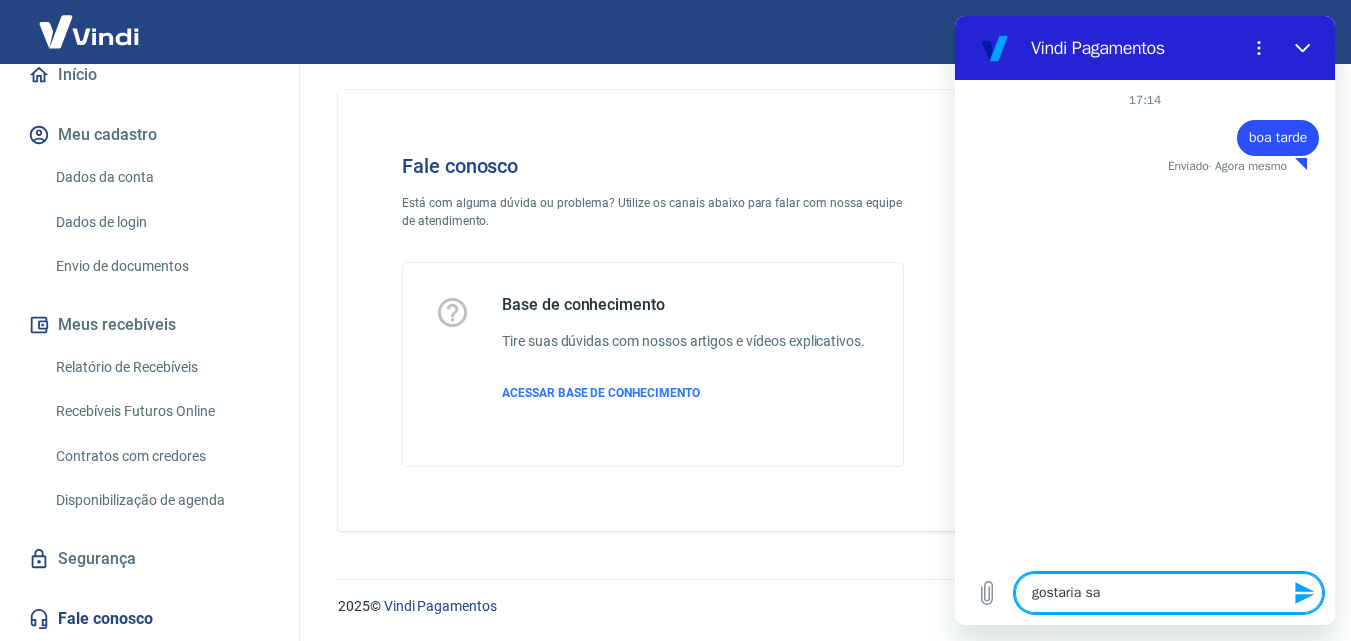 type on "gostaria s" 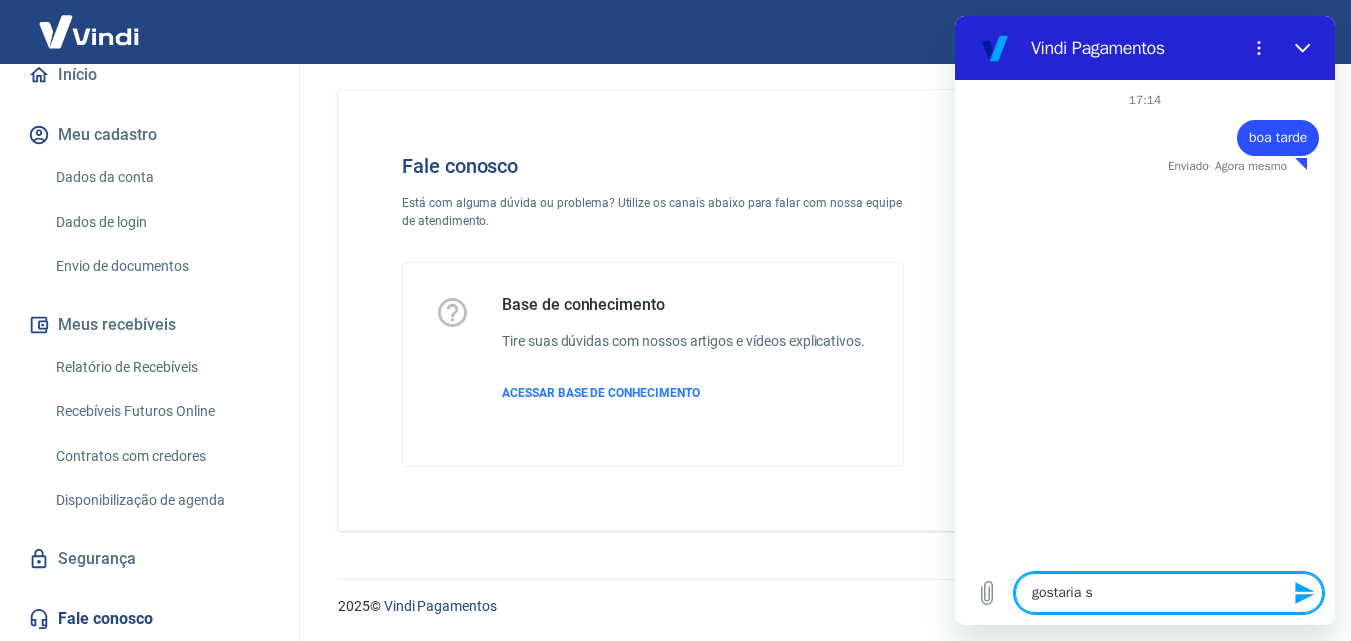 type on "gostaria" 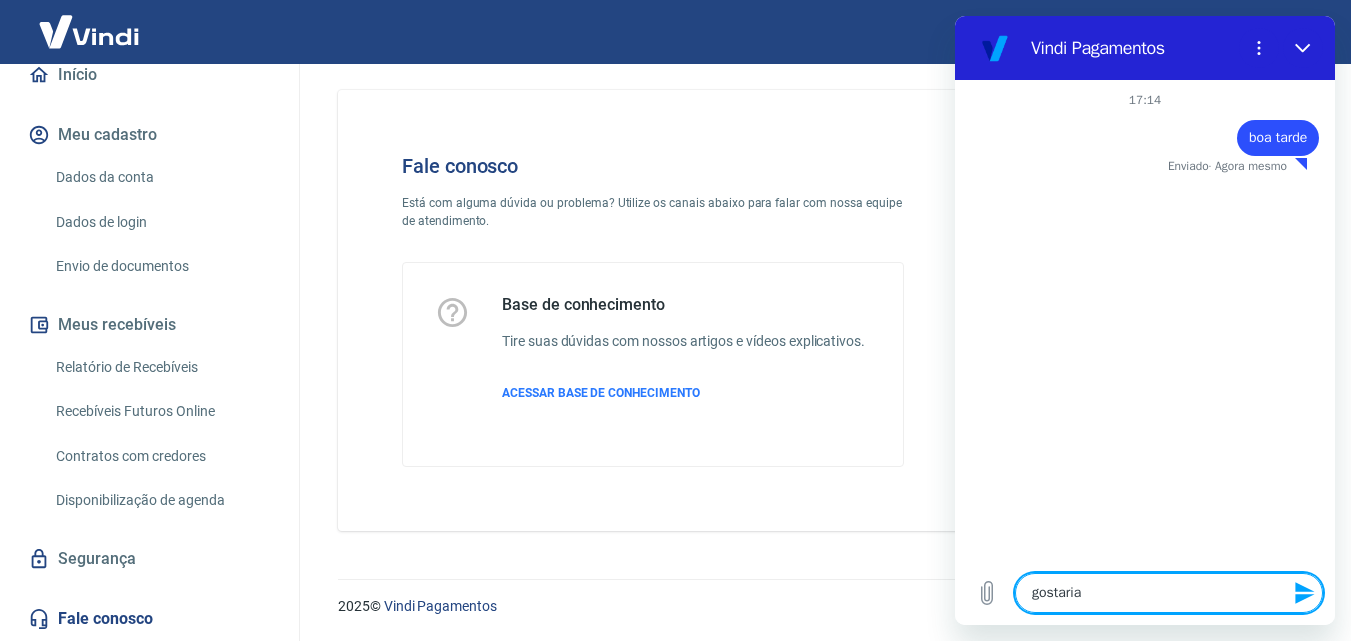 type on "gostaria d" 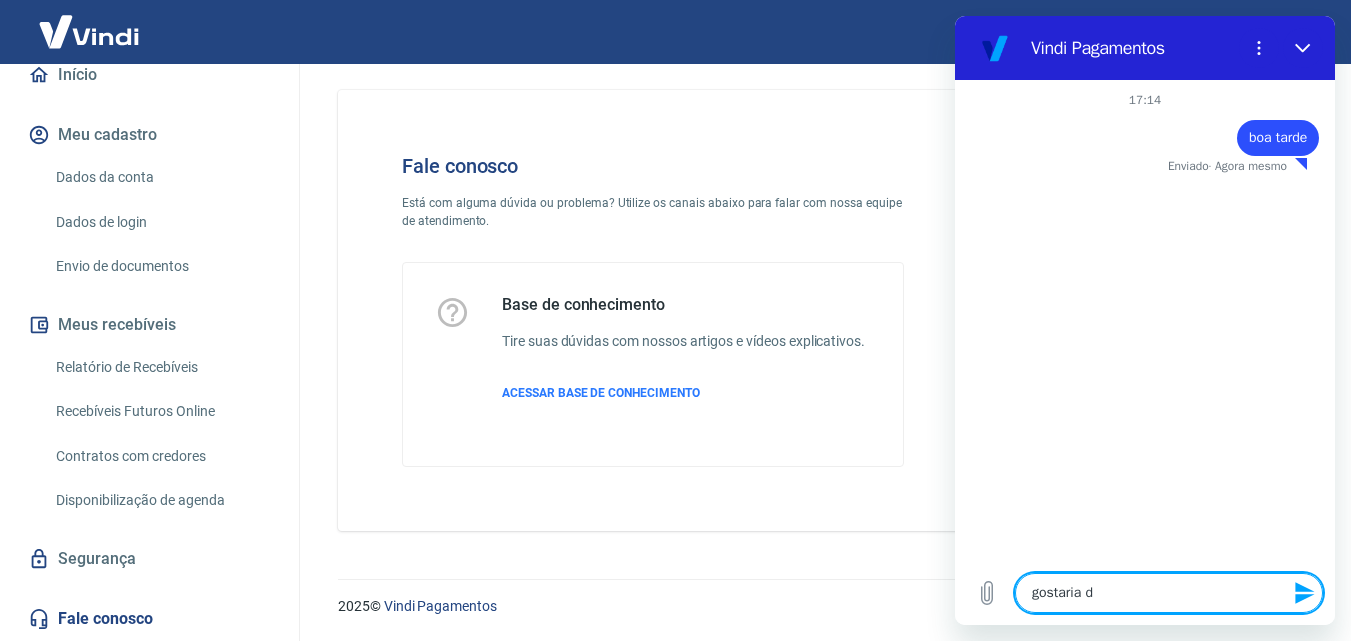 type on "x" 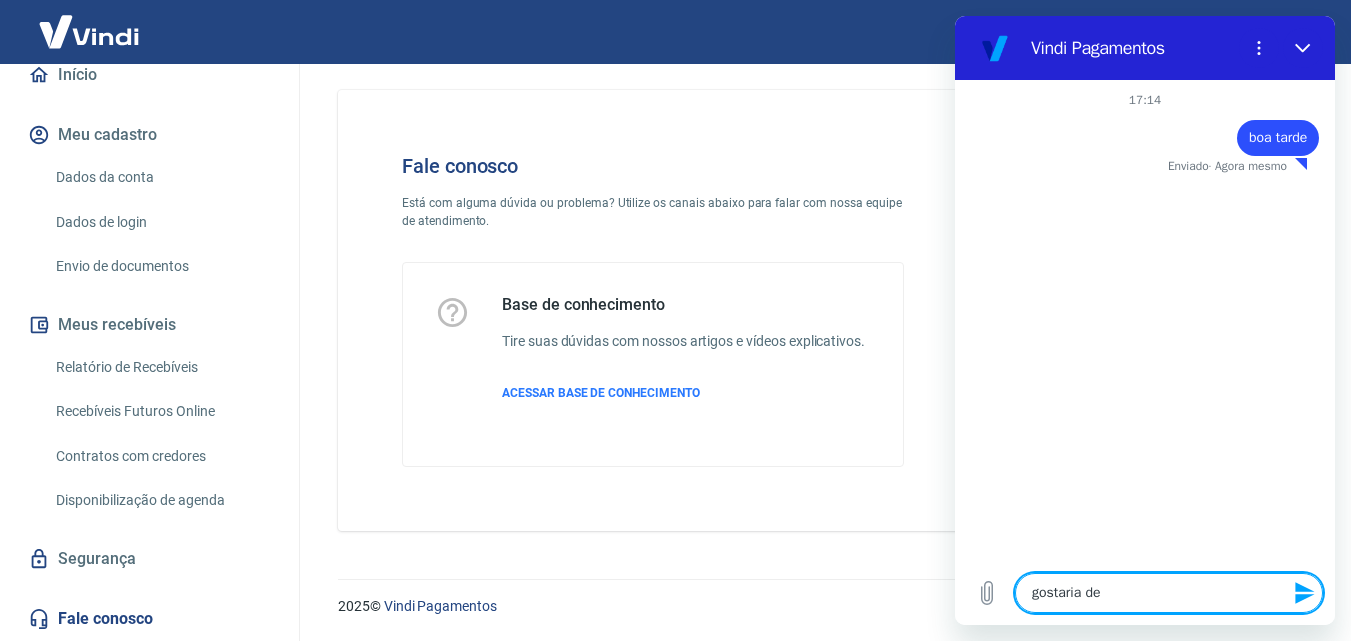 type on "gostaria de" 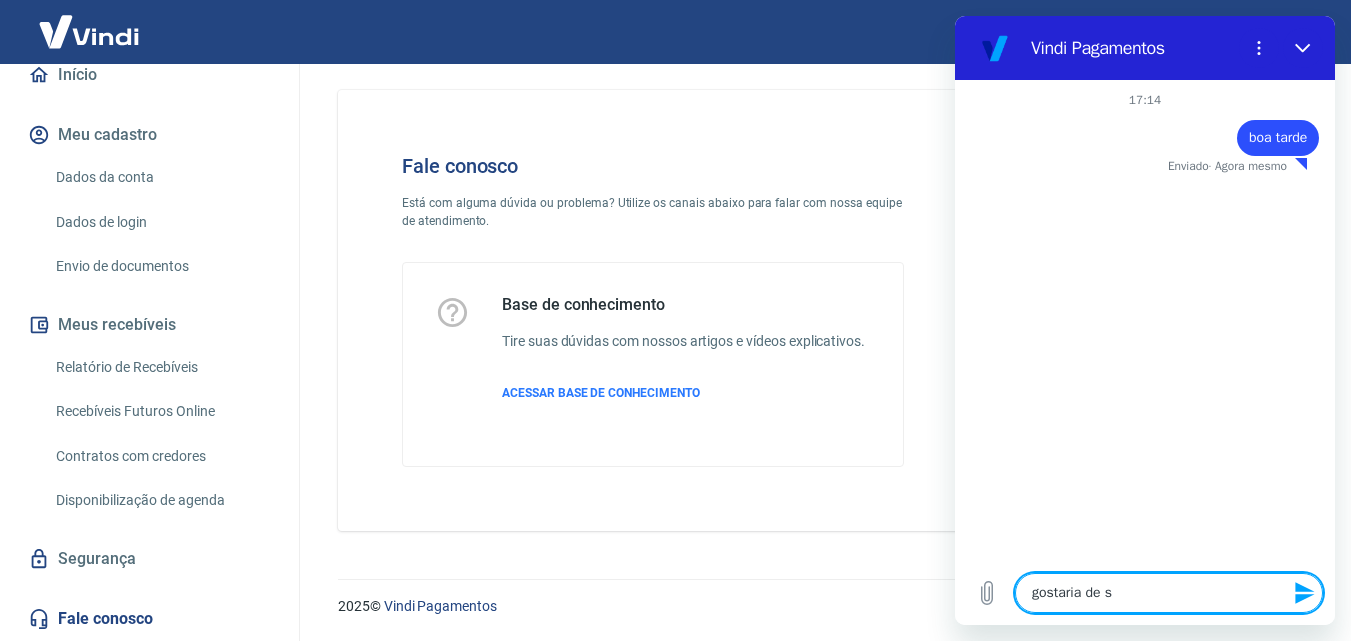 type on "gostaria de sa" 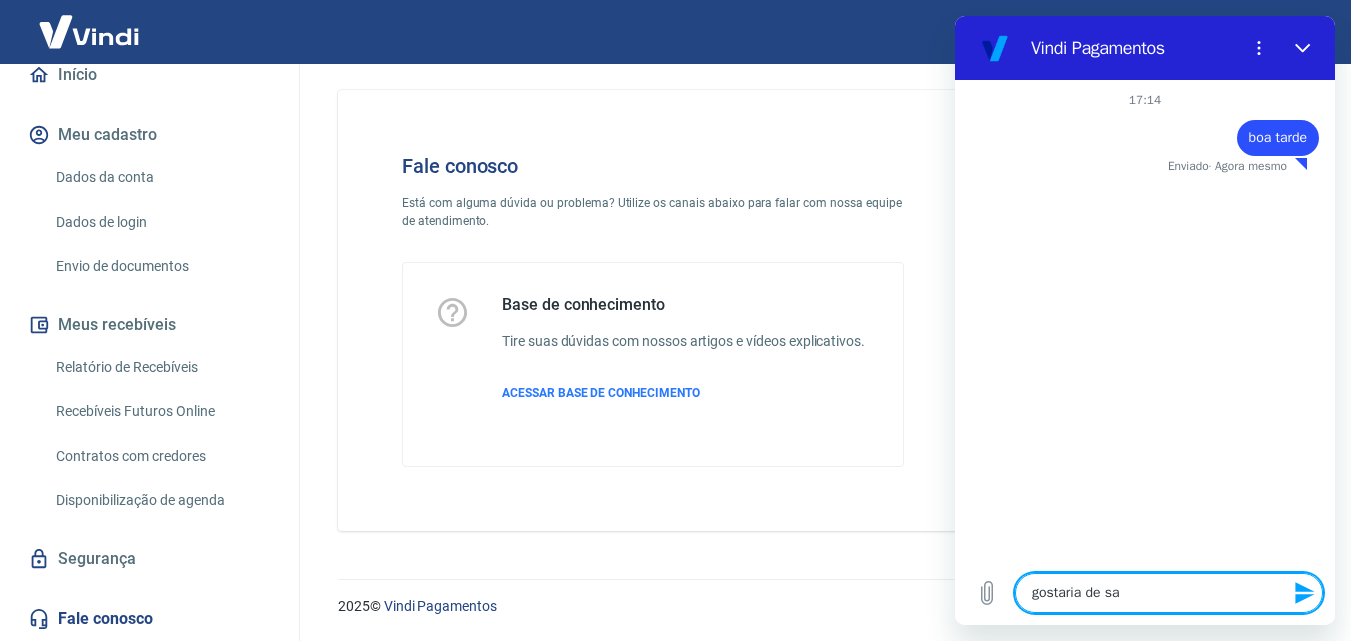 type on "gostaria de s" 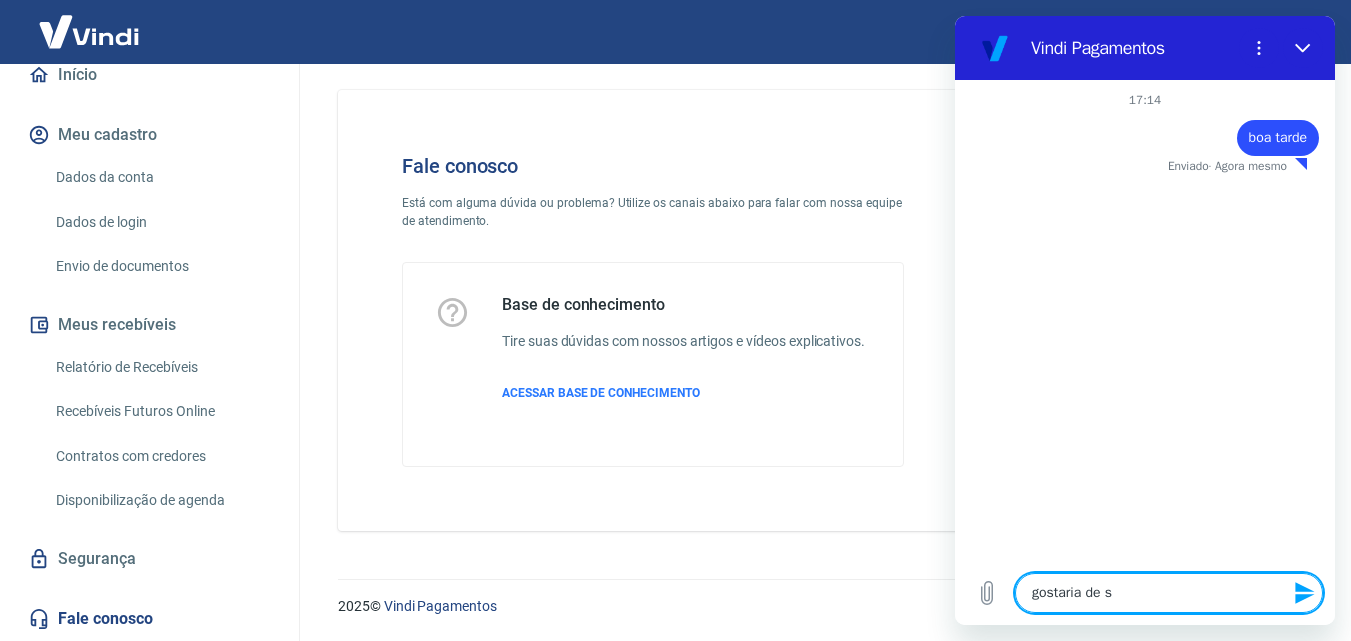 type on "x" 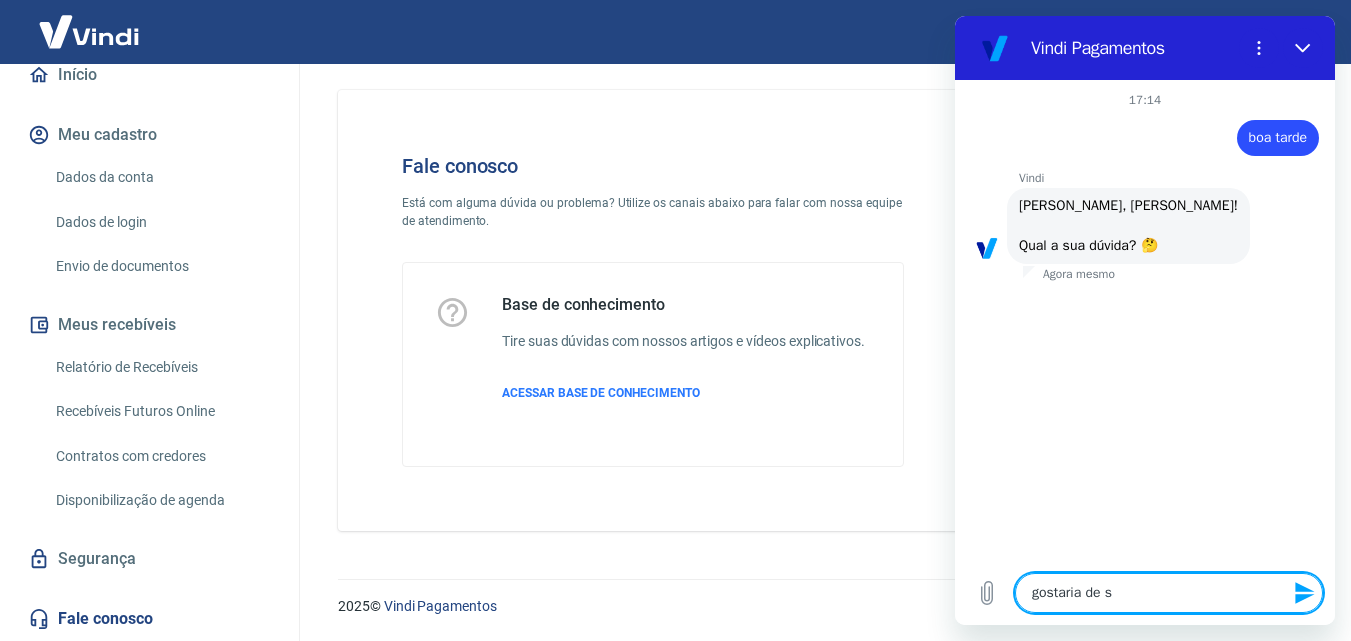 type on "gostaria de" 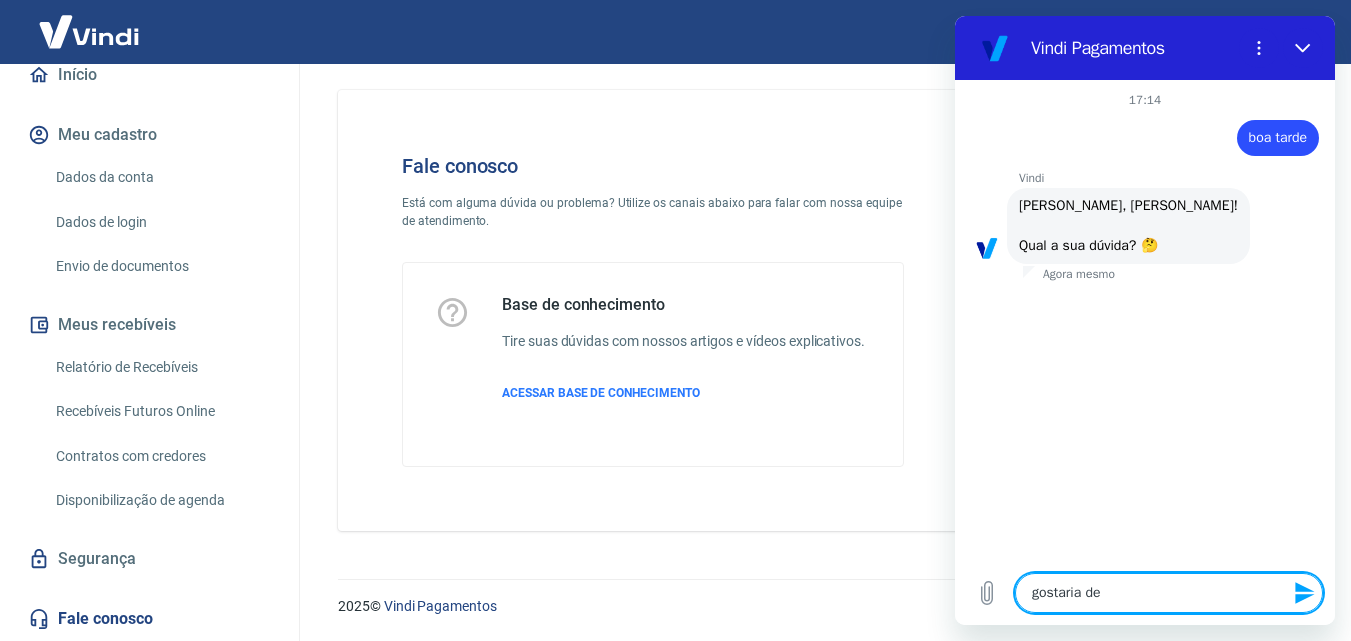 type on "gostaria de" 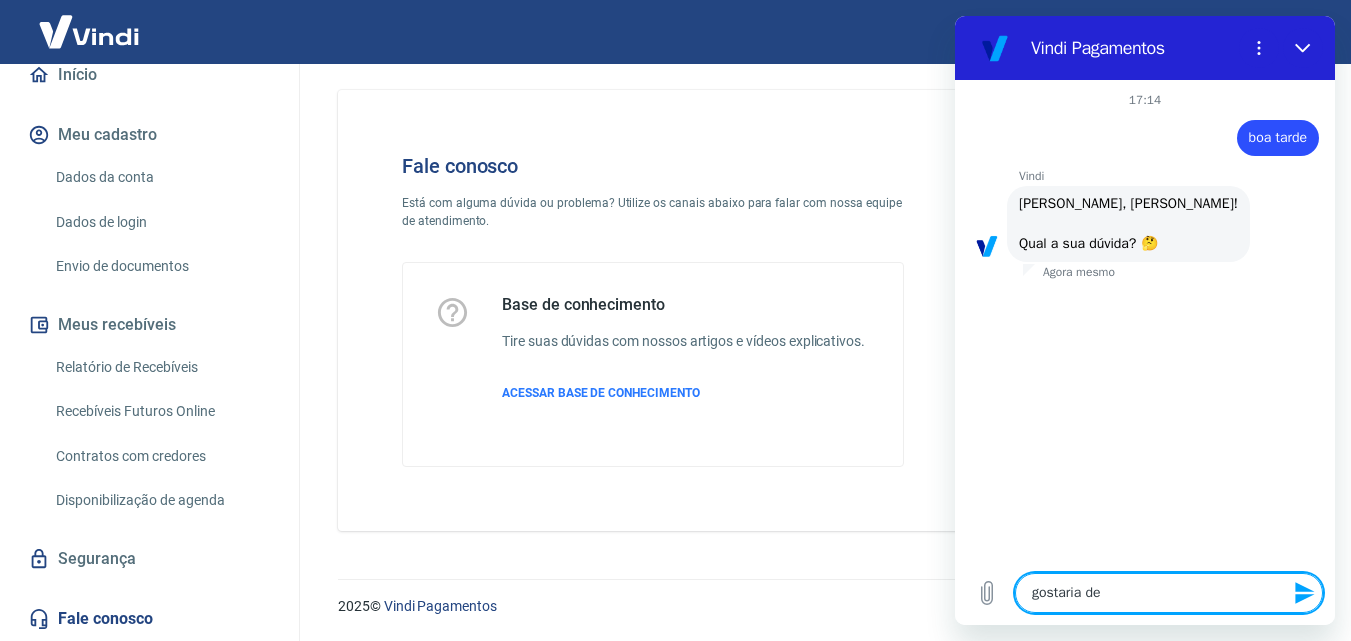 type on "gostaria de" 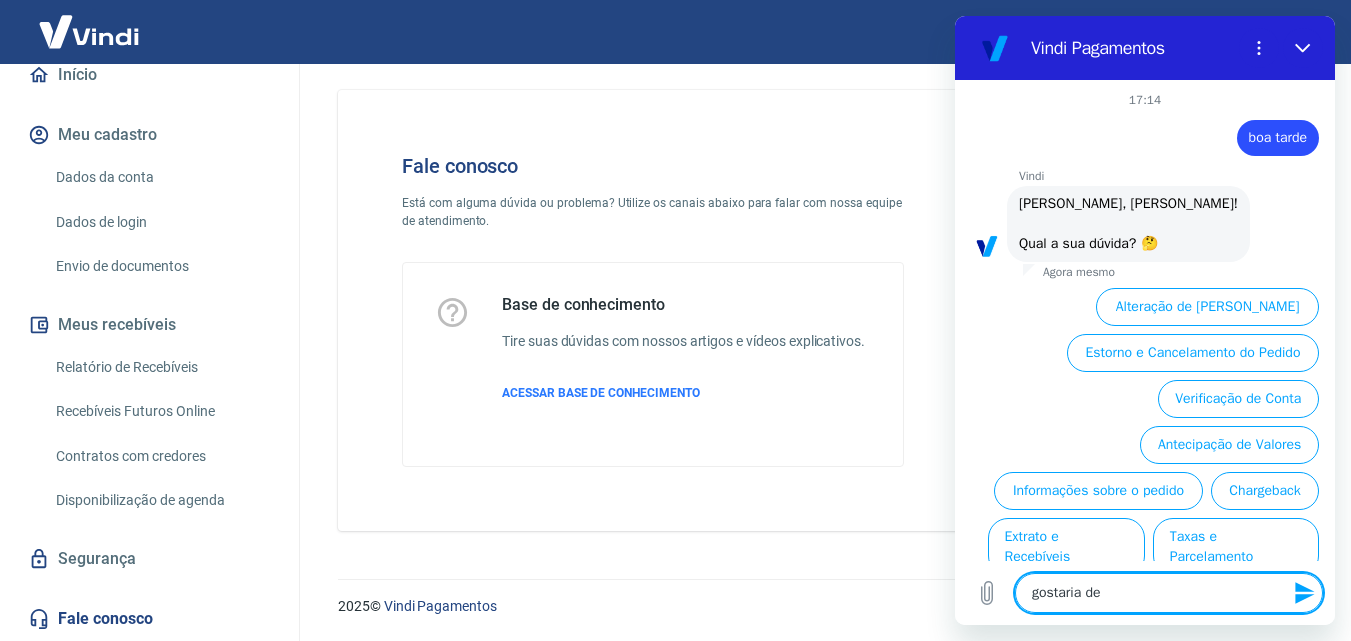 scroll, scrollTop: 112, scrollLeft: 0, axis: vertical 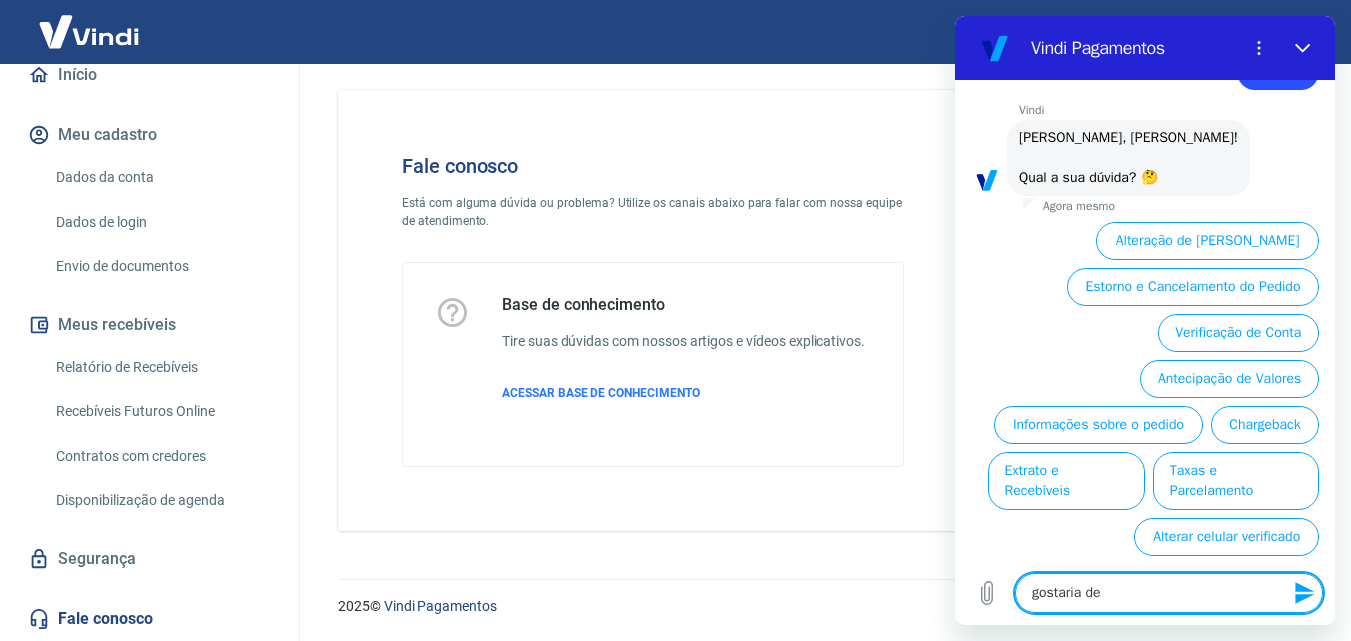 type on "gostaria de m" 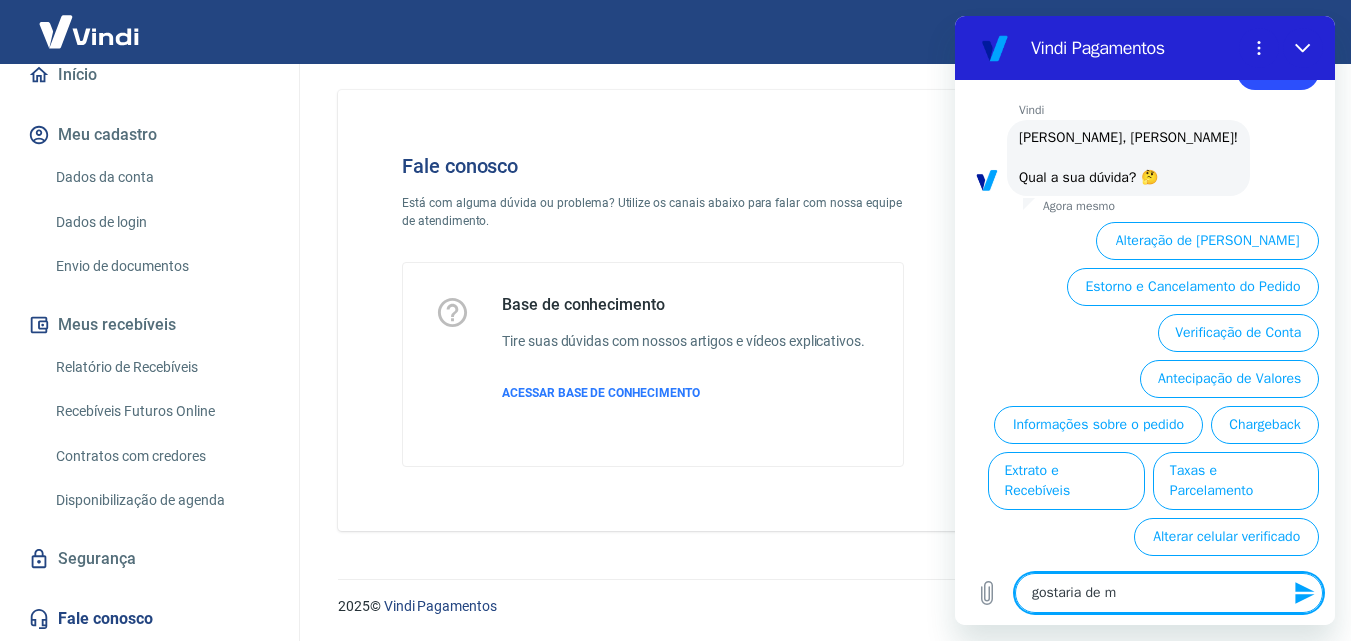 type on "gostaria de mu" 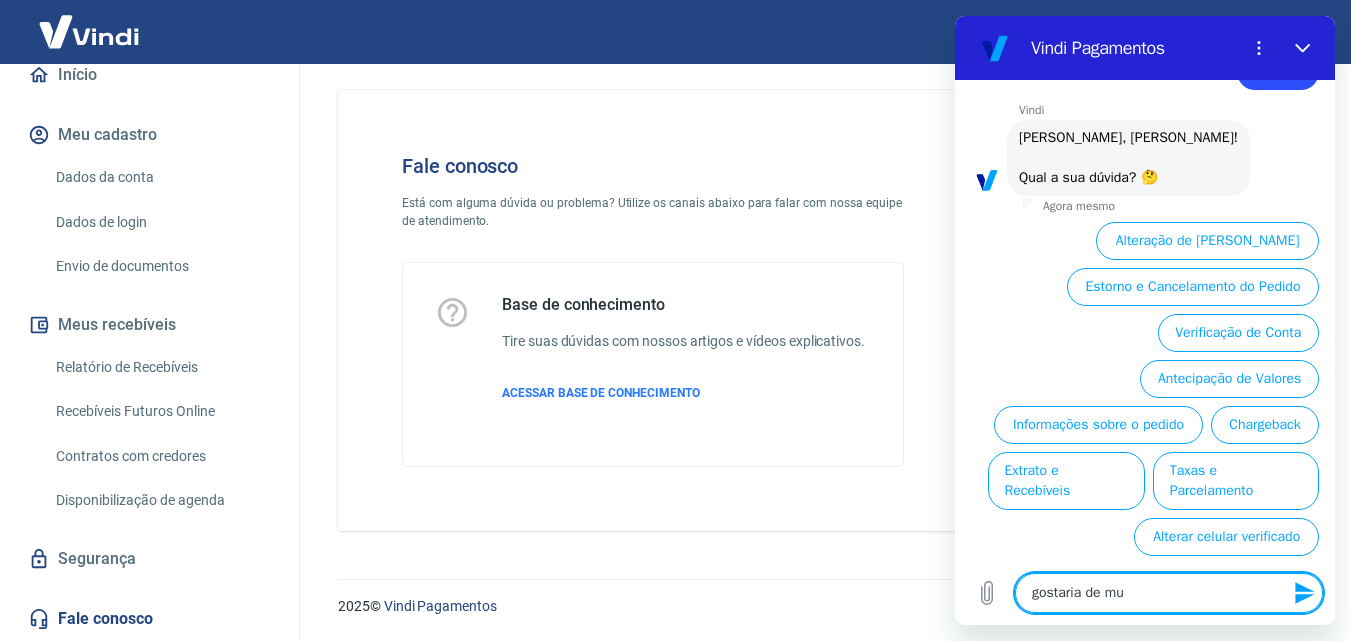 type on "x" 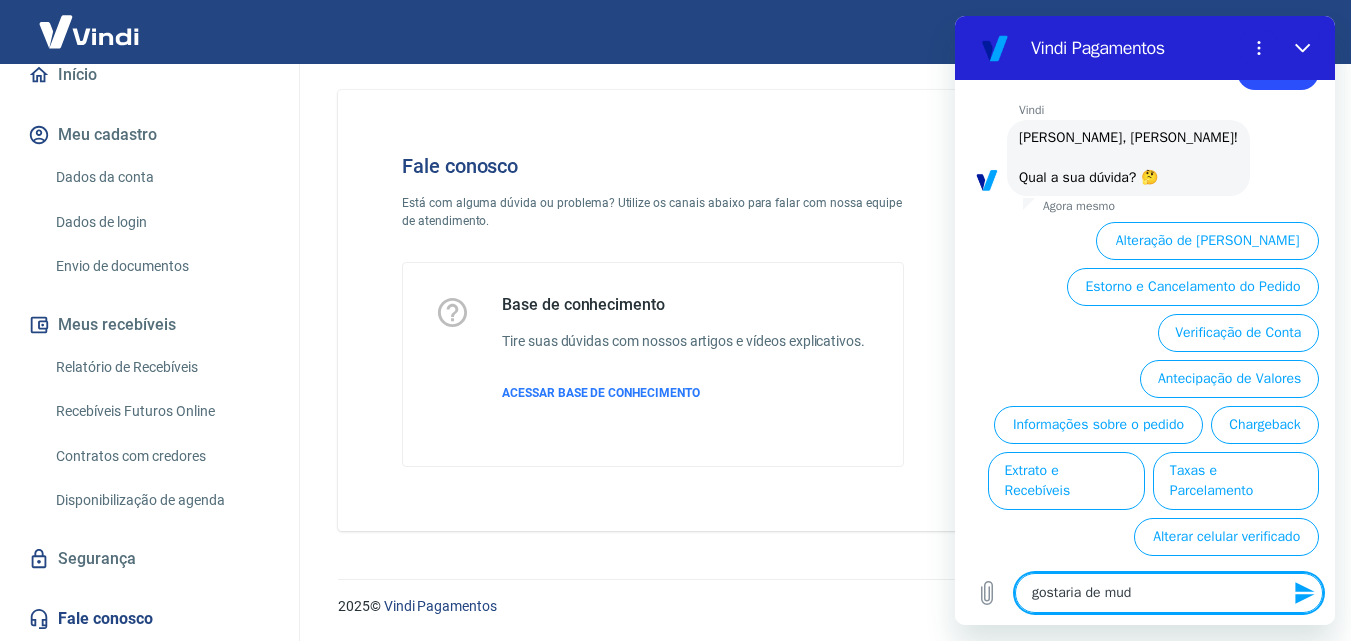 type on "gostaria de muda" 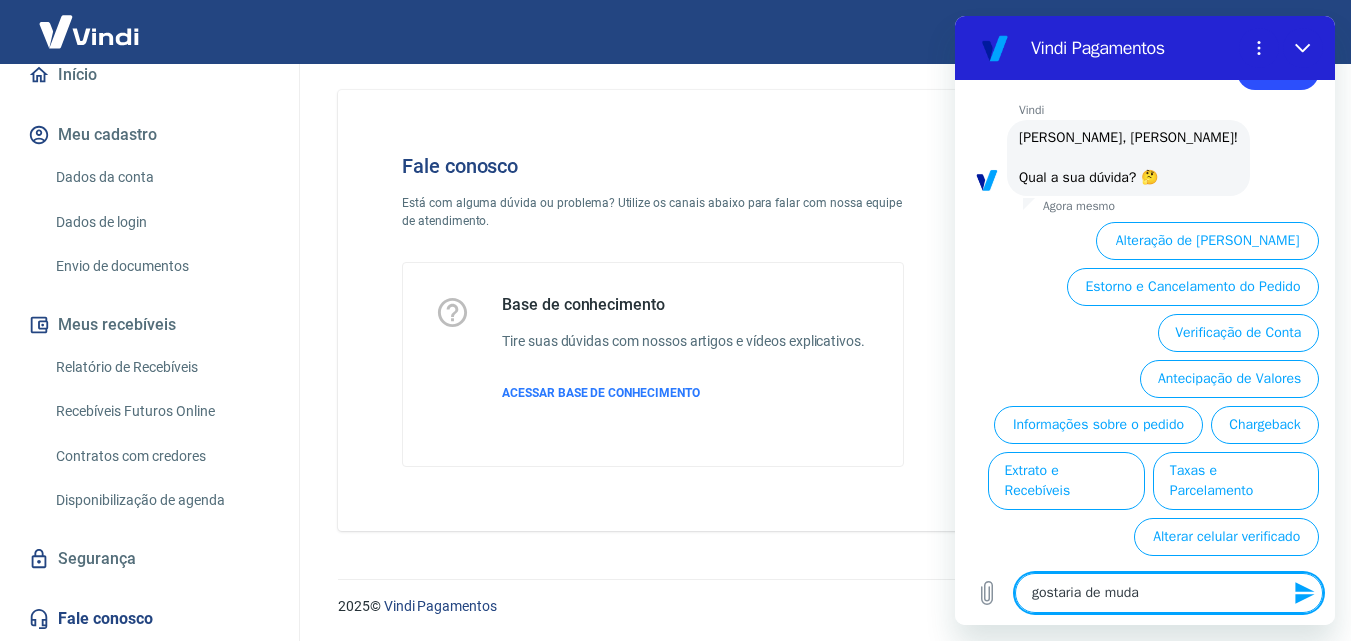 type on "gostaria de mudar" 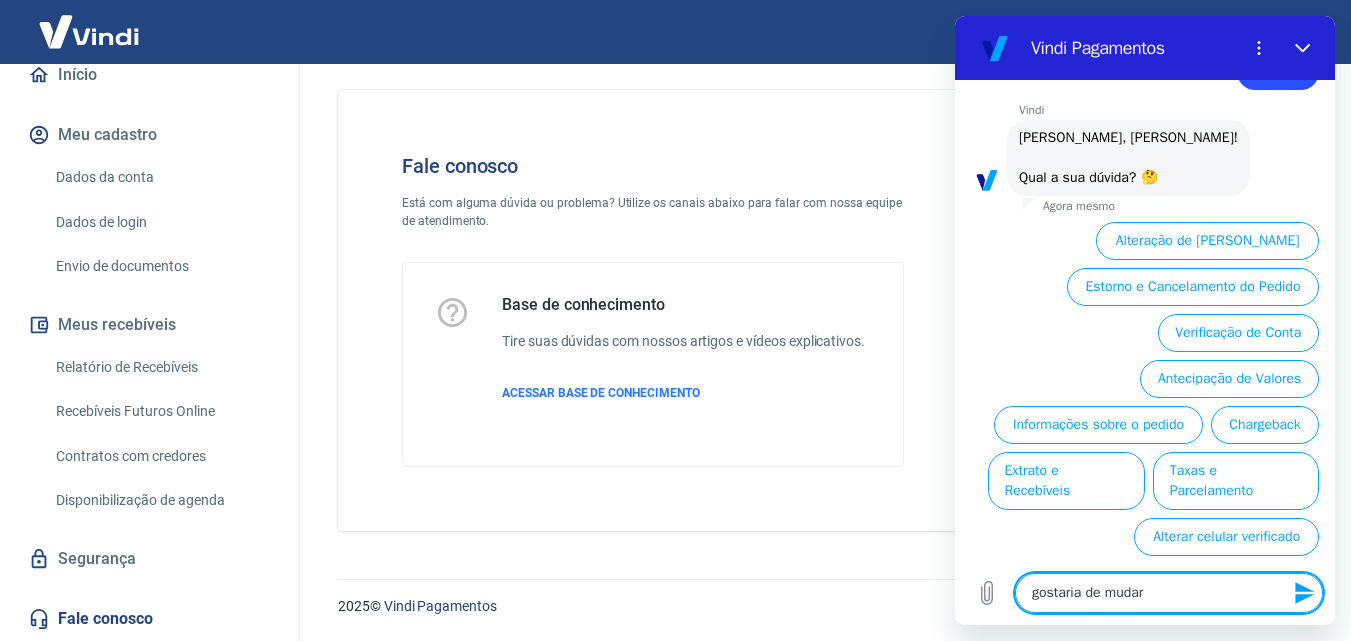 type on "gostaria de mudar" 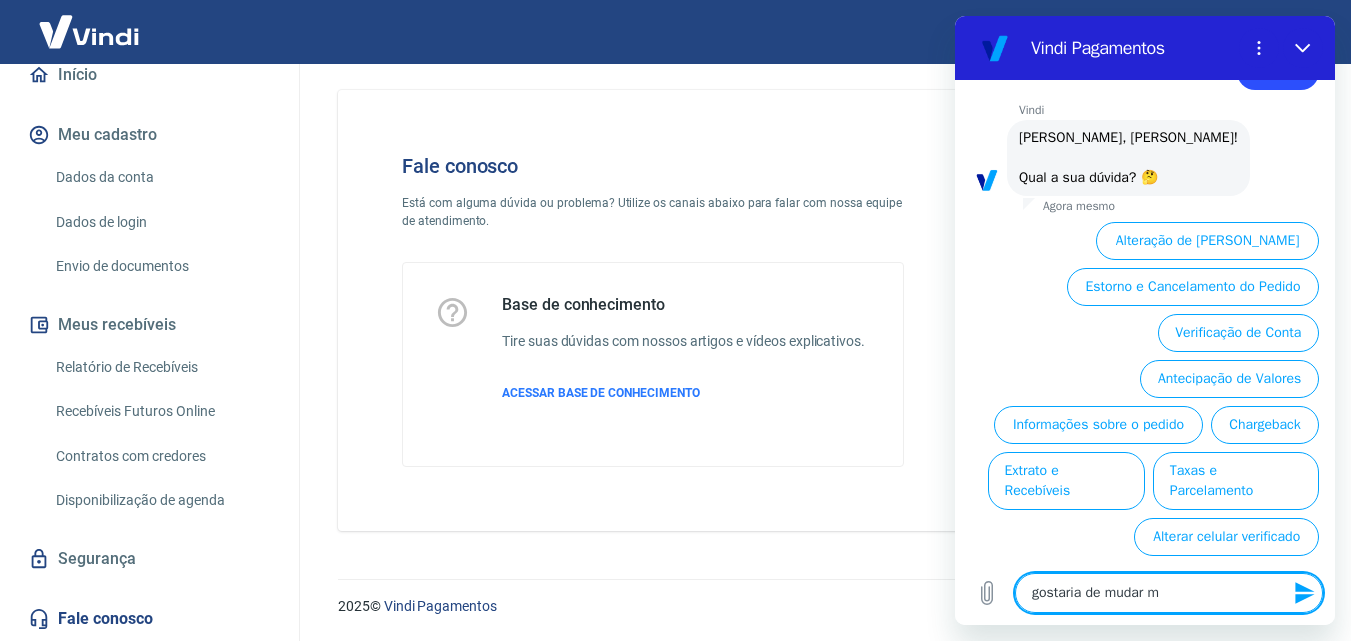 type on "x" 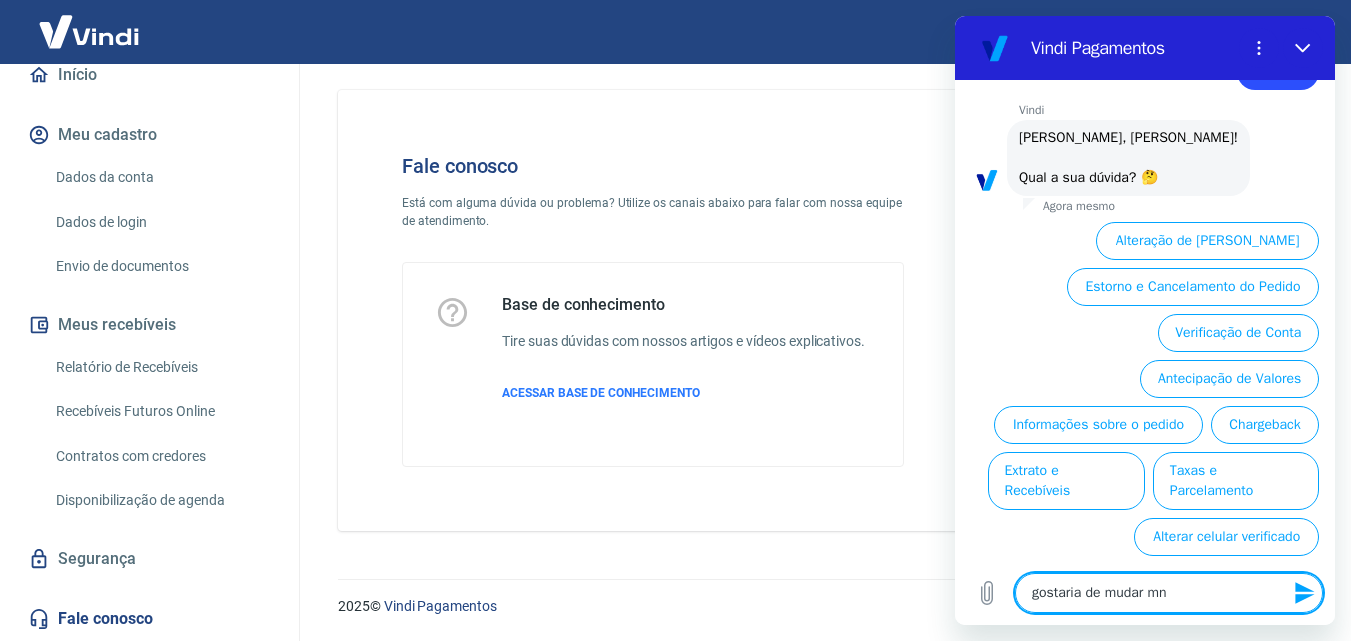 type on "gostaria de mudar mnh" 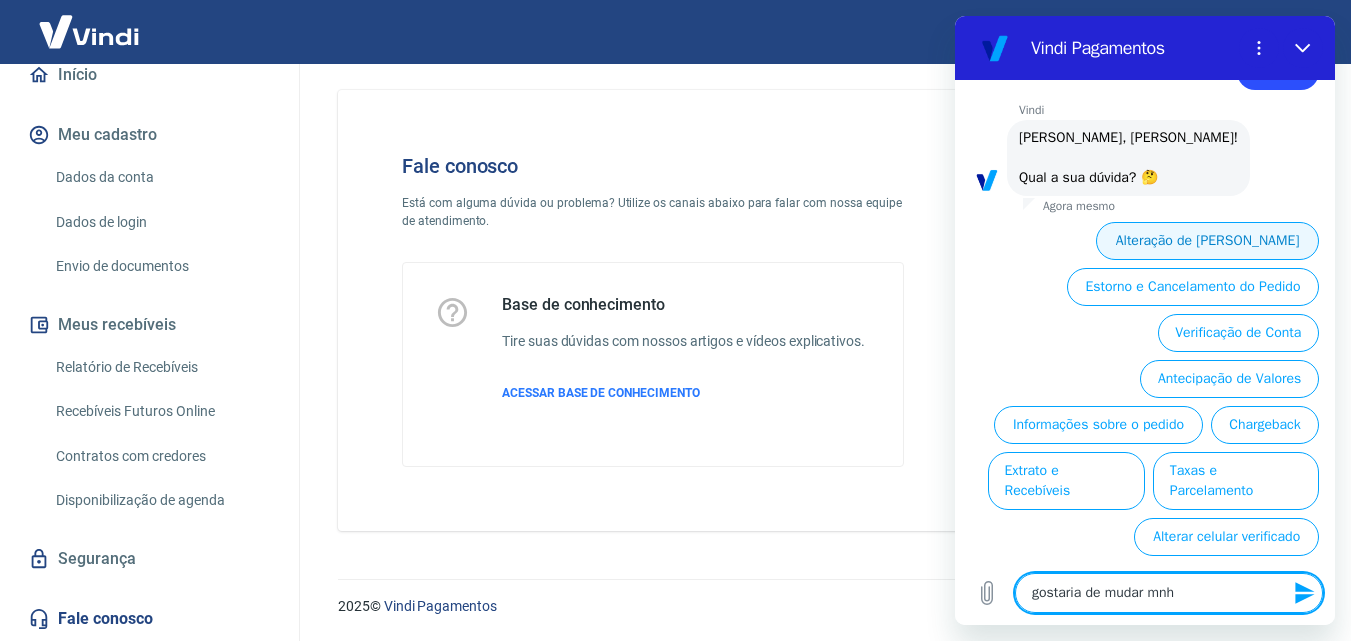 type on "gostaria de mudar mnh" 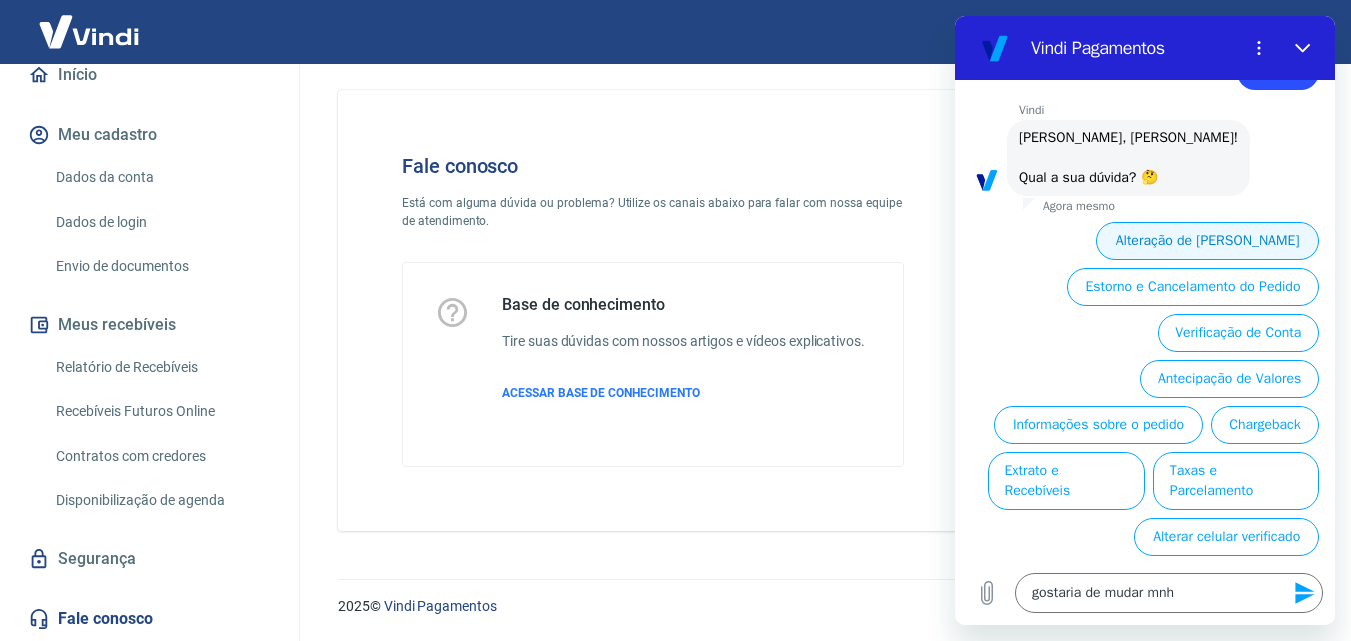 click on "Alteração de [PERSON_NAME]" at bounding box center (1207, 241) 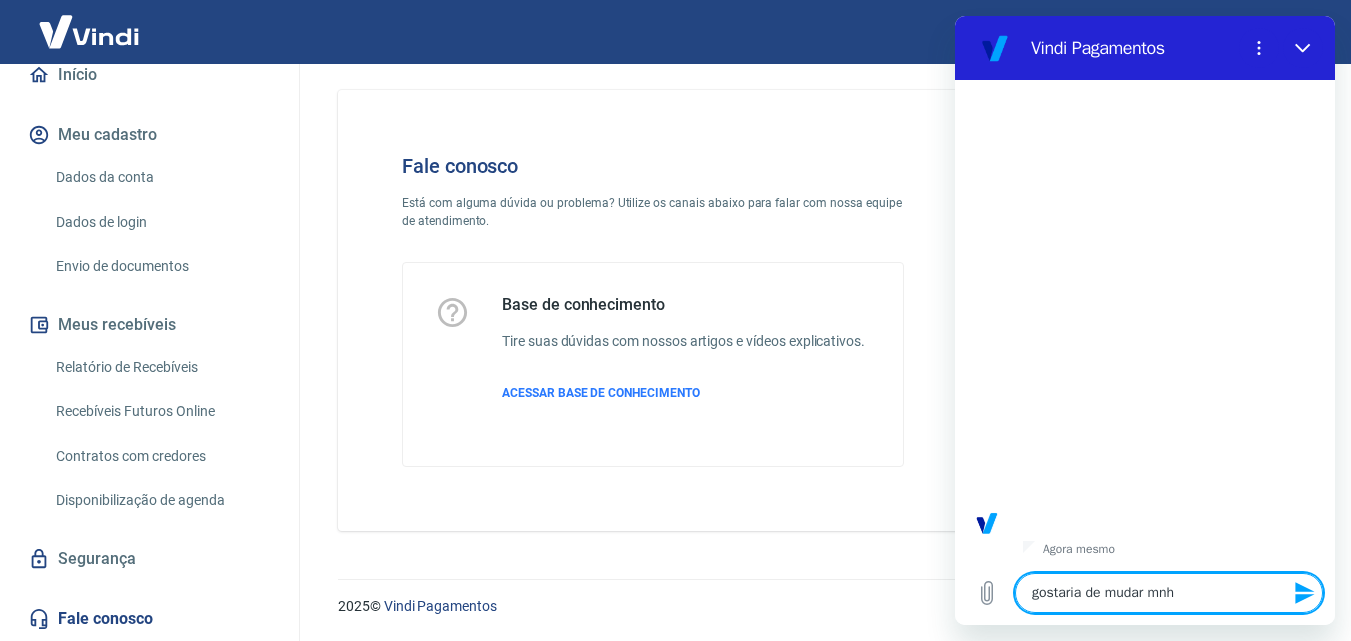 scroll, scrollTop: 432, scrollLeft: 0, axis: vertical 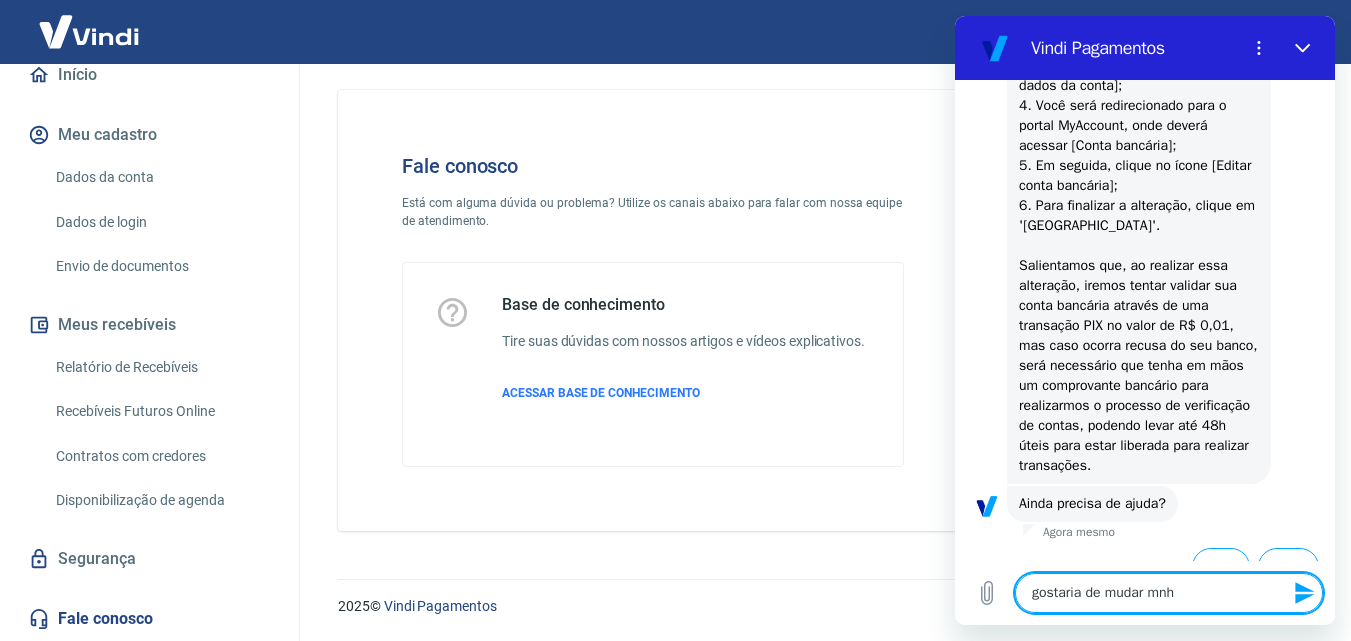 click on "Fale conosco Está com alguma dúvida ou problema? Utilize os canais abaixo para falar com nossa equipe de atendimento. Base de conhecimento Tire suas dúvidas com nossos artigos e vídeos explicativos. ACESSAR BASE DE CONHECIMENTO" at bounding box center (653, 310) 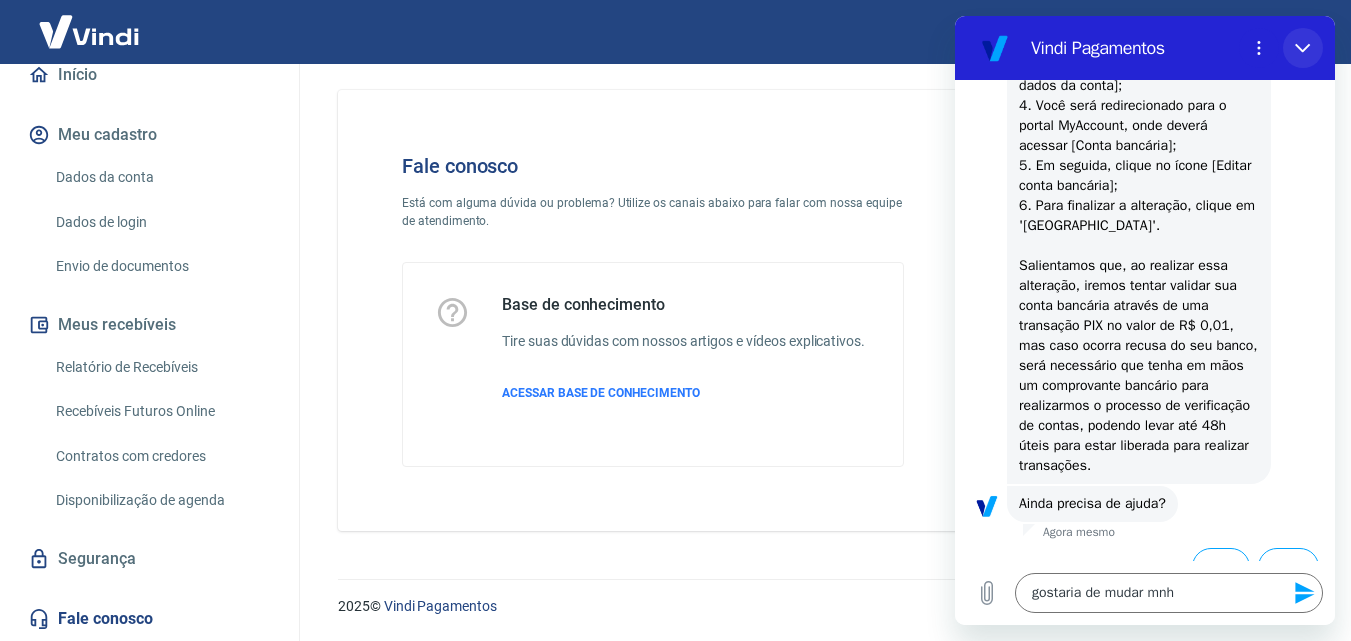 drag, startPoint x: 1308, startPoint y: 40, endPoint x: 2240, endPoint y: 68, distance: 932.42053 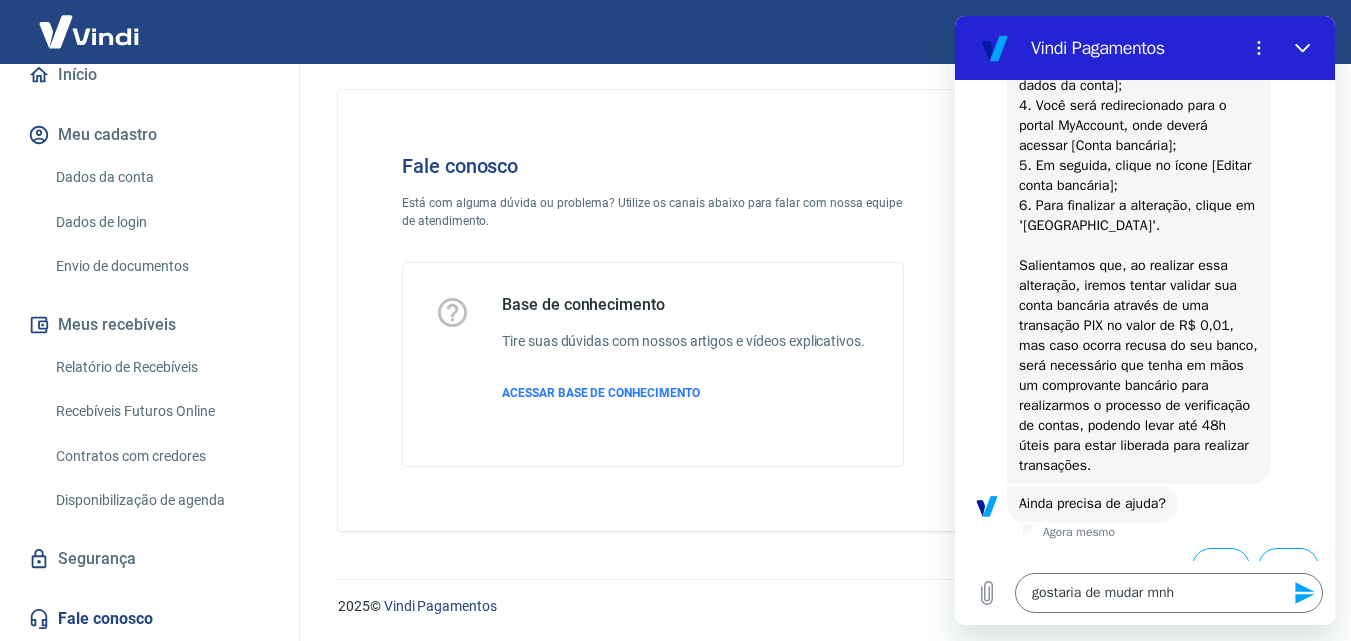 type on "x" 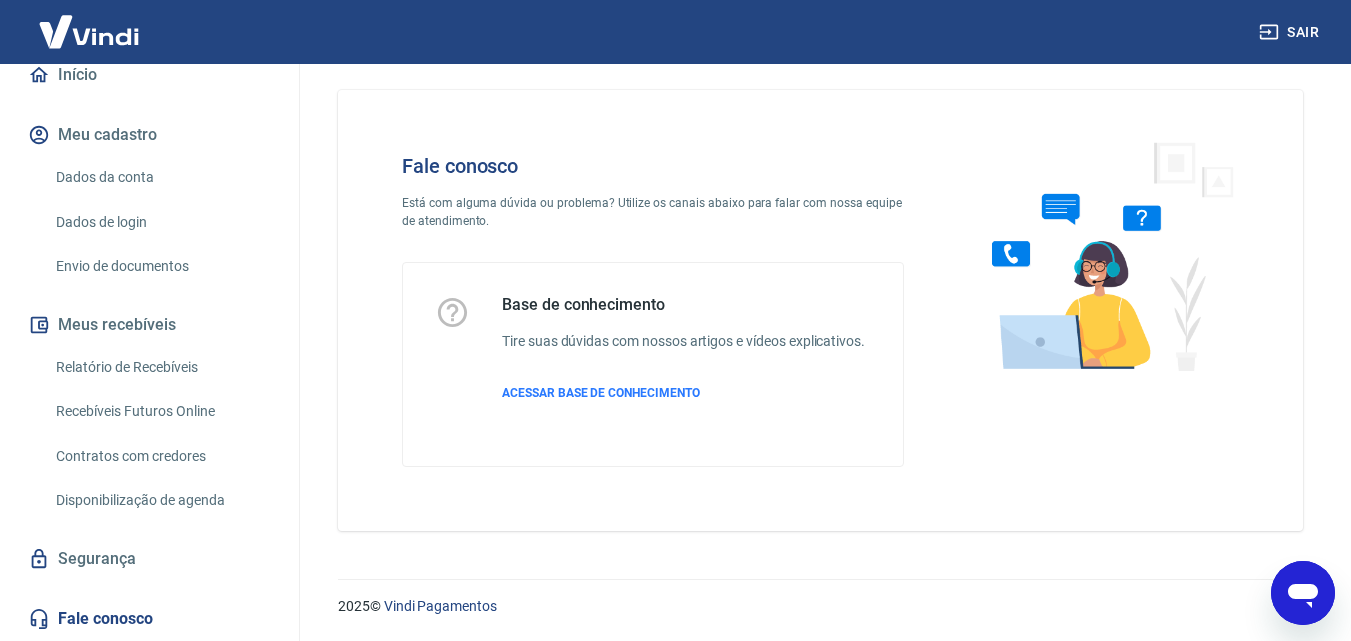 click on "Dados da conta" at bounding box center (161, 177) 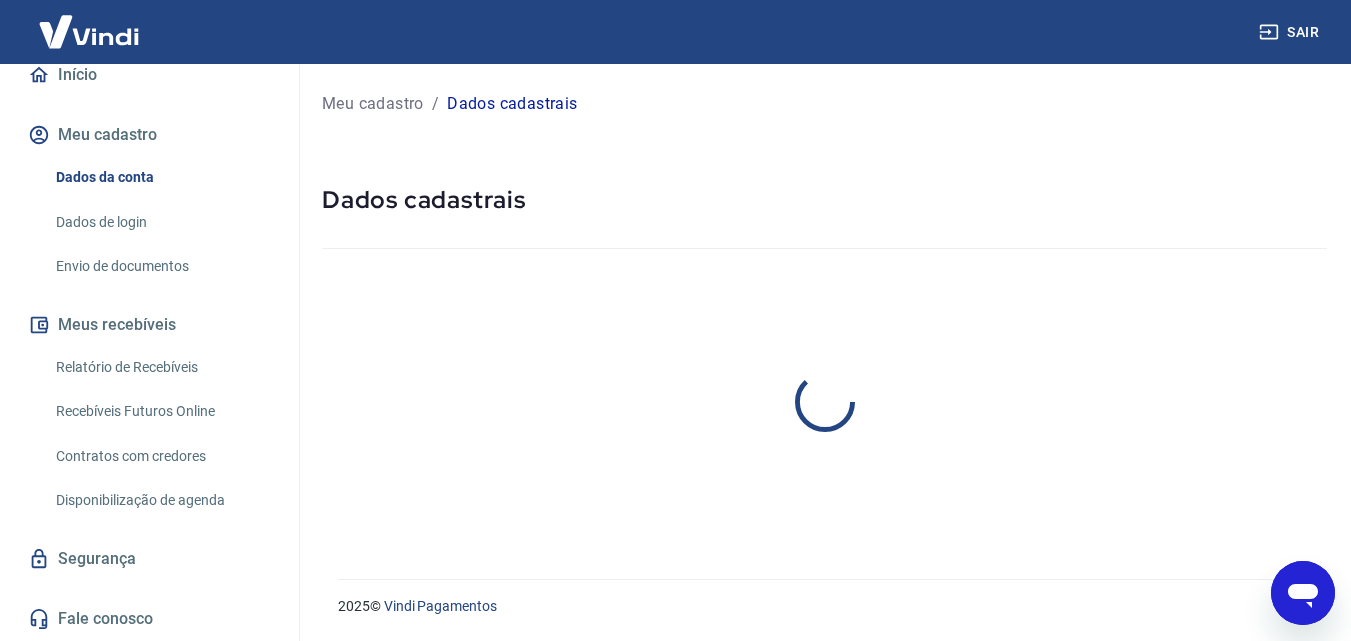 scroll, scrollTop: 0, scrollLeft: 0, axis: both 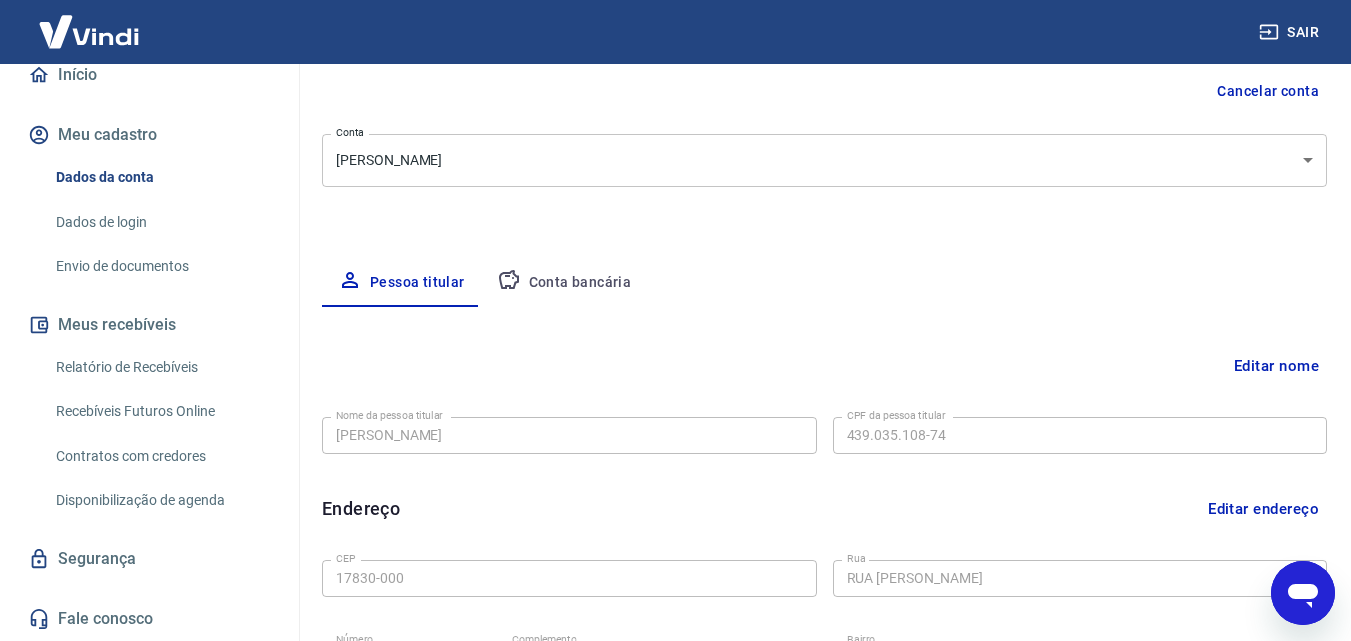 click on "Editar nome" at bounding box center [1276, 366] 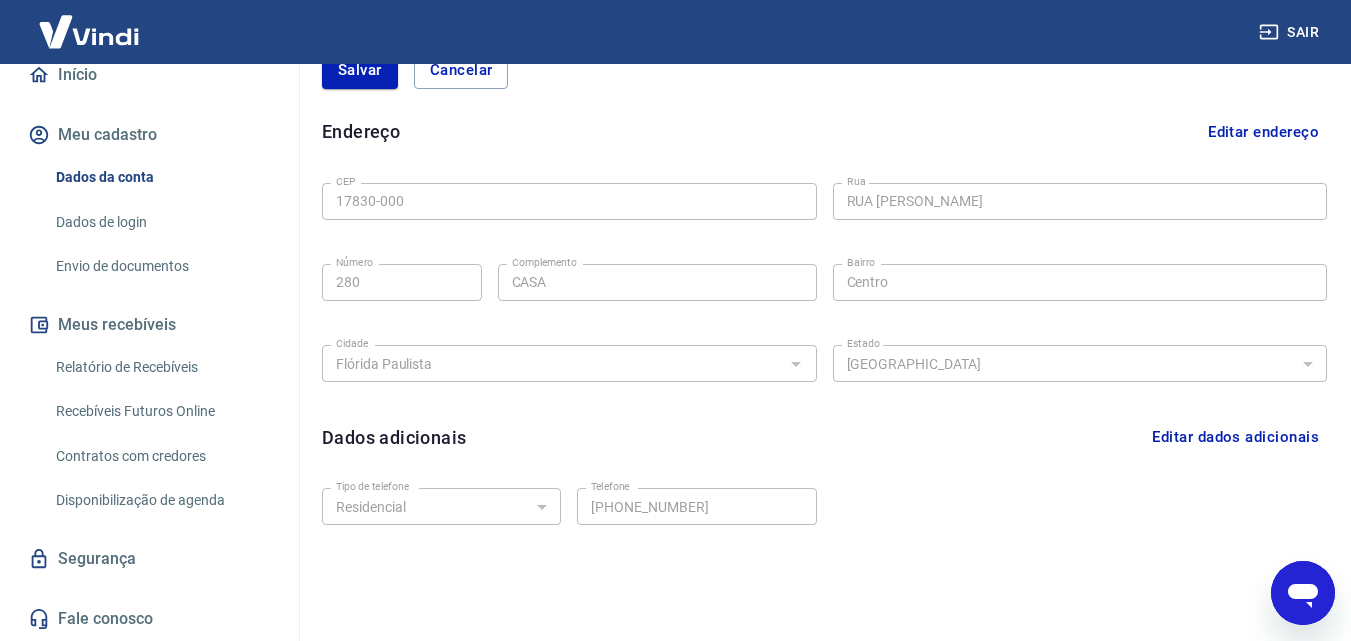 scroll, scrollTop: 823, scrollLeft: 0, axis: vertical 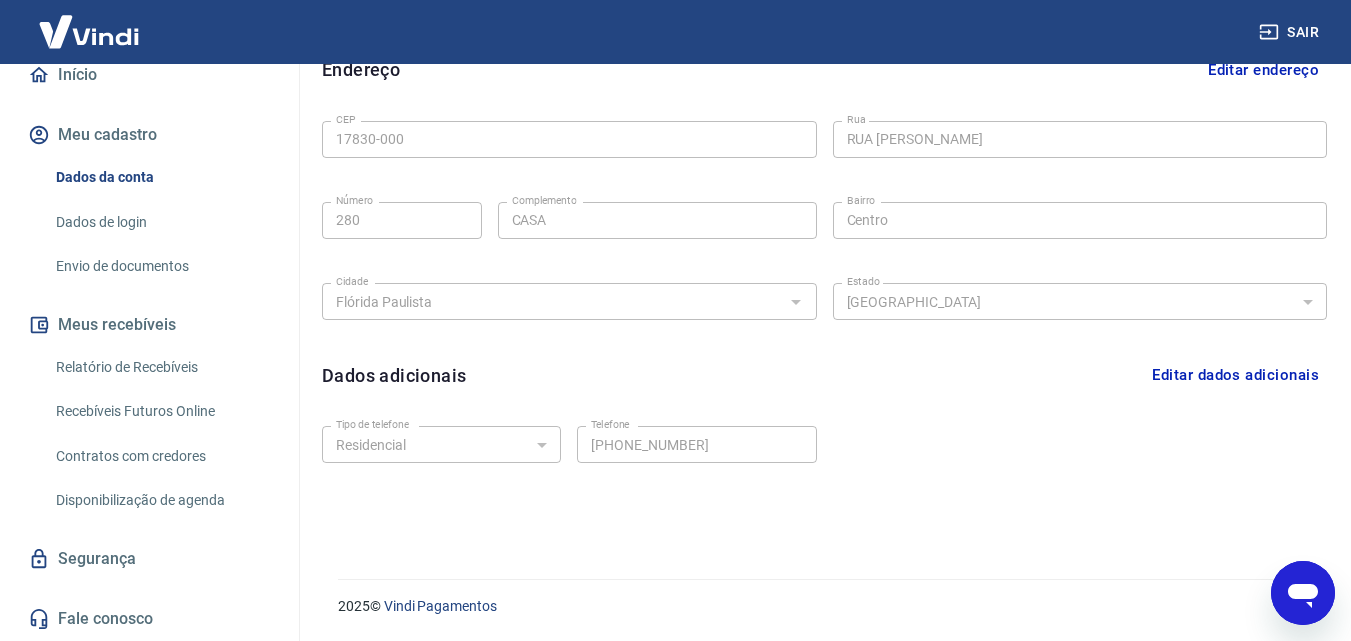 click 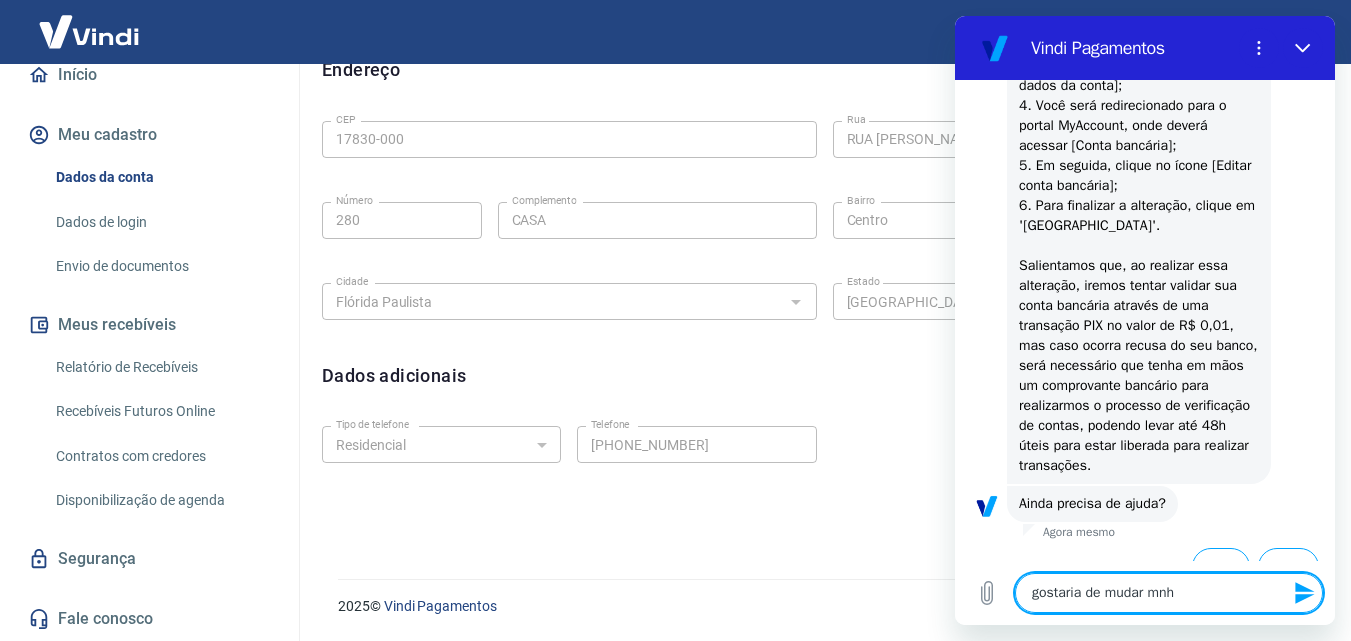 drag, startPoint x: 1194, startPoint y: 595, endPoint x: 1159, endPoint y: 592, distance: 35.128338 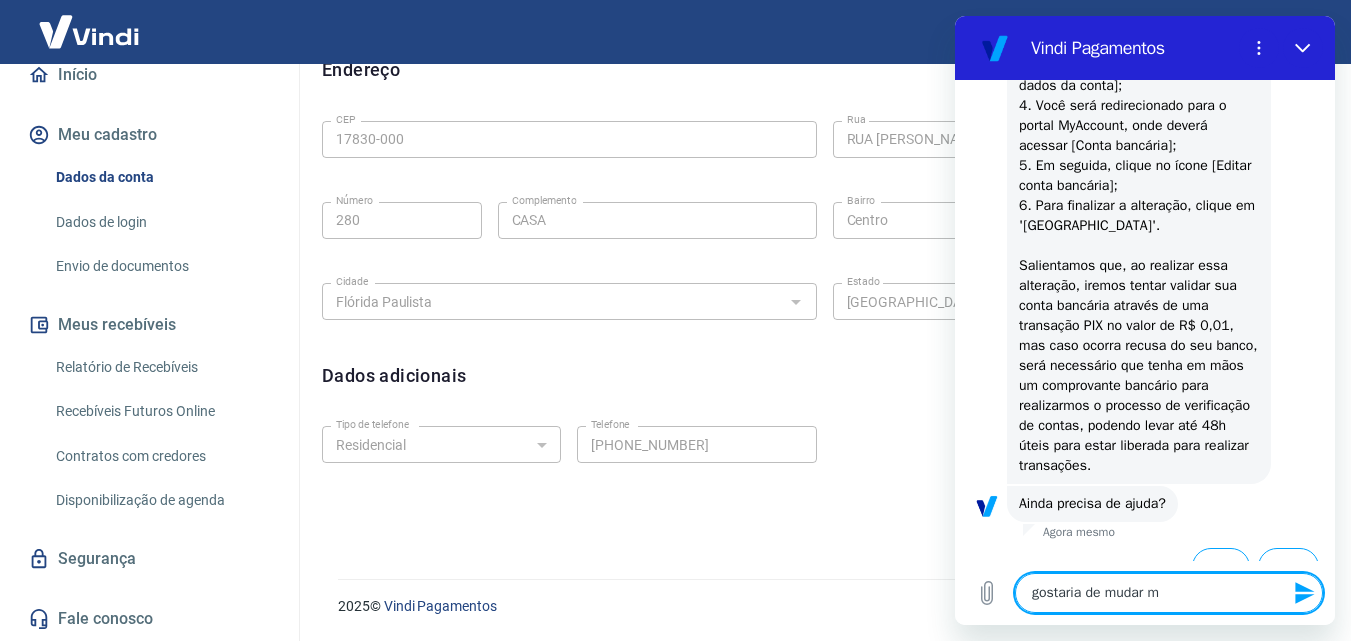 type on "gostaria de mudar" 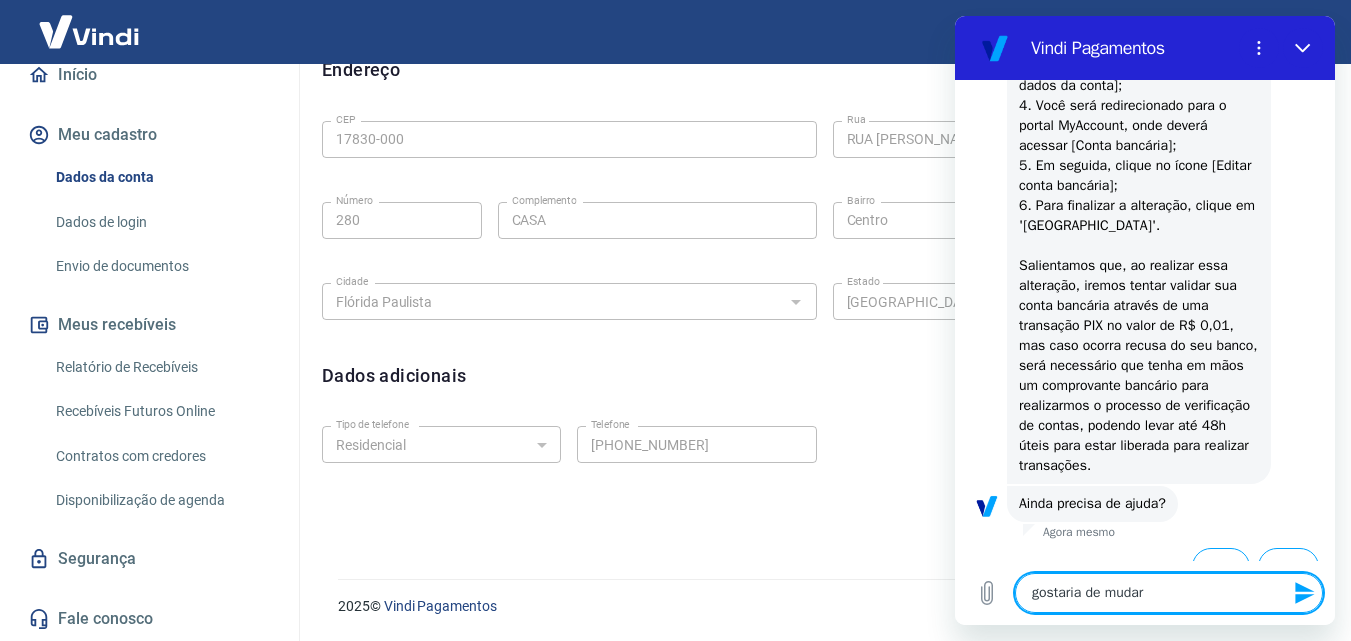 type on "gostaria de mudar d" 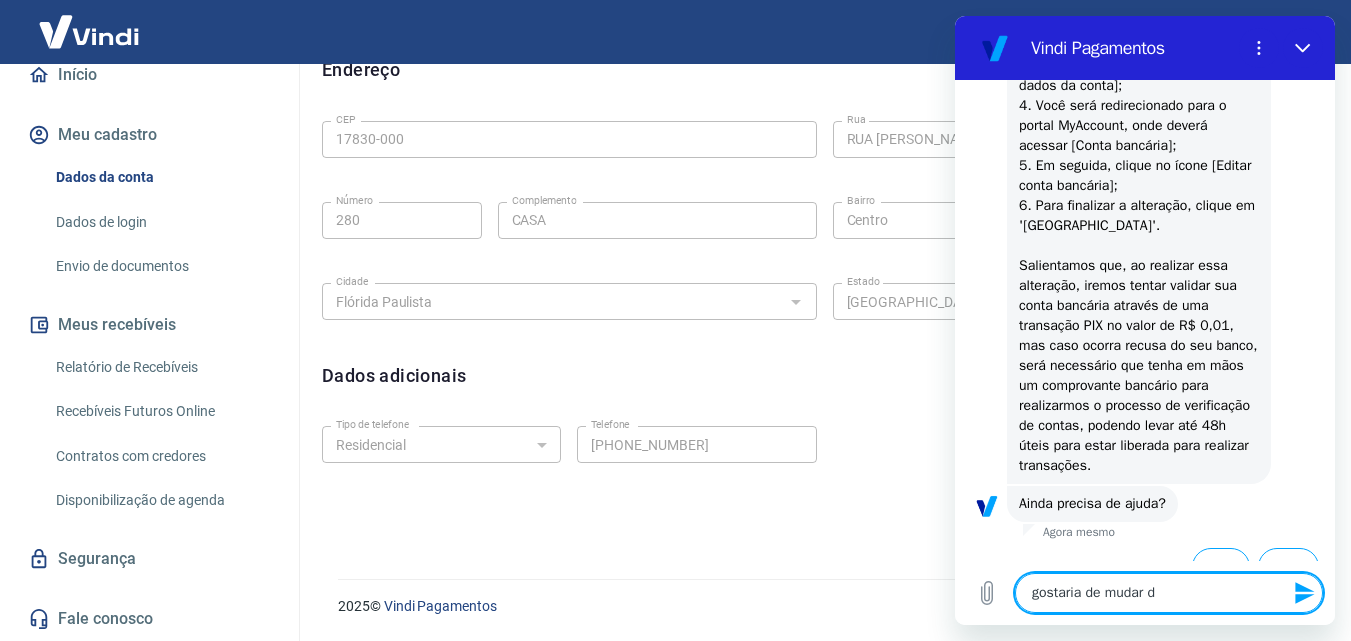 type on "gostaria de mudar de" 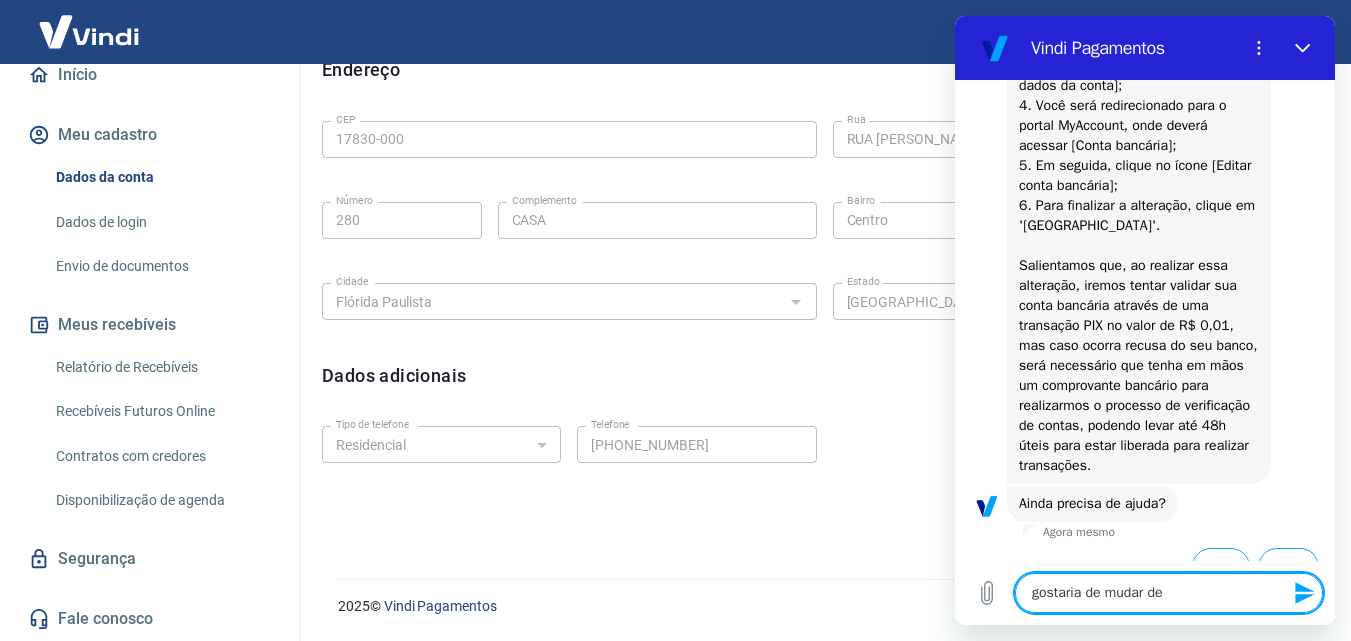 type on "x" 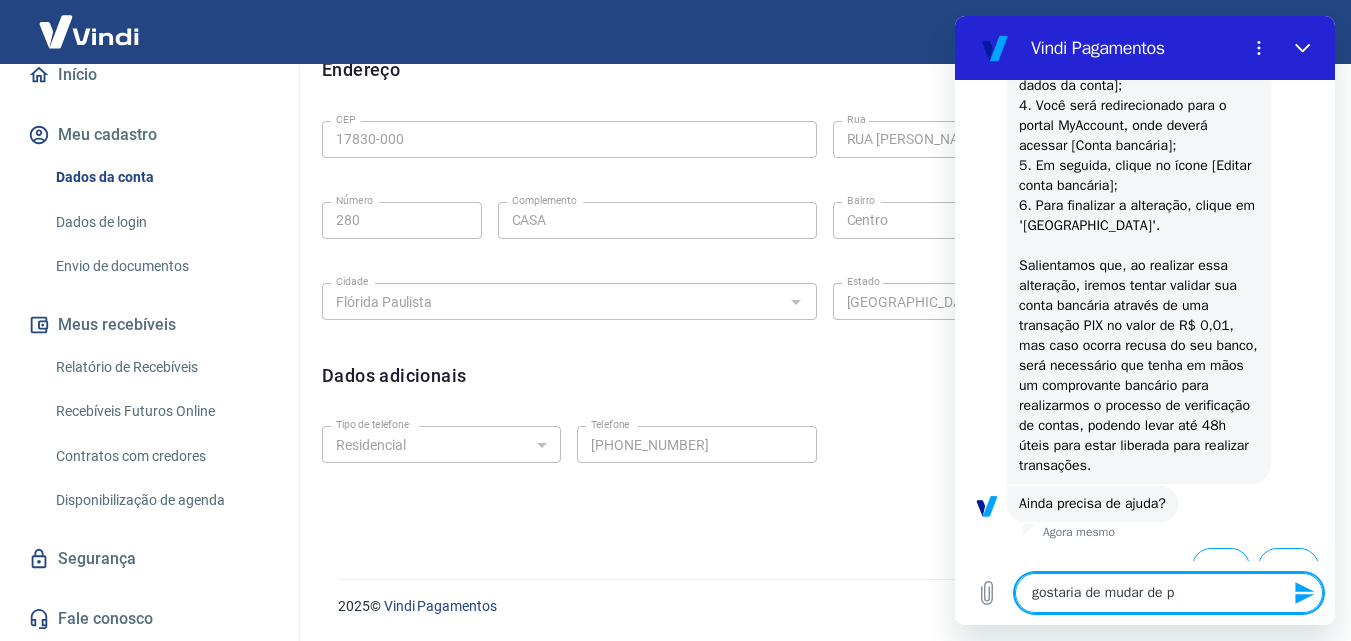 type on "x" 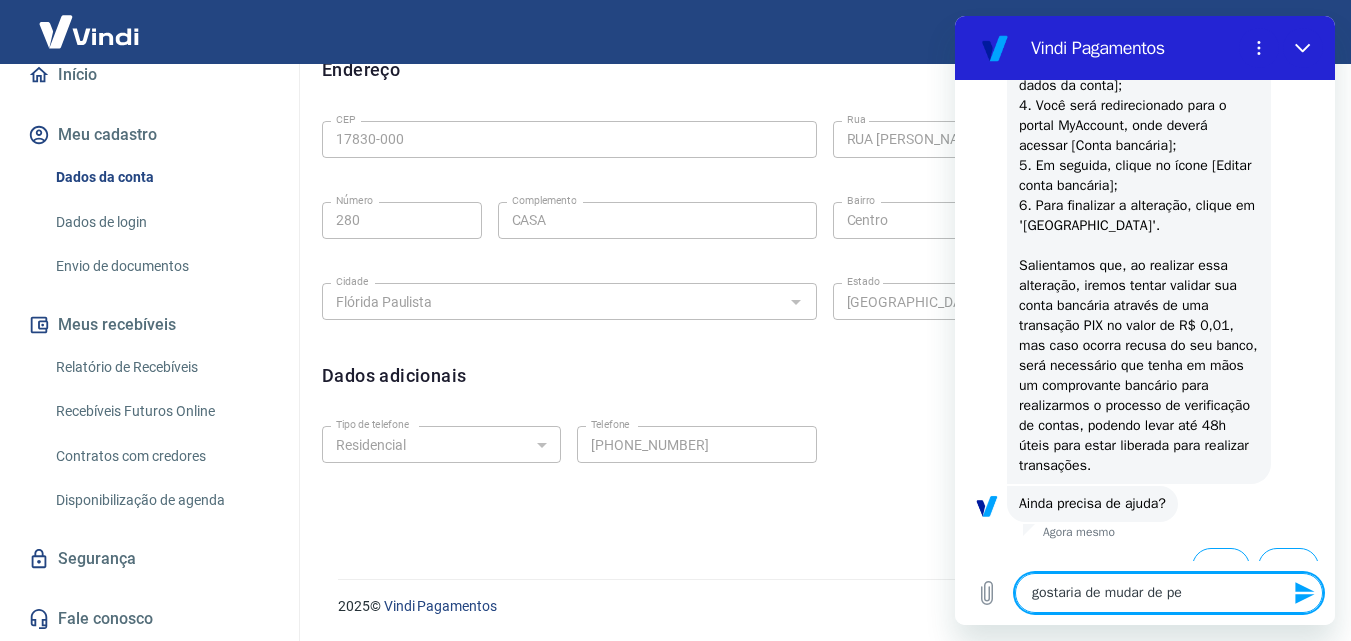 type on "gostaria de mudar de pes" 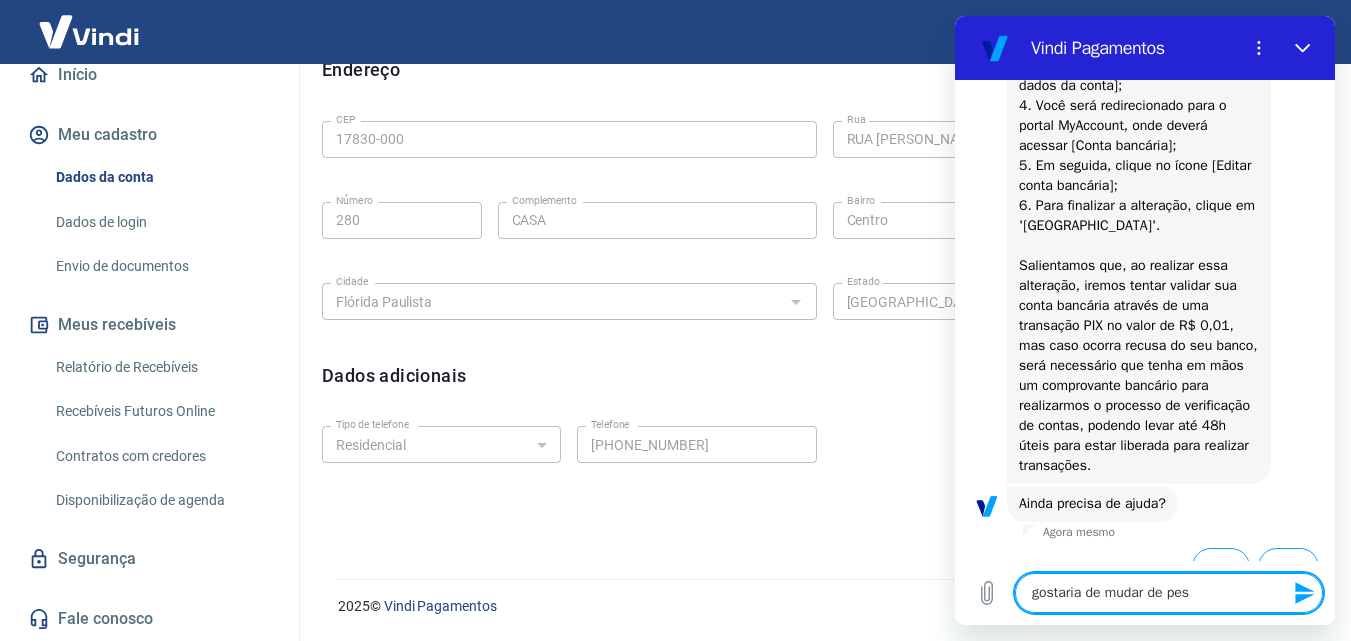 type on "gostaria de mudar de pess" 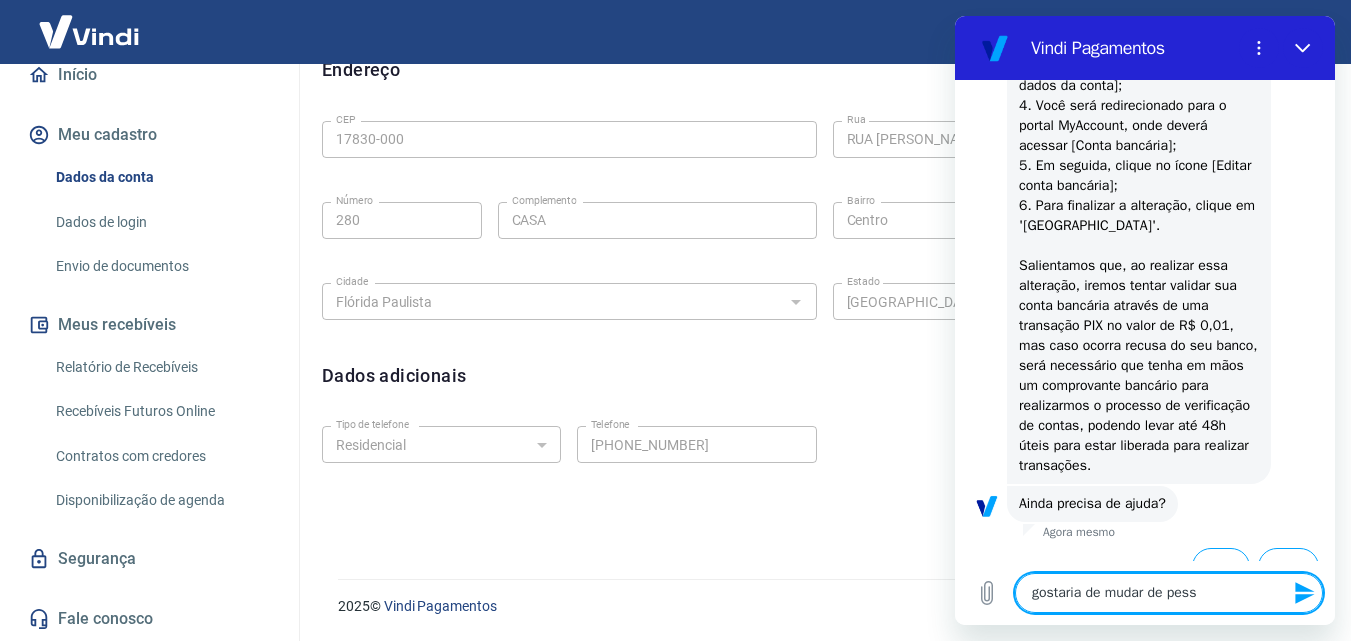 type on "gostaria de mudar de pesso" 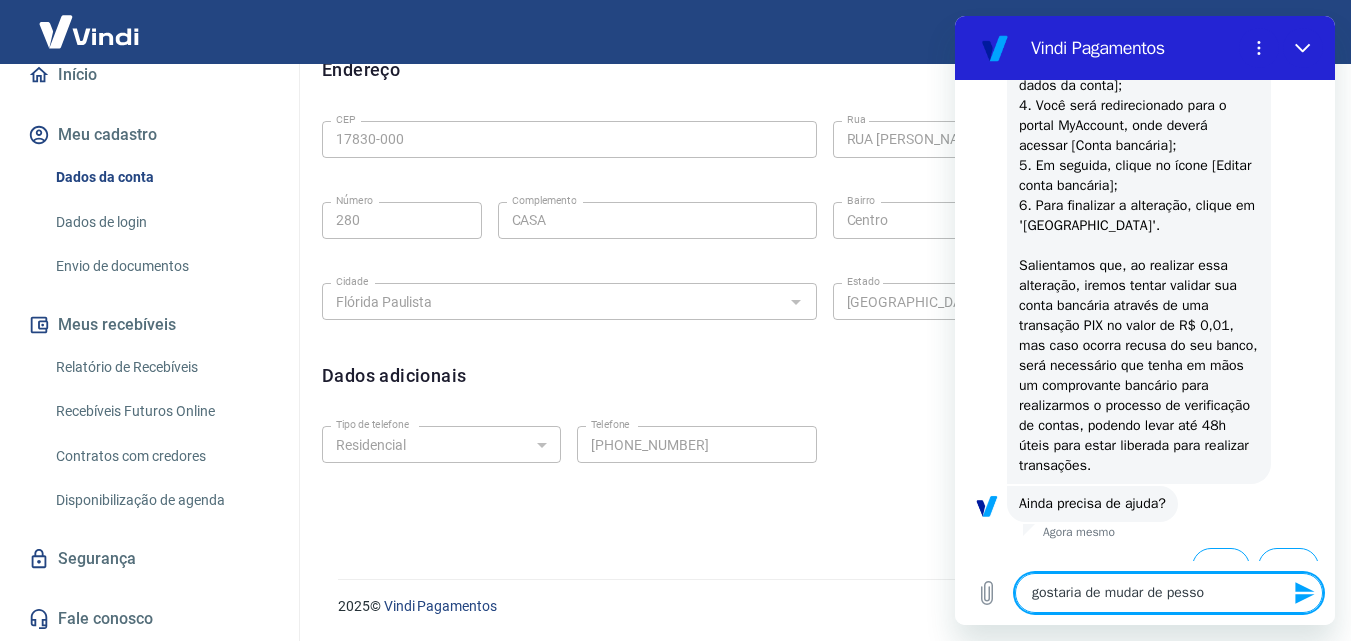 type on "gostaria de mudar de pessoa" 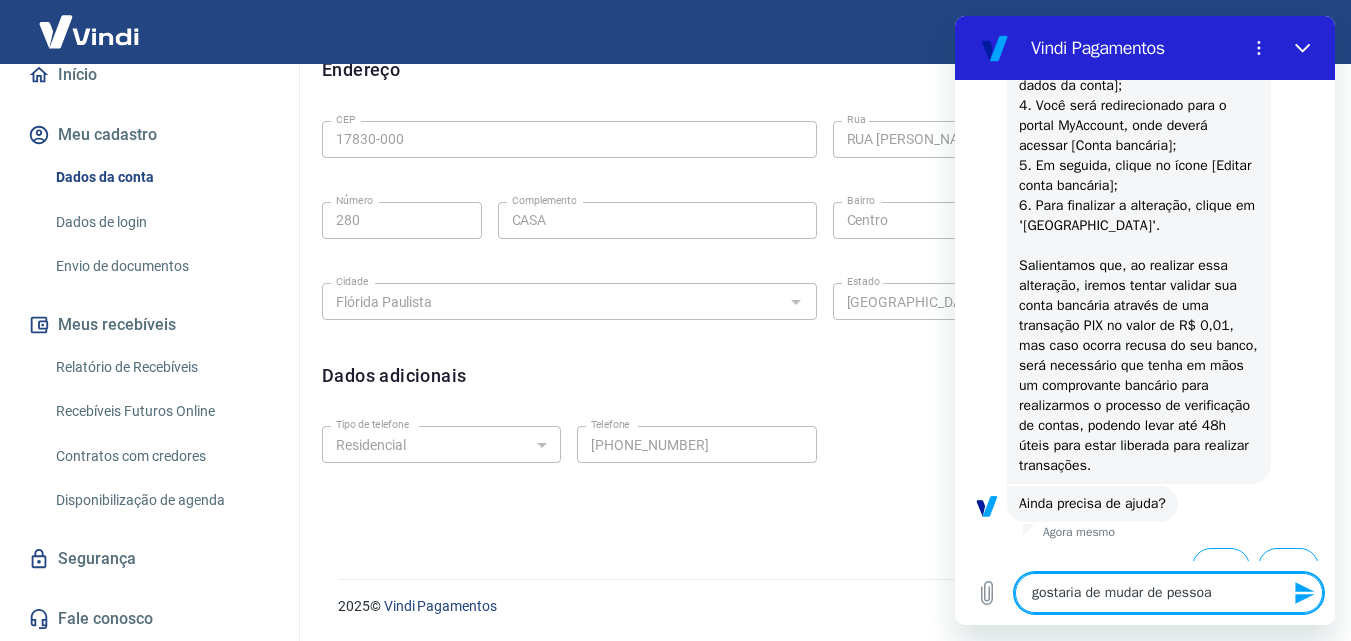 type on "gostaria de mudar de pessoa" 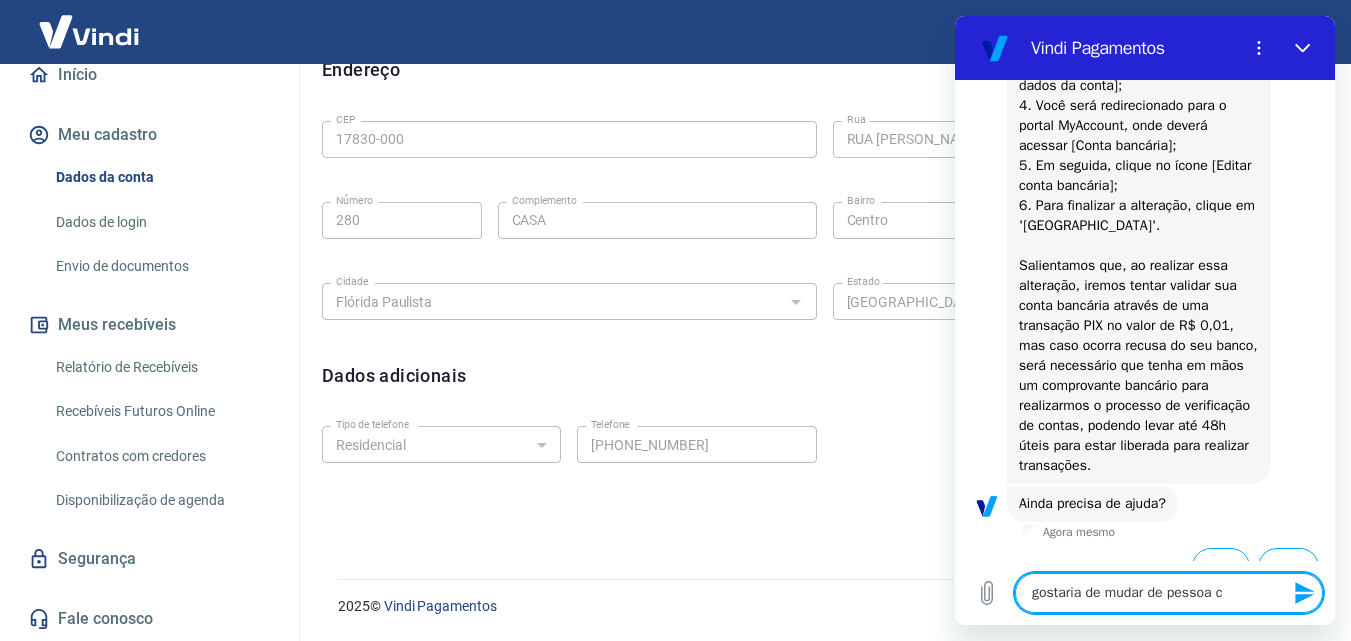 type on "gostaria de mudar de pessoa" 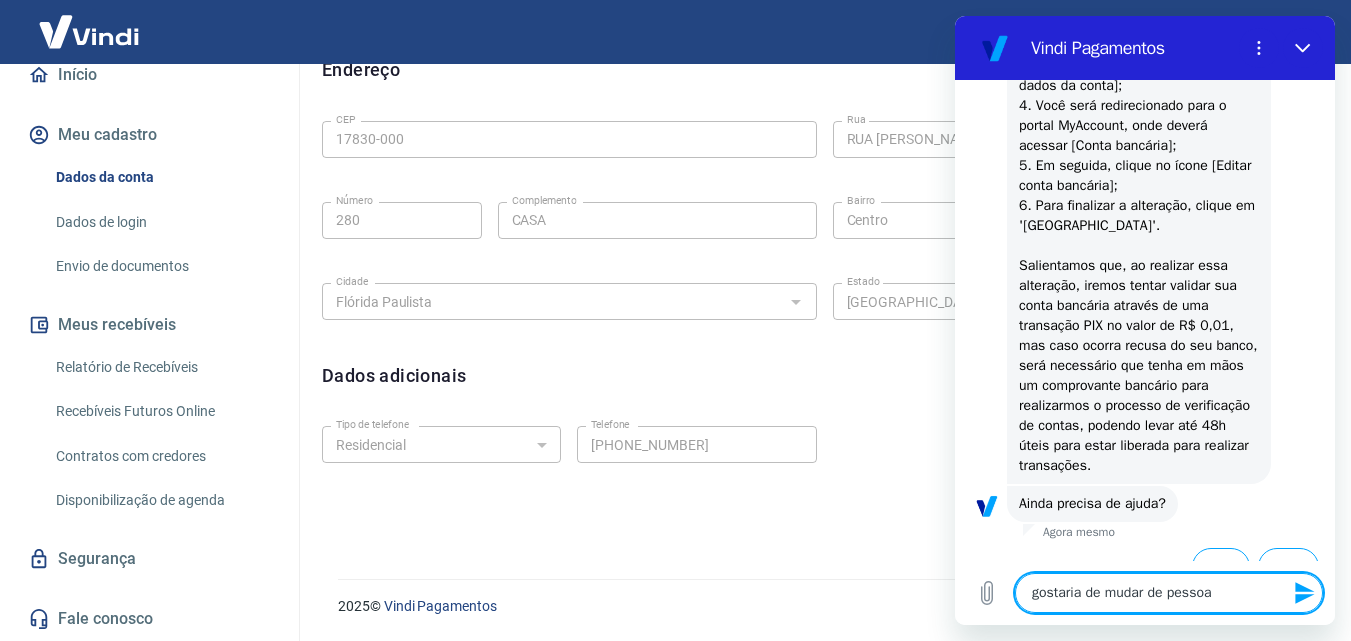 type on "gostaria de mudar de pessoa f" 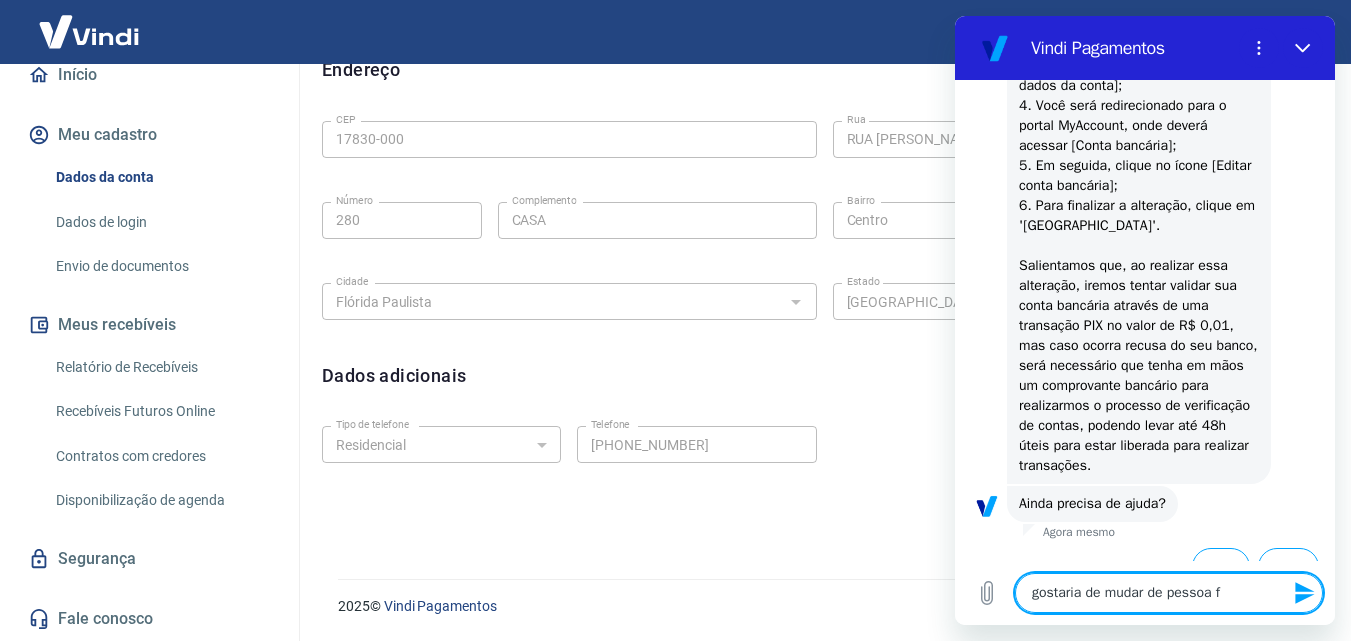 type on "gostaria de mudar de pessoa fí" 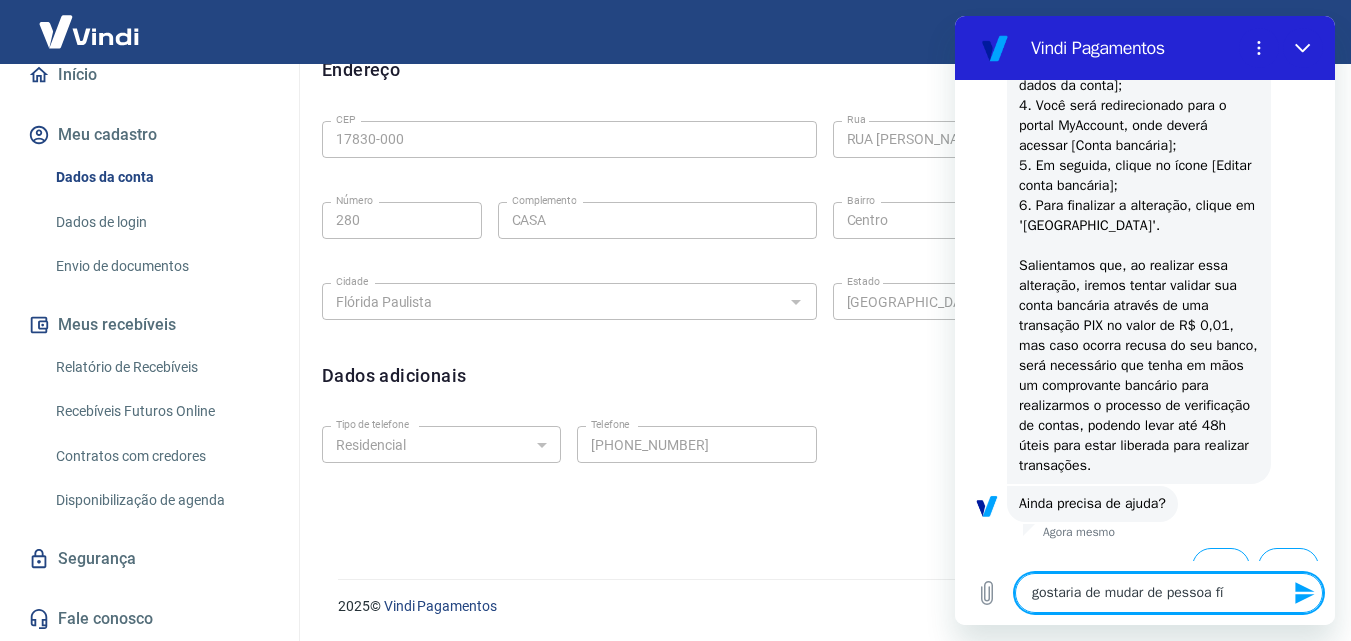 type on "gostaria de mudar de pessoa fís" 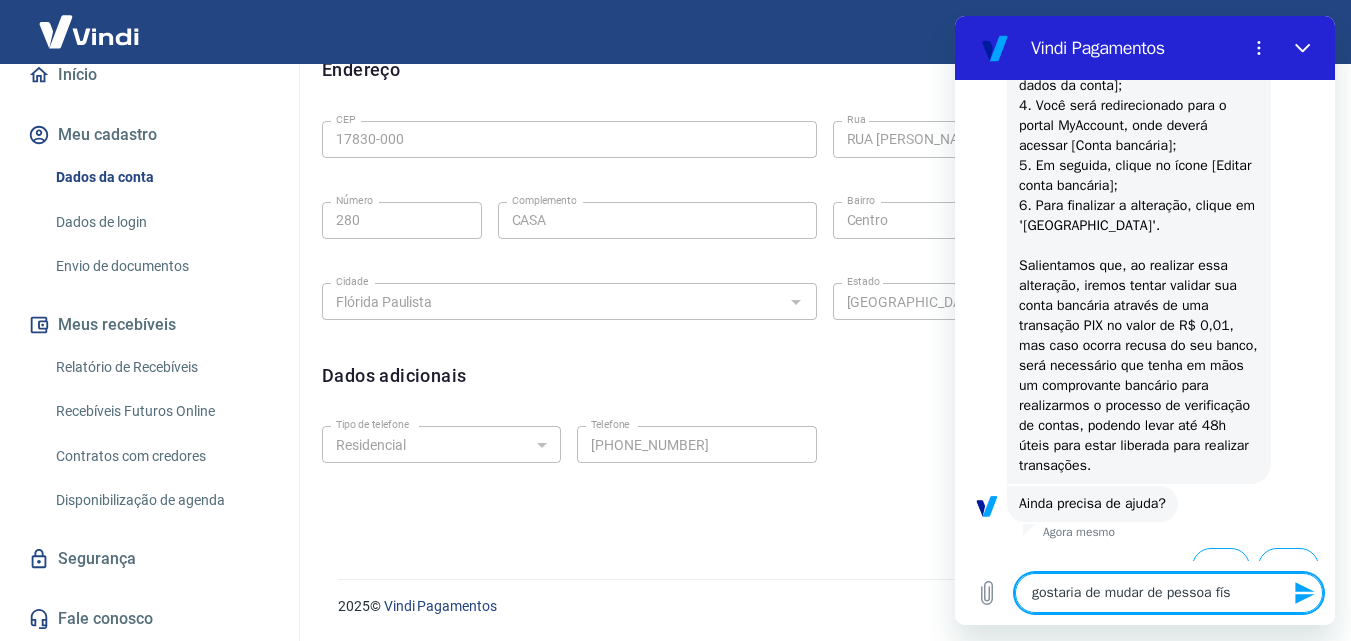 type on "gostaria de mudar de pessoa físi" 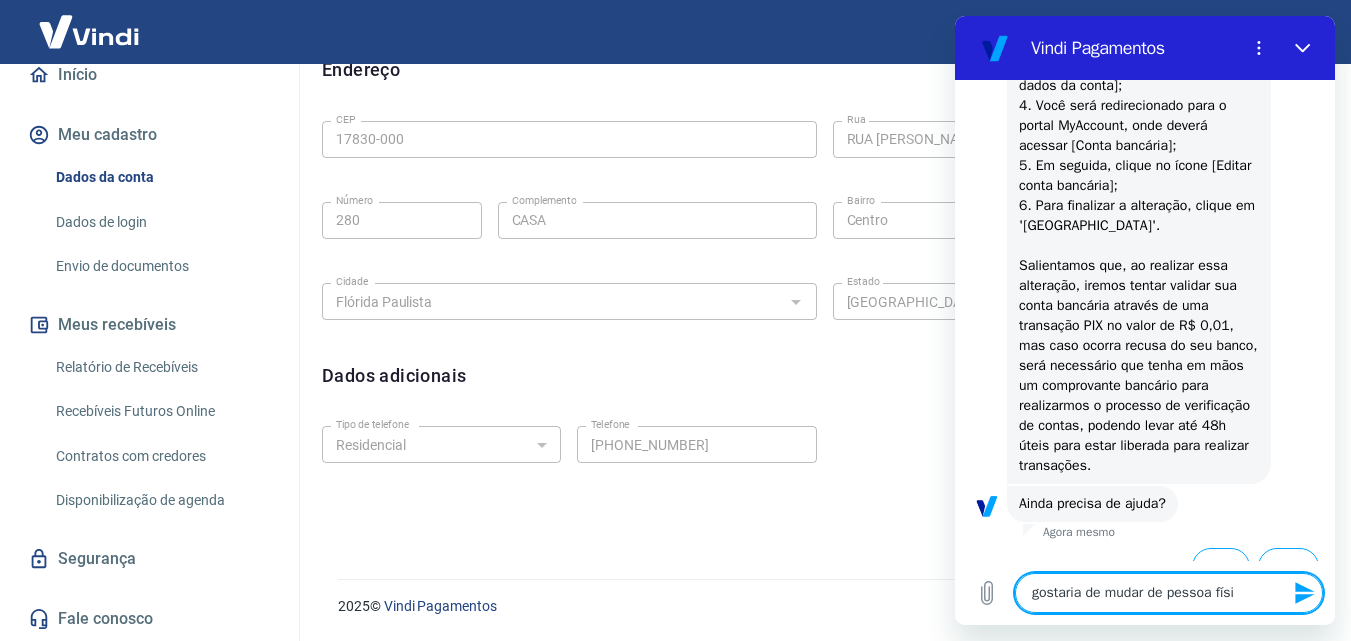 type on "gostaria de mudar de pessoa físic" 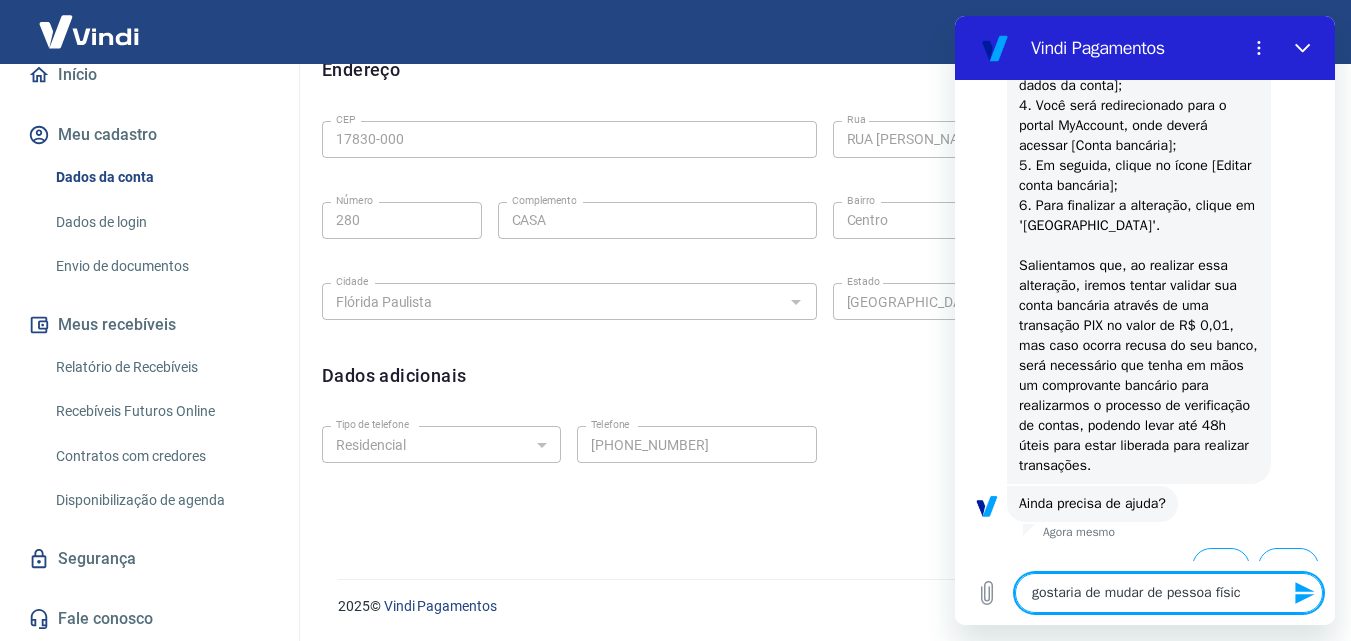 type on "gostaria de mudar de pessoa física" 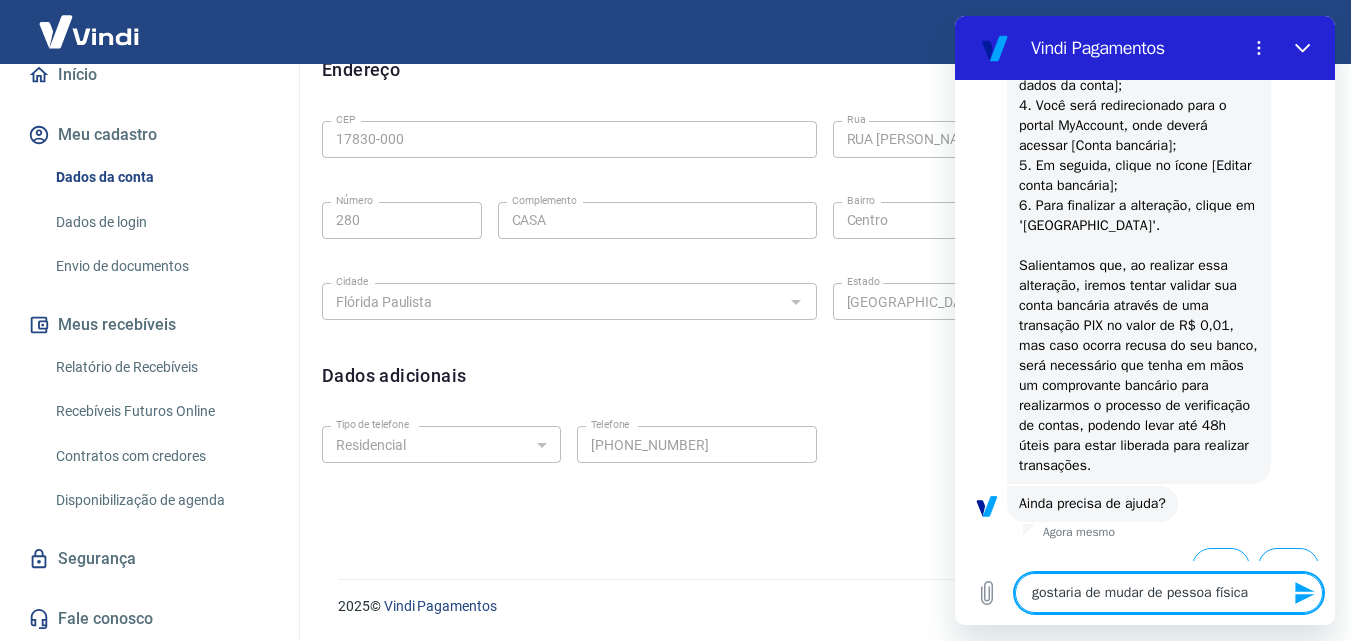 type on "gostaria de mudar de pessoa física" 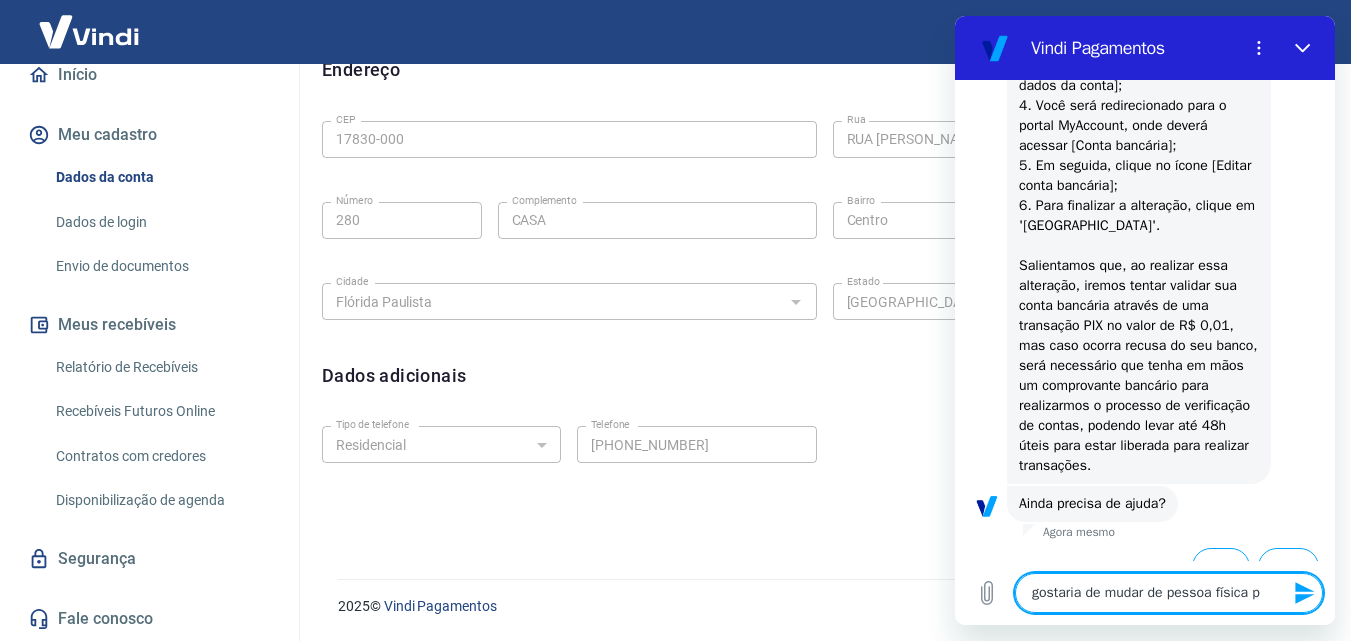 type on "gostaria de mudar de pessoa física pa" 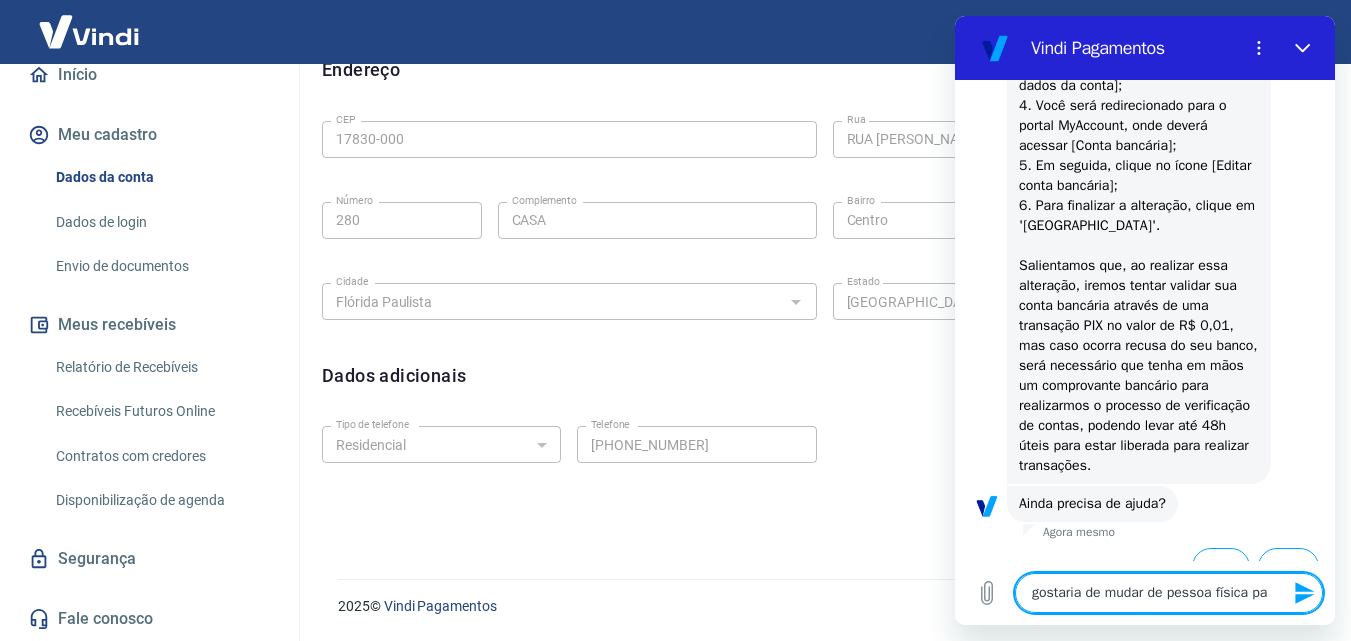 type on "gostaria de mudar de pessoa física par" 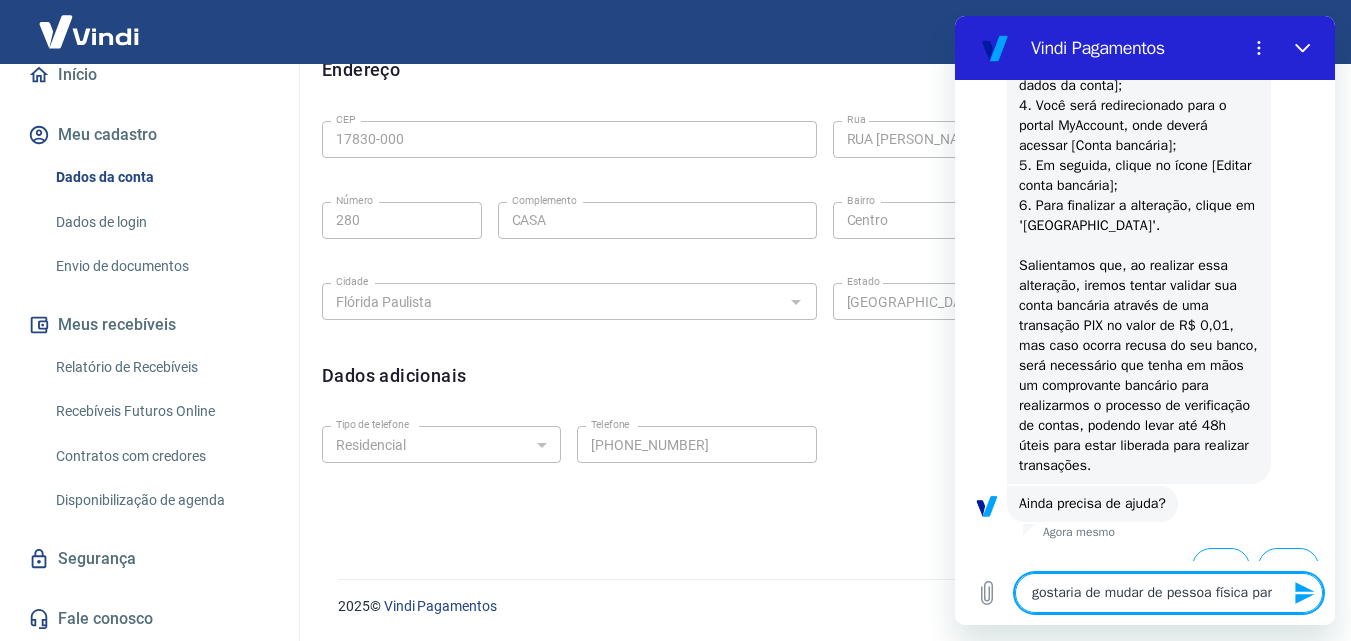 type on "x" 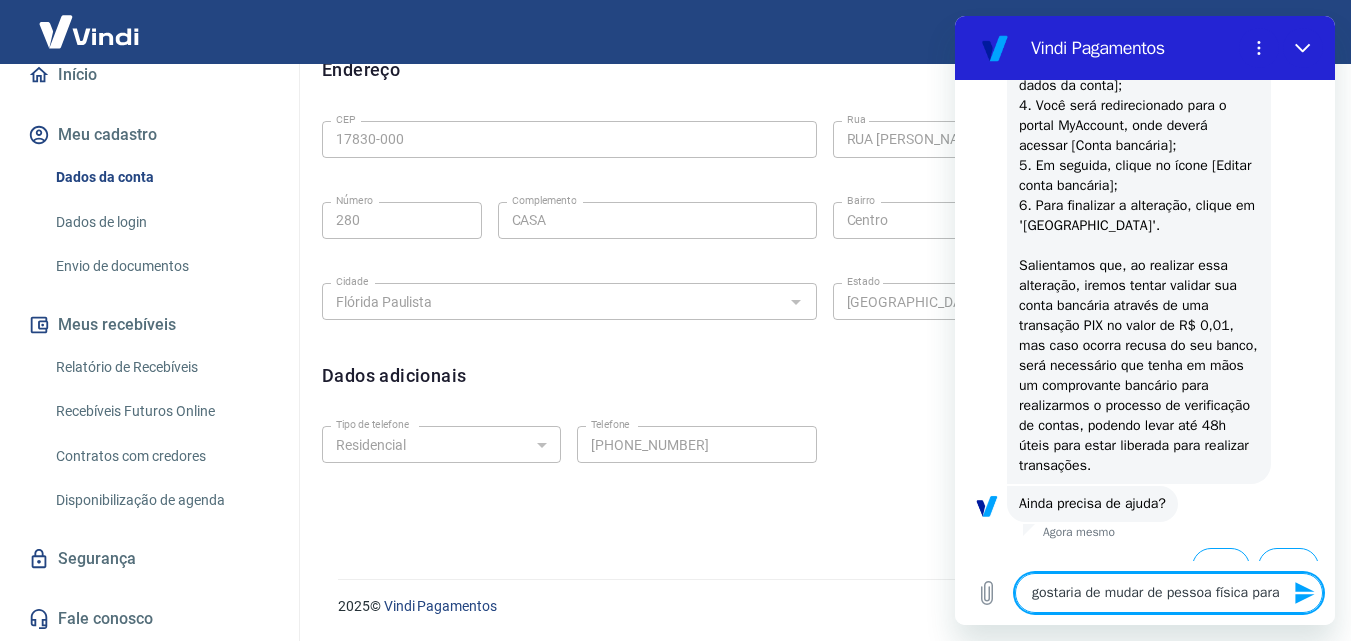 type on "x" 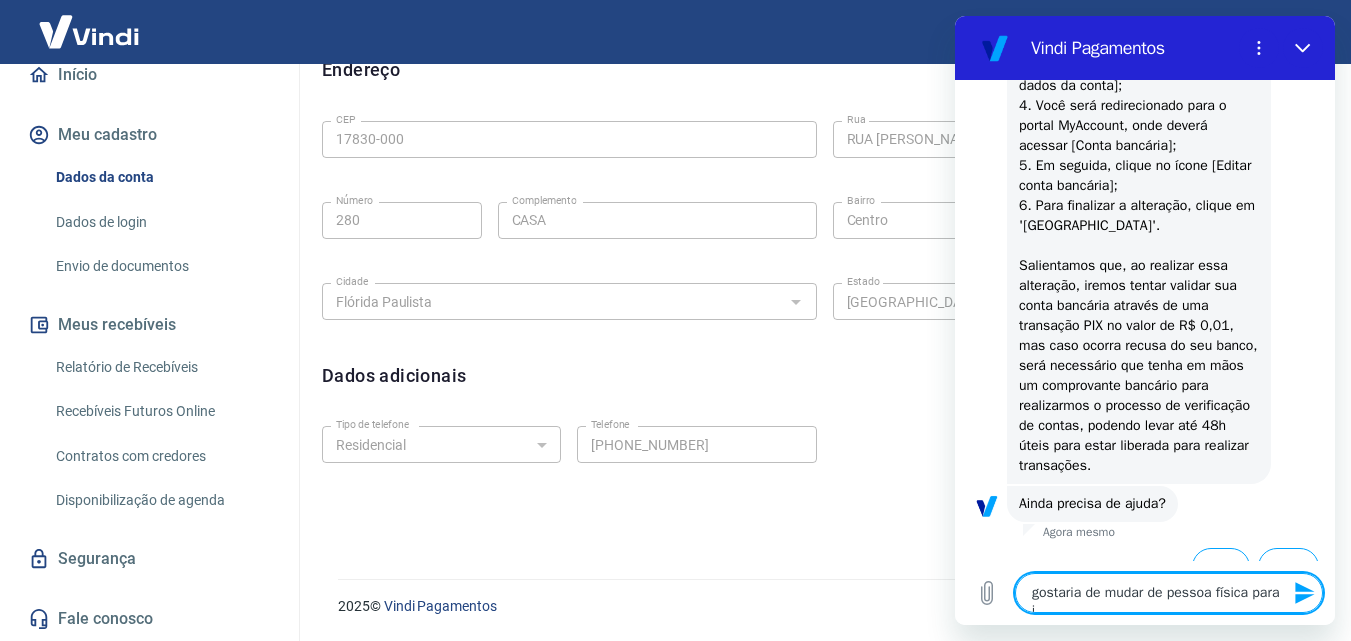 type on "gostaria de mudar de pessoa física para ju" 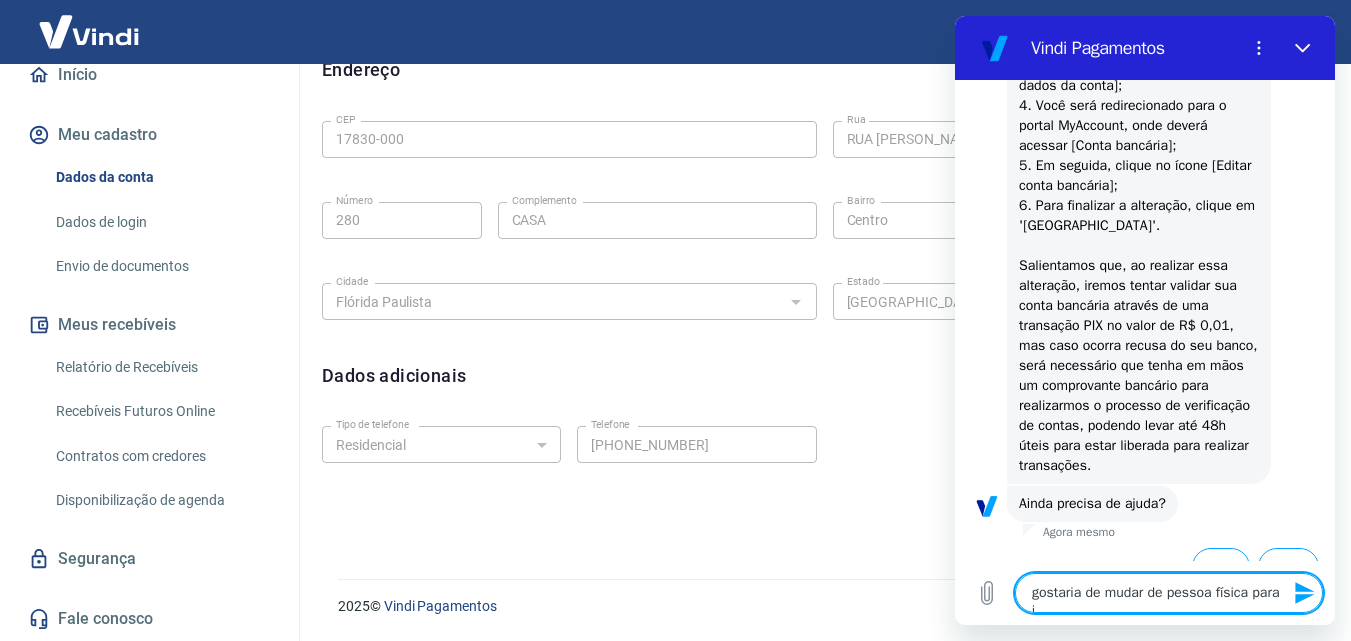 type on "x" 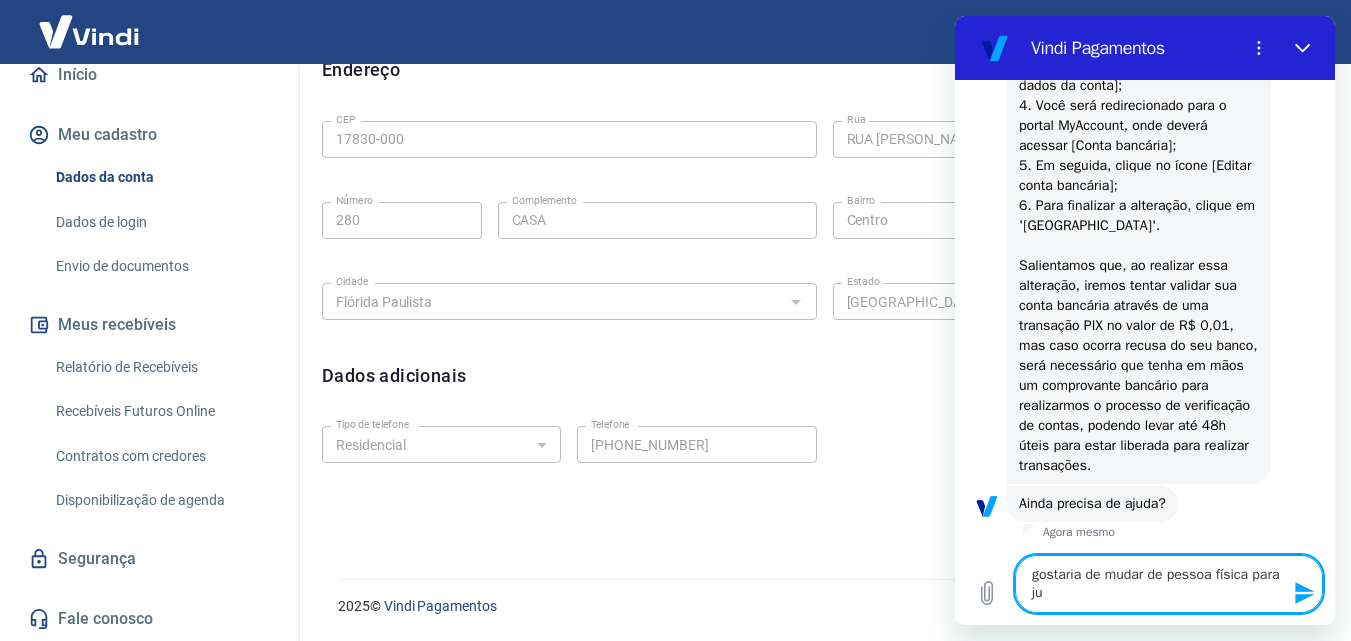 type on "gostaria de mudar de pessoa física para jur" 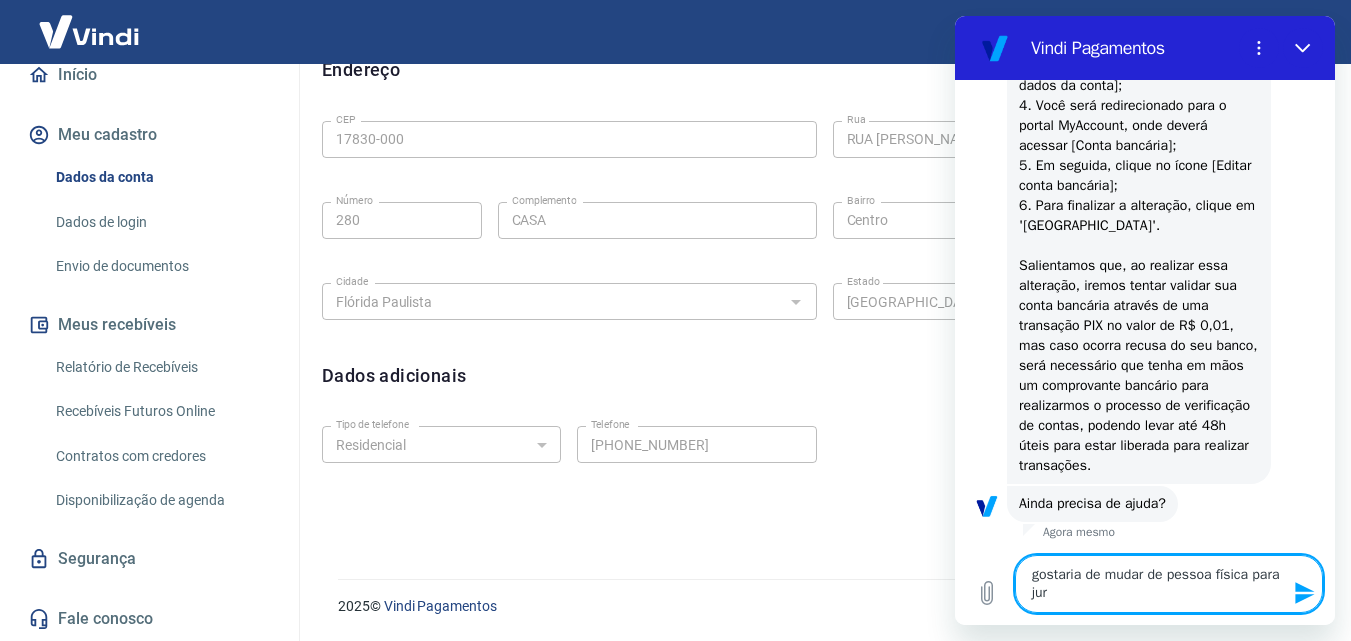 type on "gostaria de mudar de pessoa física para juri" 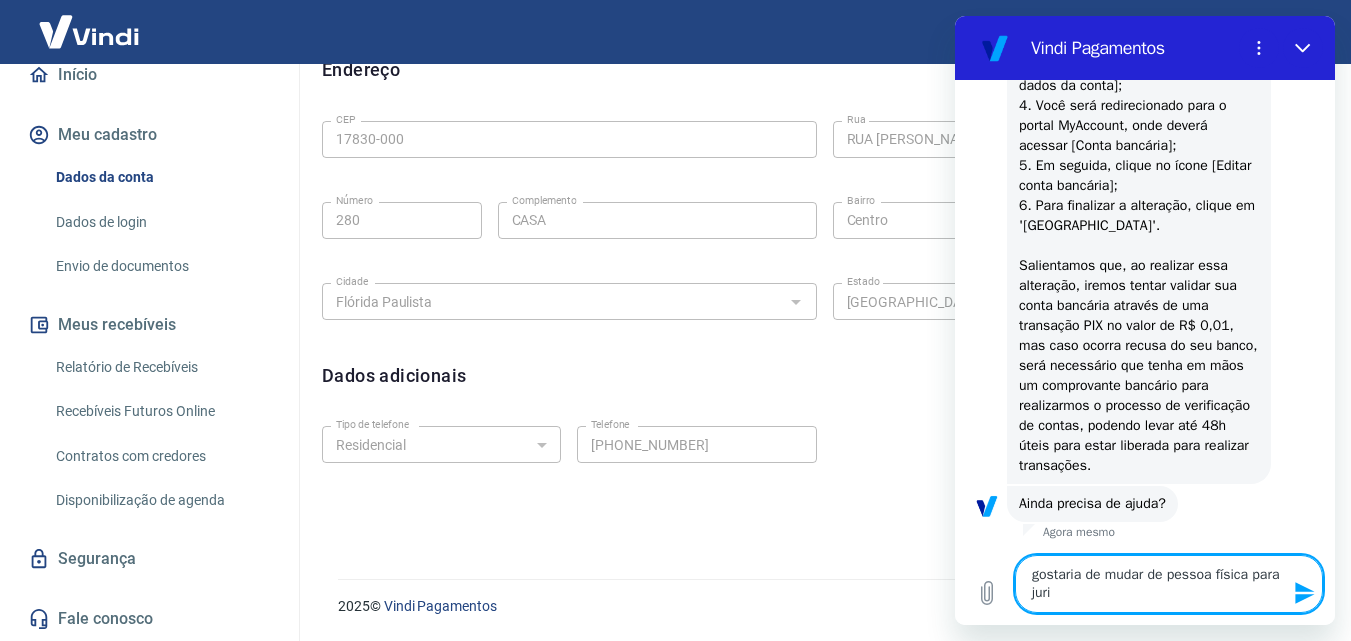 type on "gostaria de mudar de pessoa física para jurid" 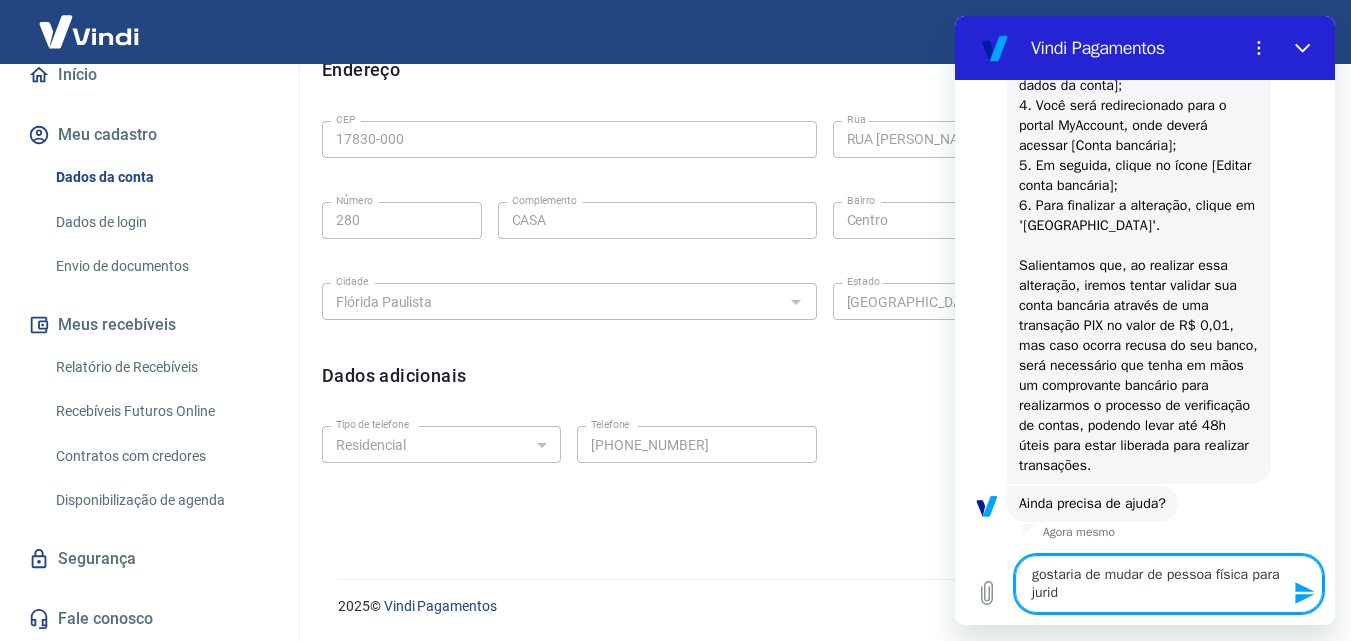 type on "gostaria de mudar de pessoa física para juridi" 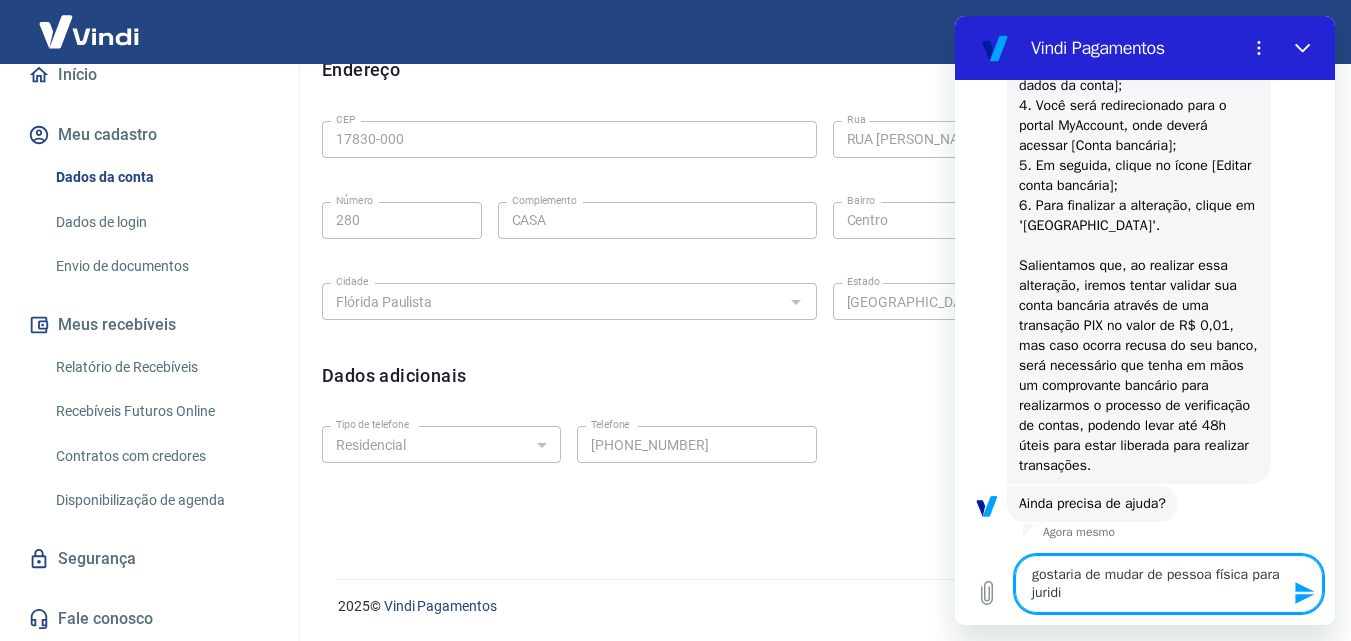 type on "gostaria de mudar de pessoa física para juridic" 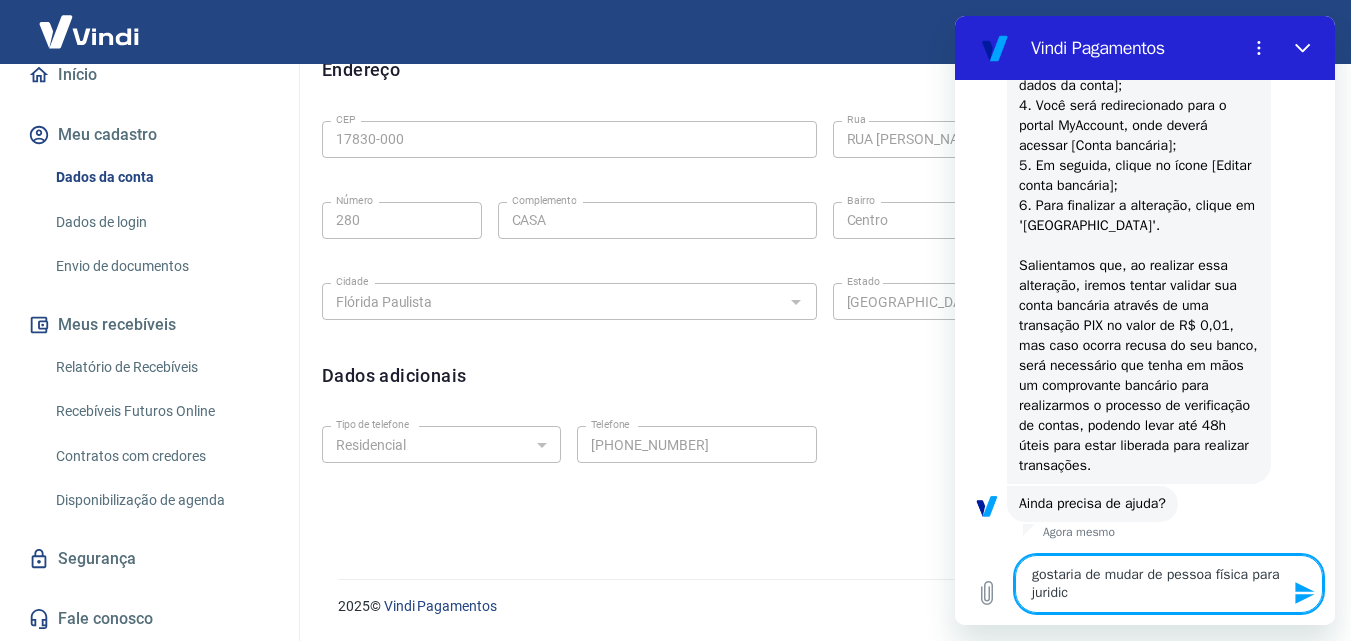type on "x" 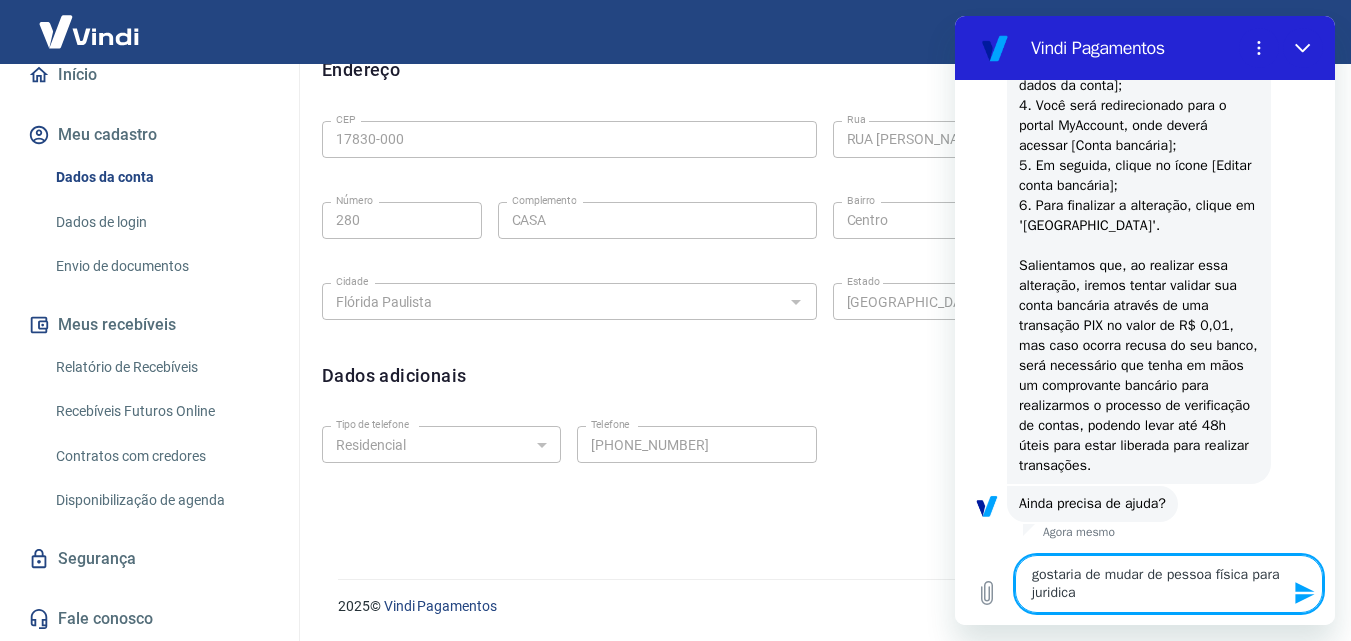 type on "gostaria de mudar de pessoa física para juridica7" 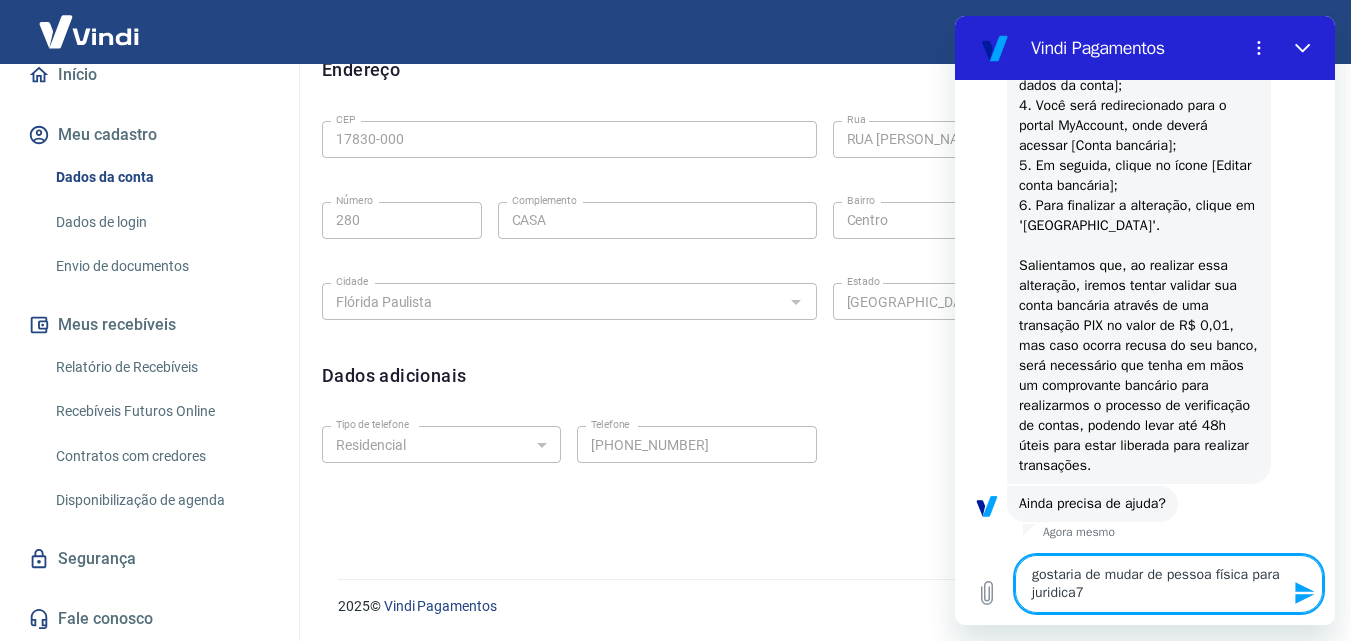 type on "x" 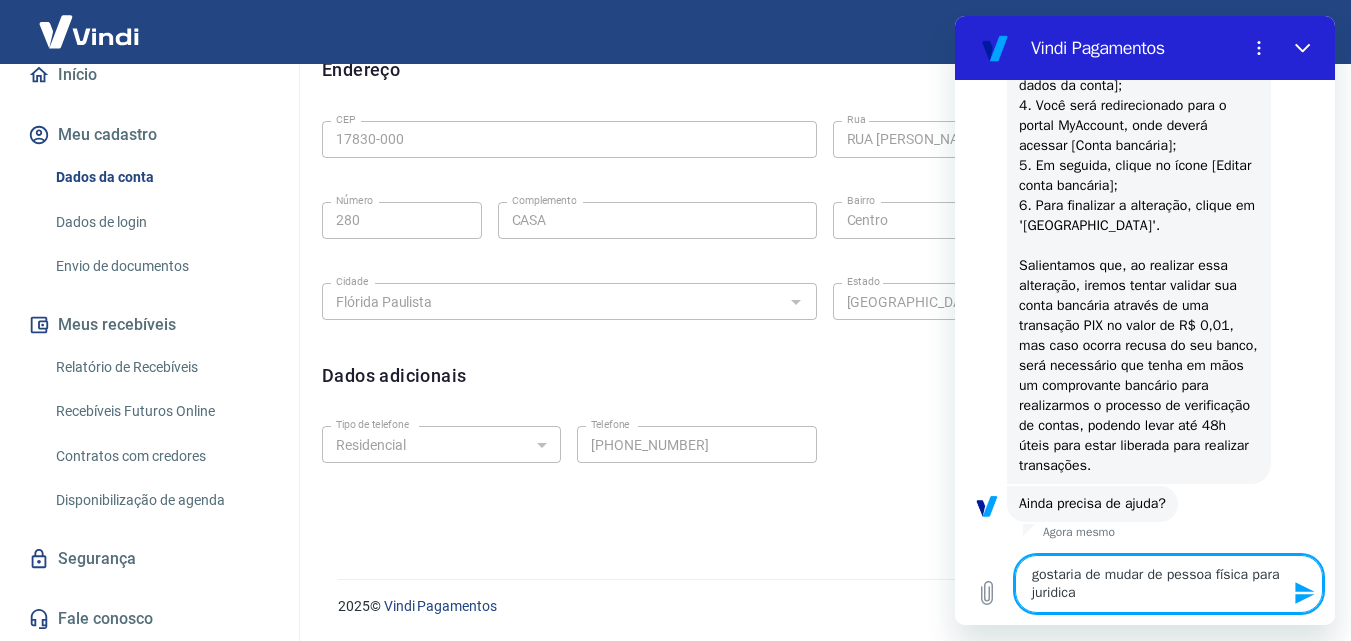 type 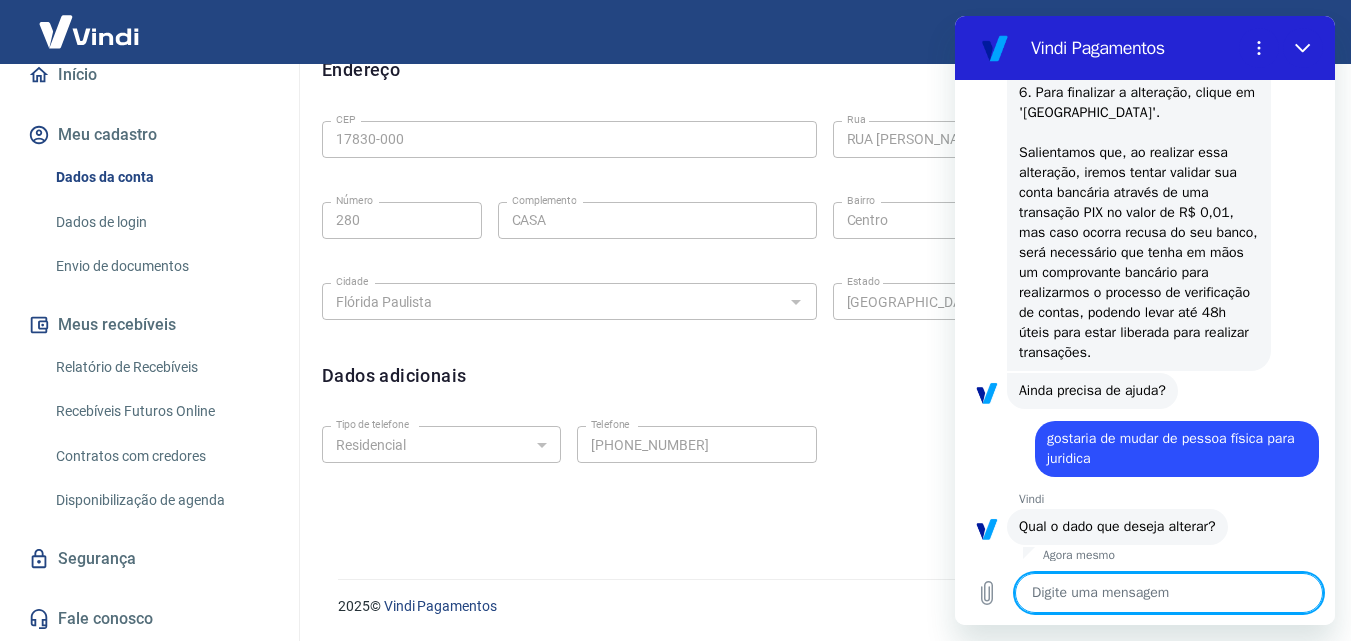 type on "x" 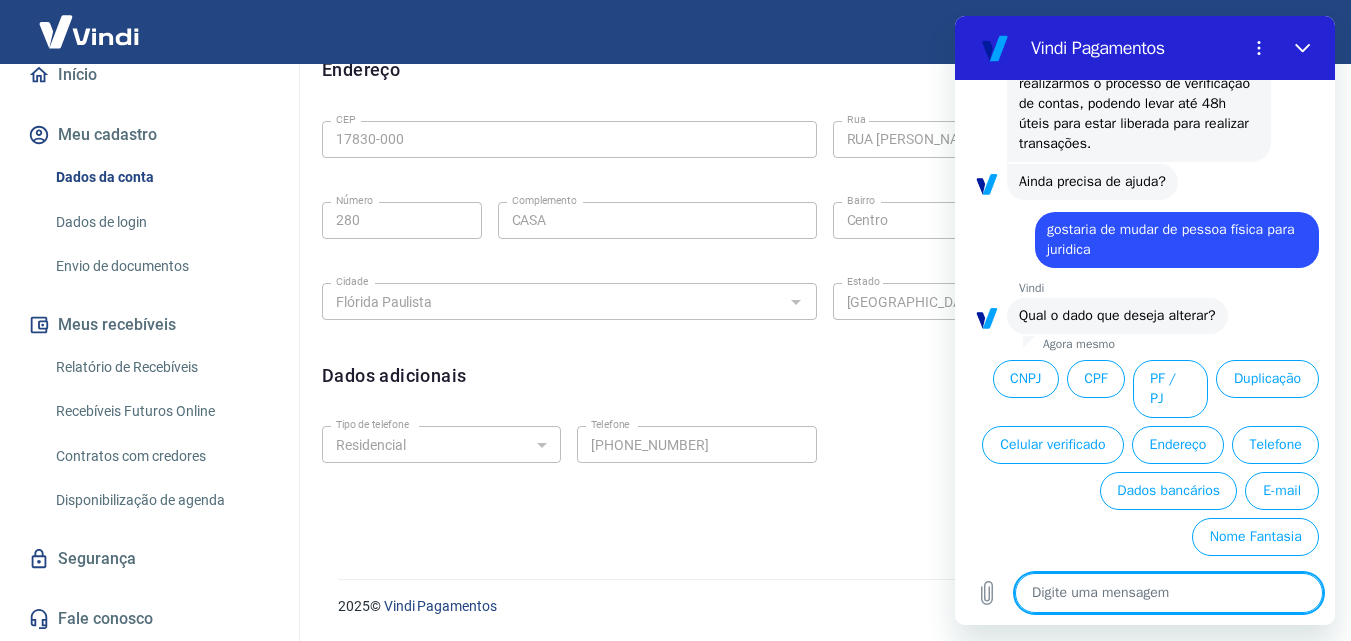 scroll, scrollTop: 800, scrollLeft: 0, axis: vertical 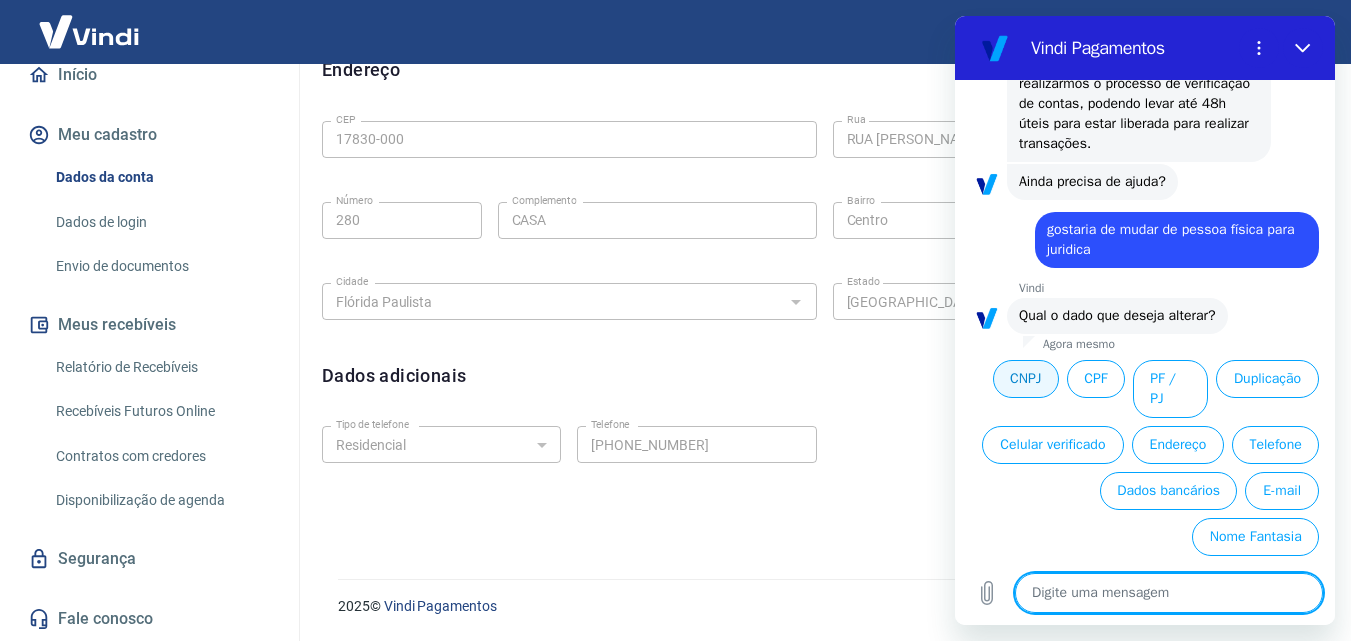 type 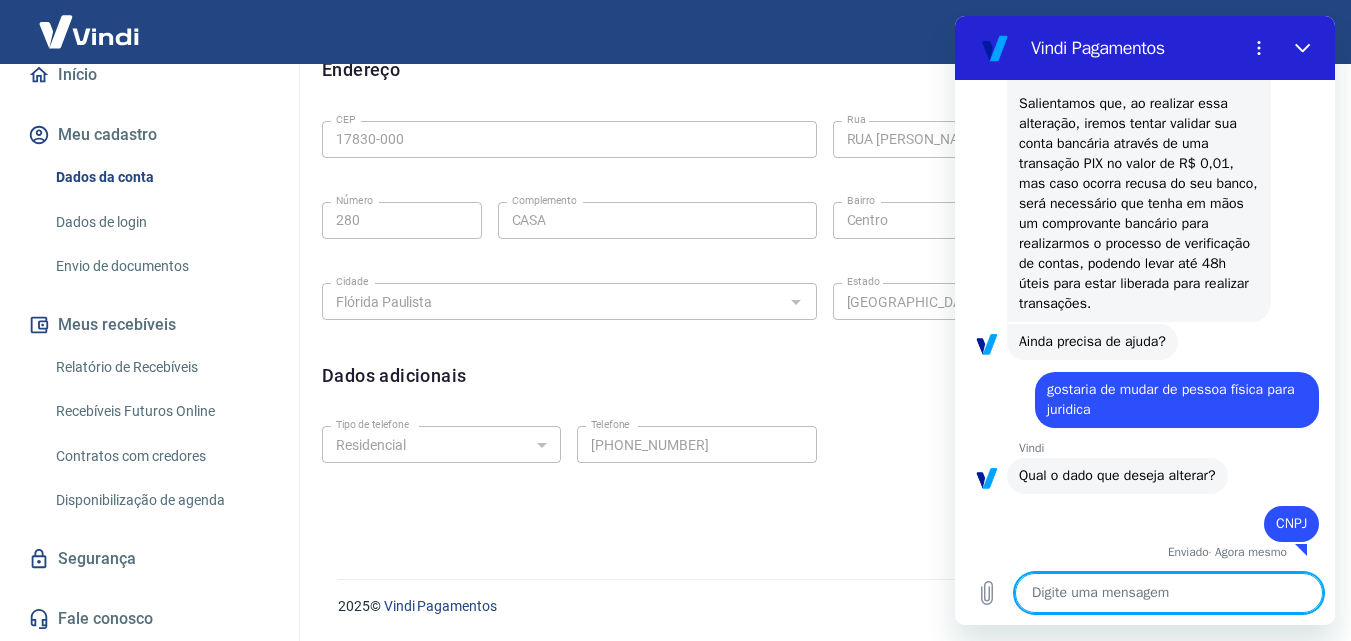 scroll, scrollTop: 618, scrollLeft: 0, axis: vertical 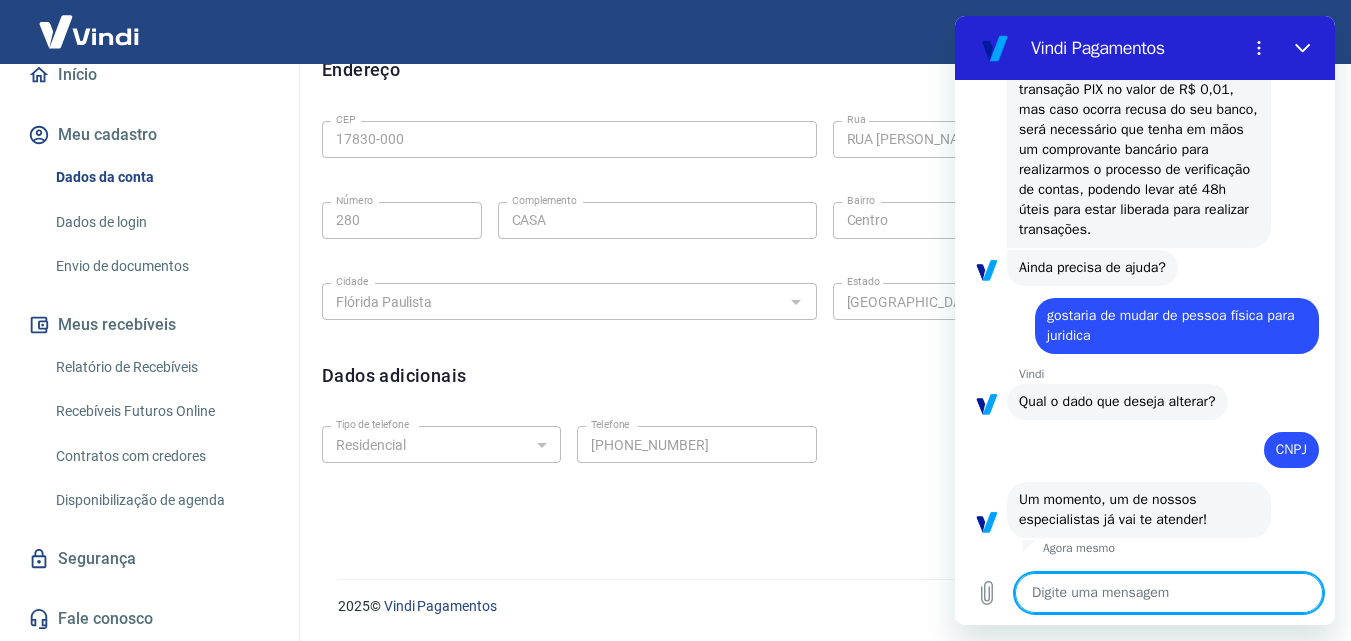 type on "x" 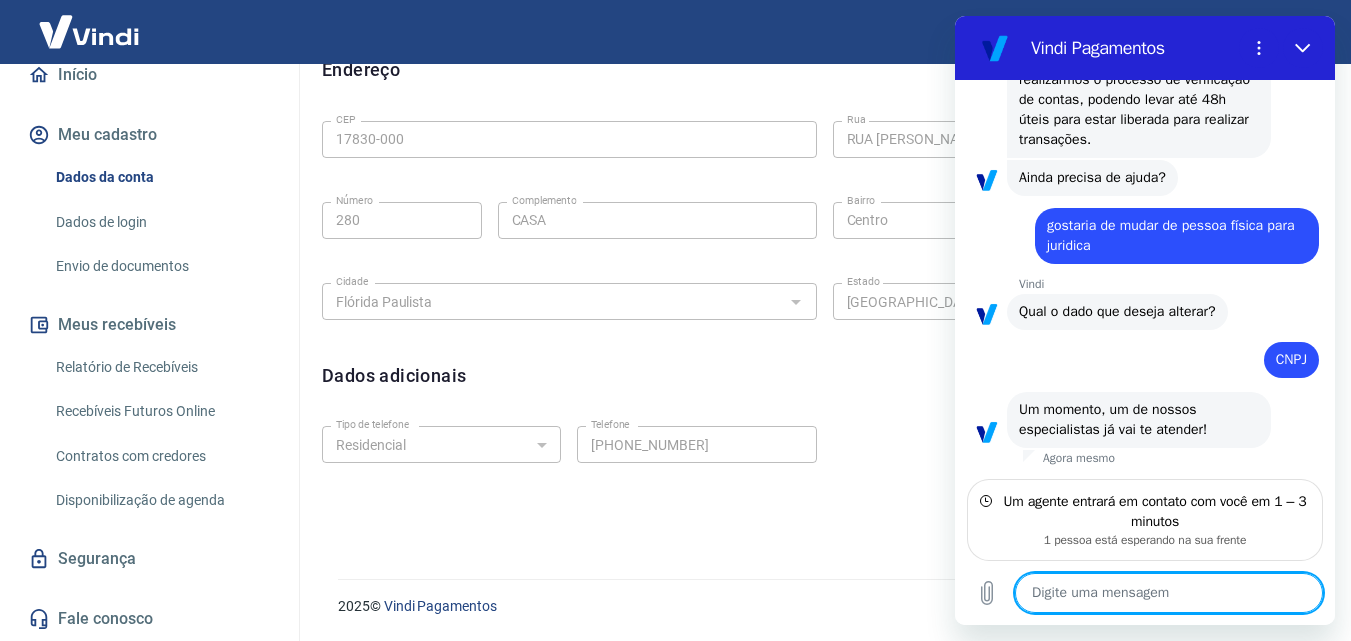 type on "b" 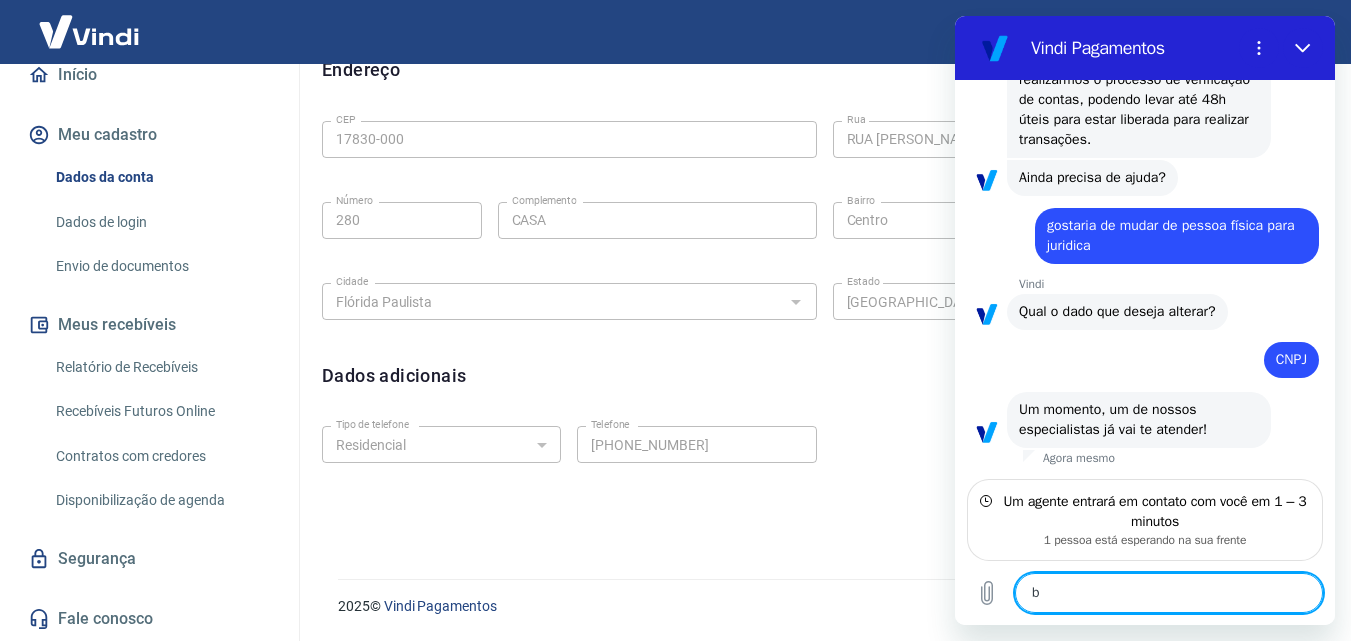 type on "x" 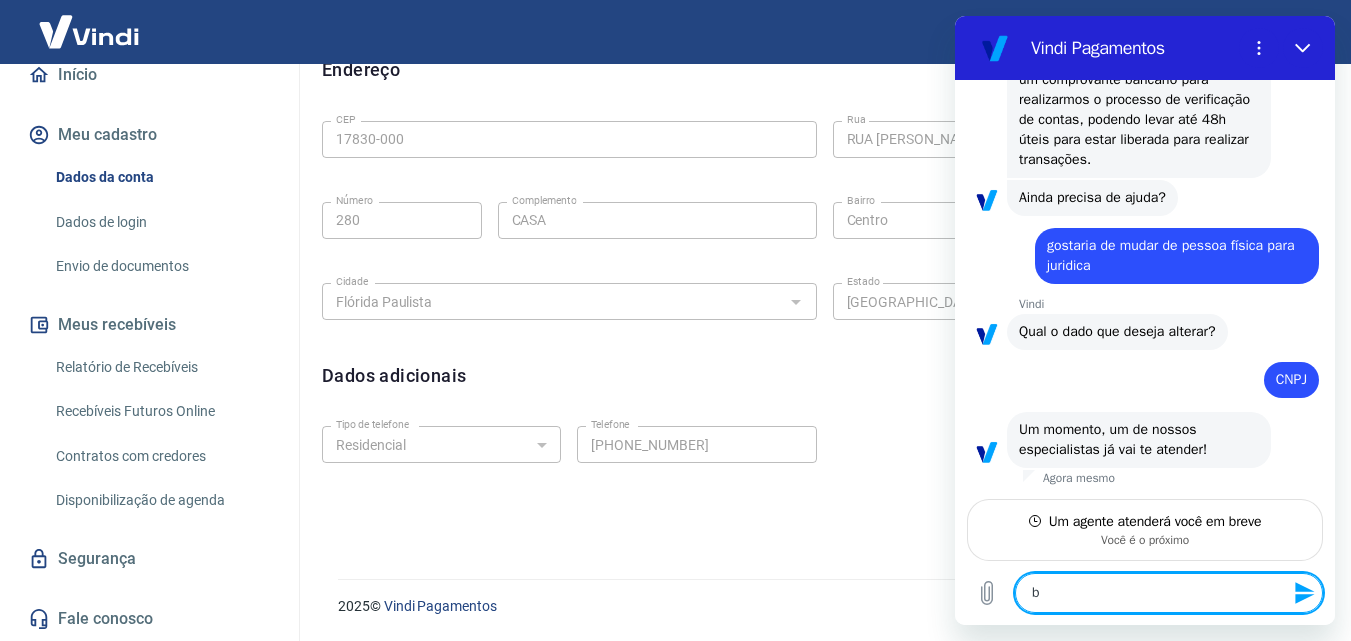 type on "bo" 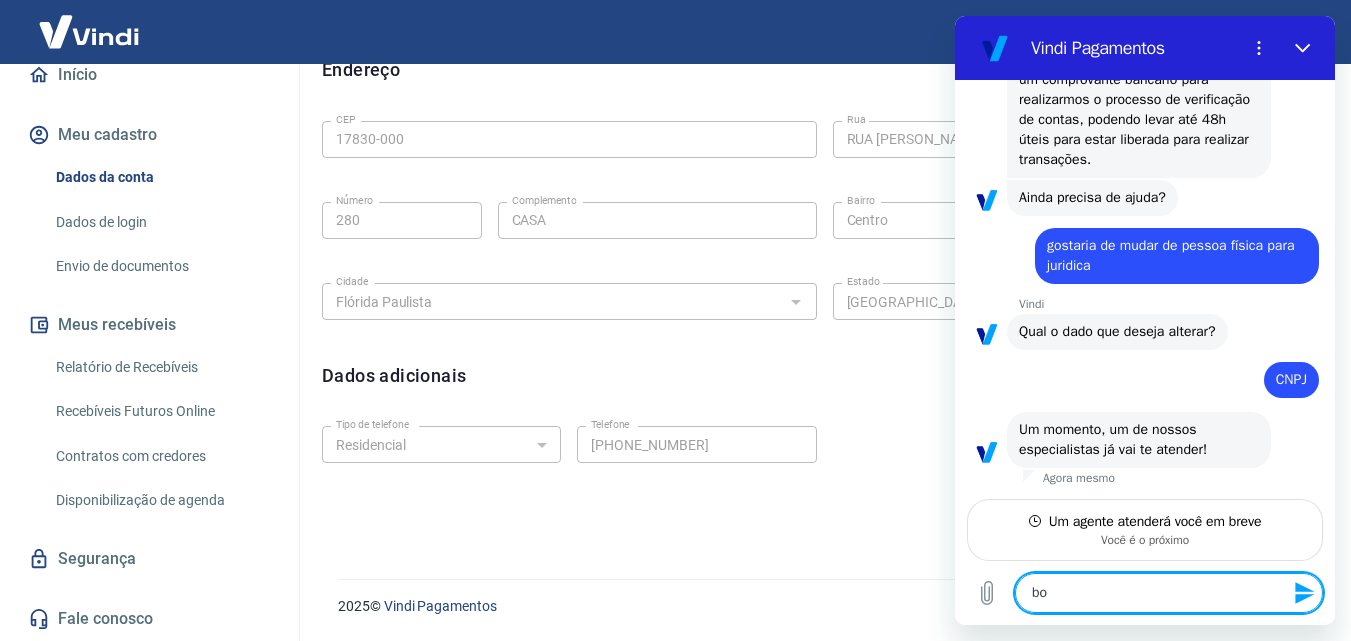 scroll, scrollTop: 758, scrollLeft: 0, axis: vertical 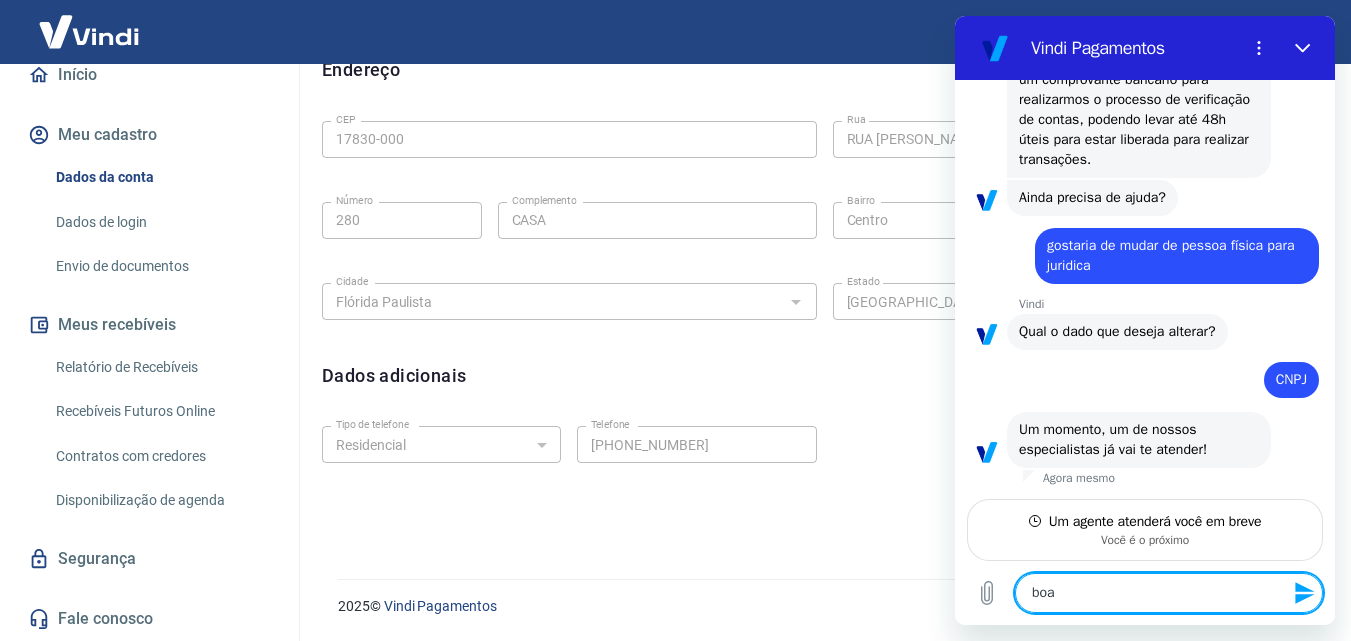 type on "boa" 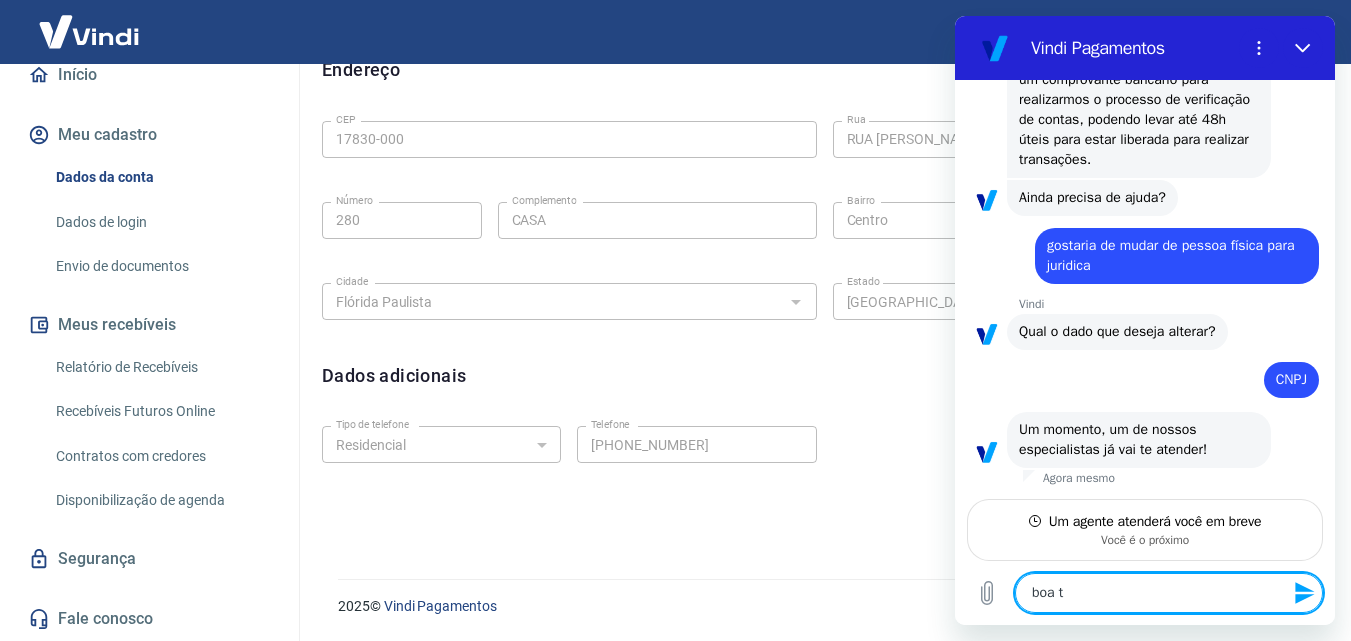 type on "boa ta" 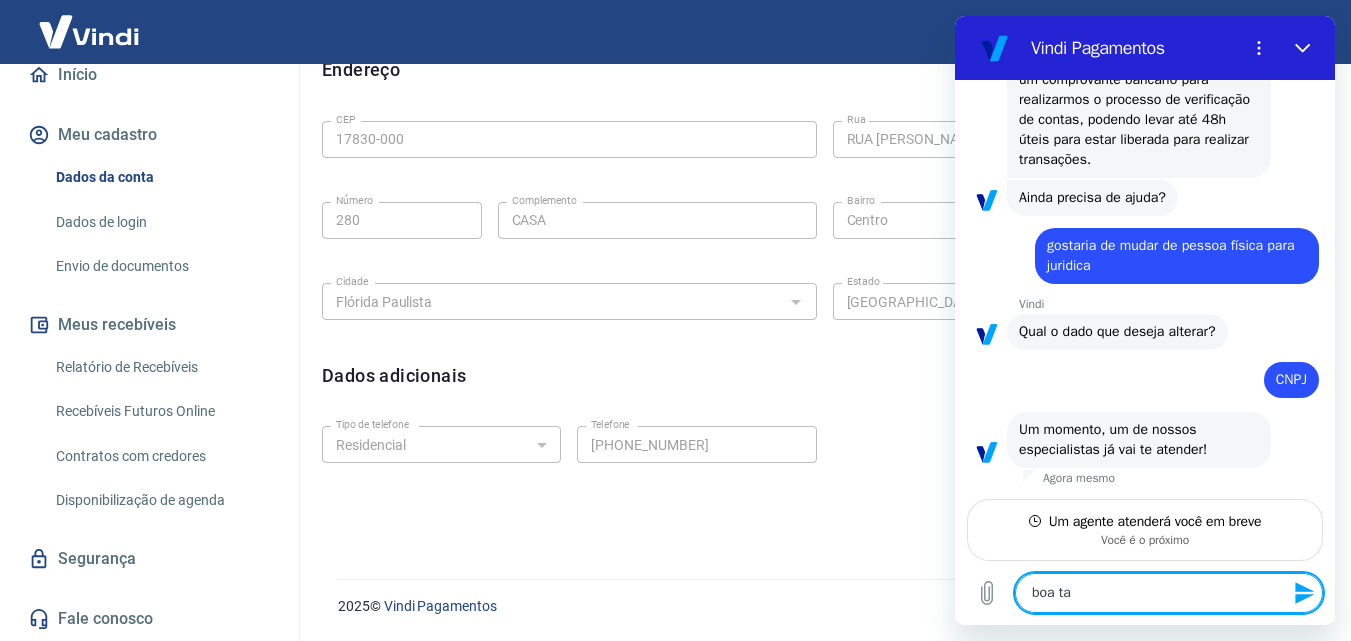type on "boa tar" 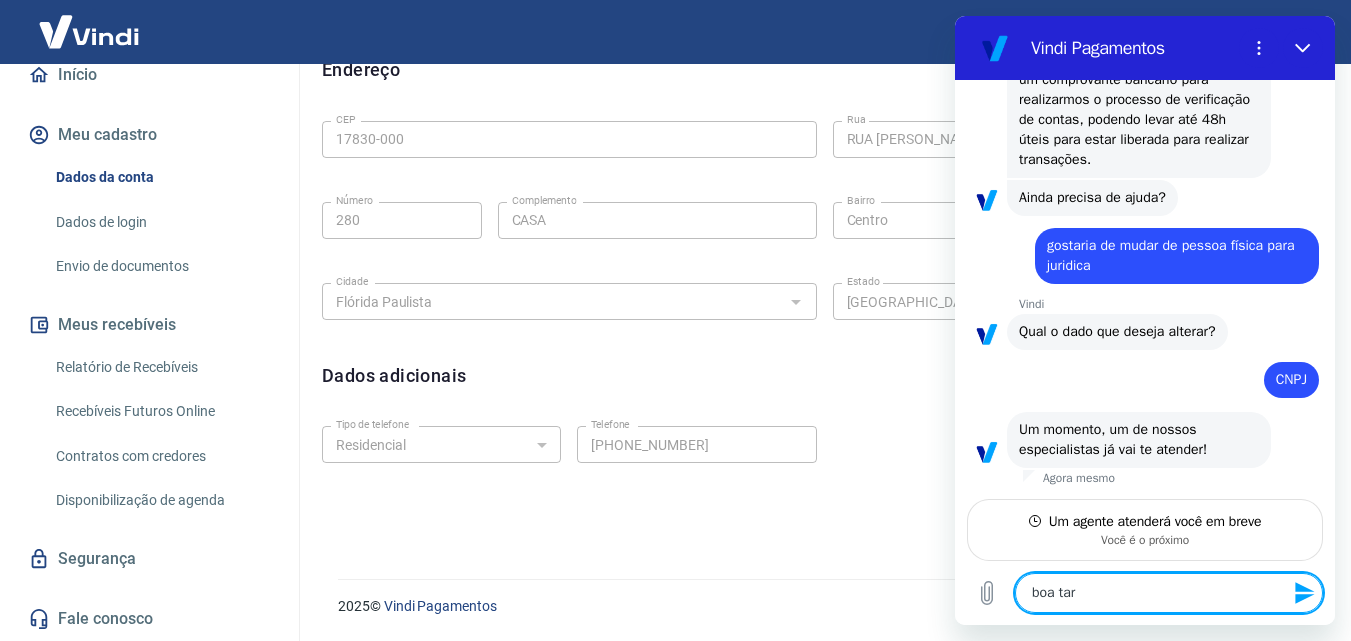 type on "x" 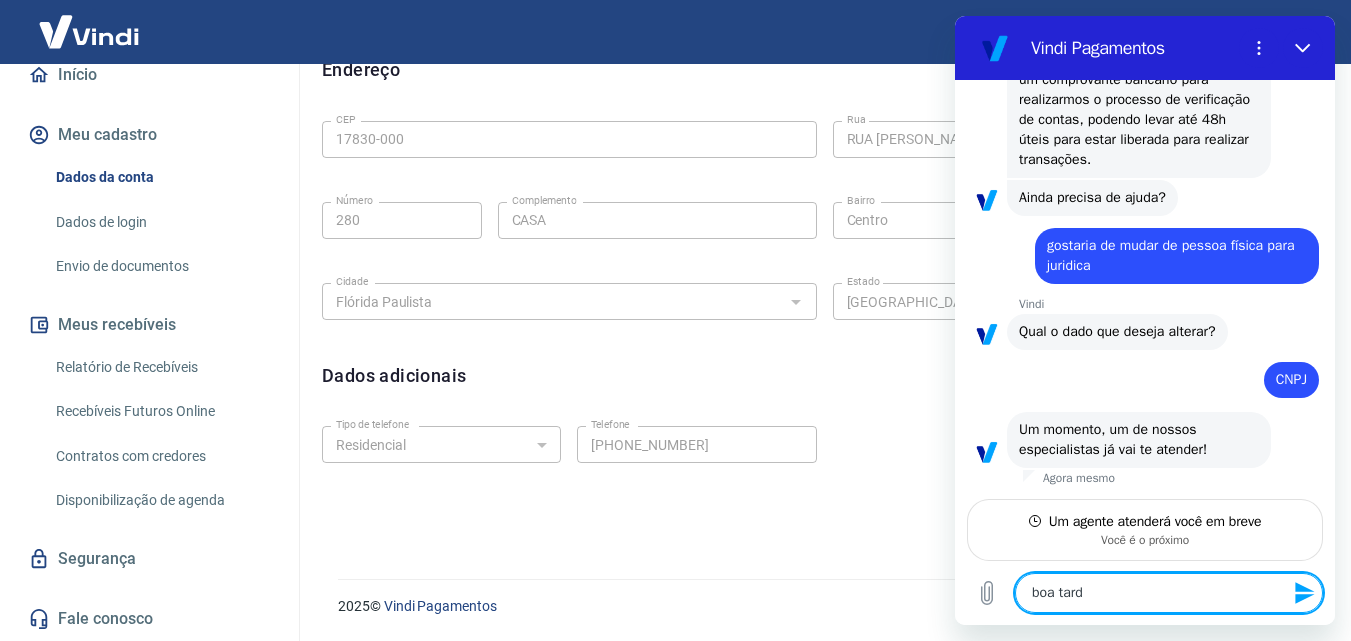 type on "boa tarde" 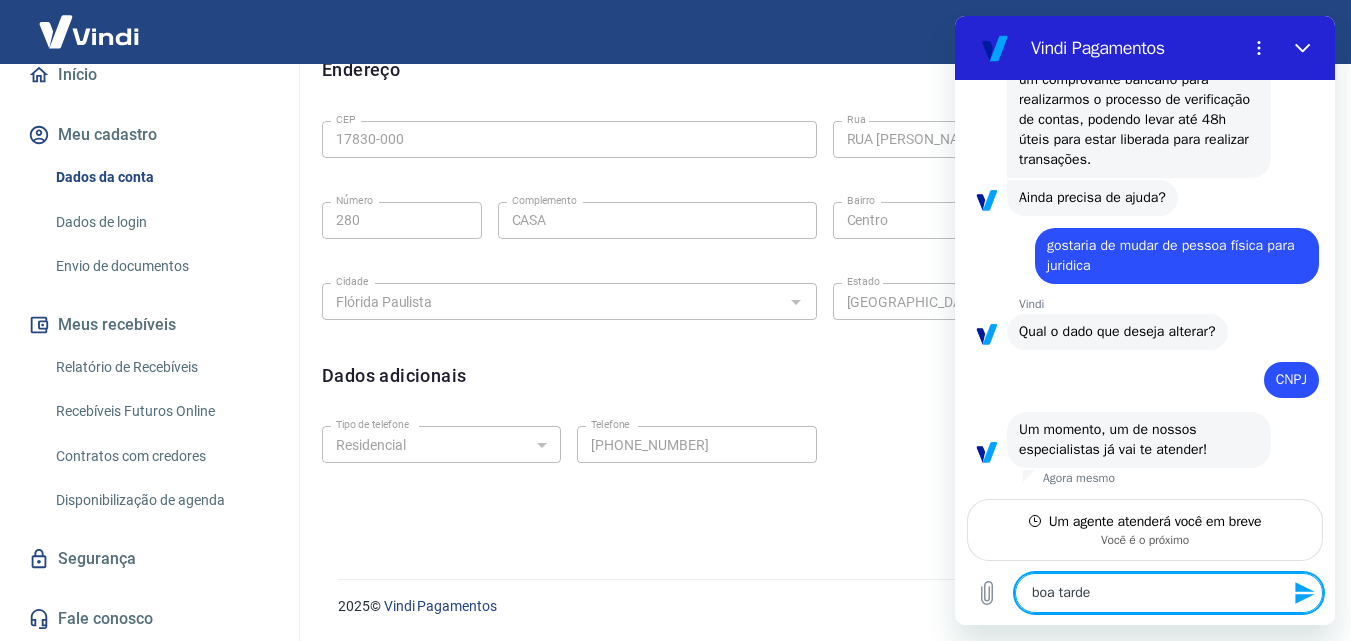 type on "x" 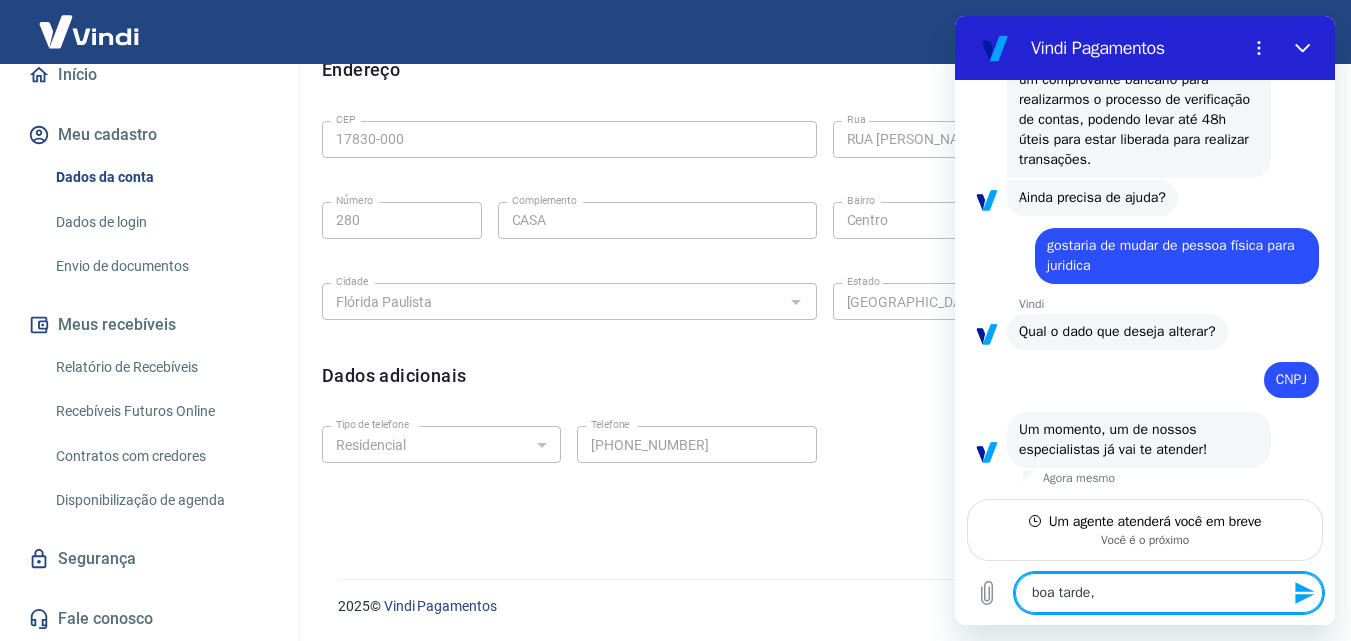 type on "boa tarde," 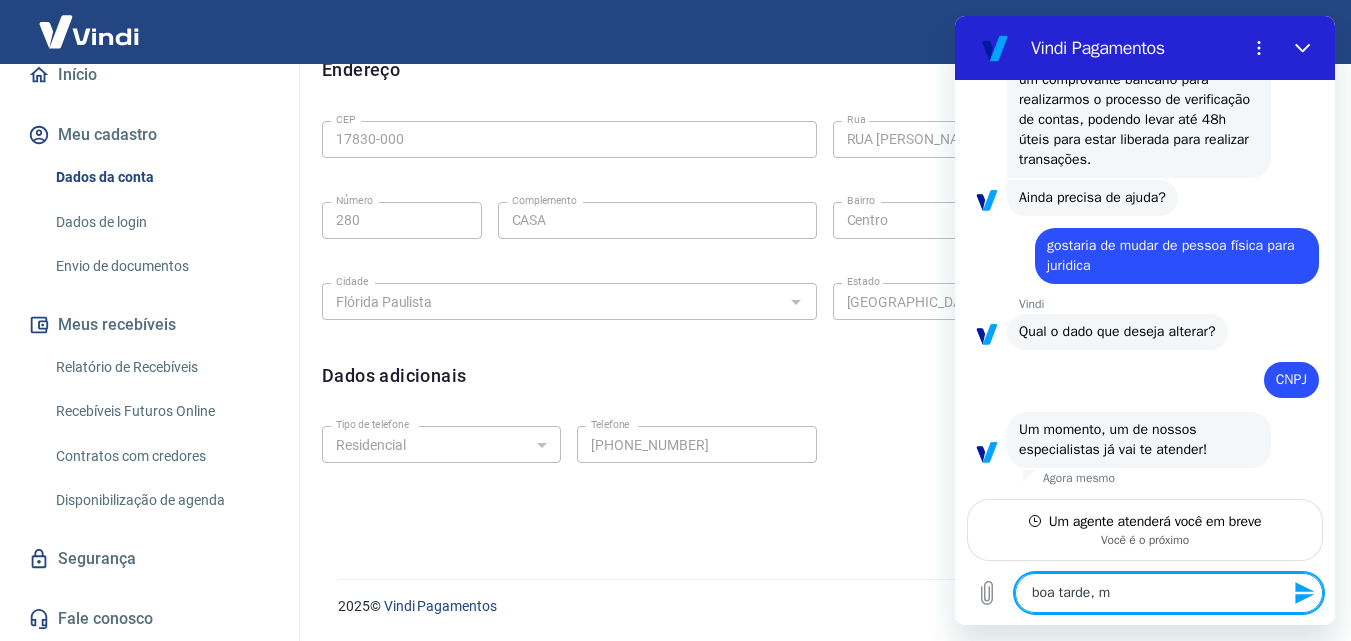 type on "boa tarde, mi" 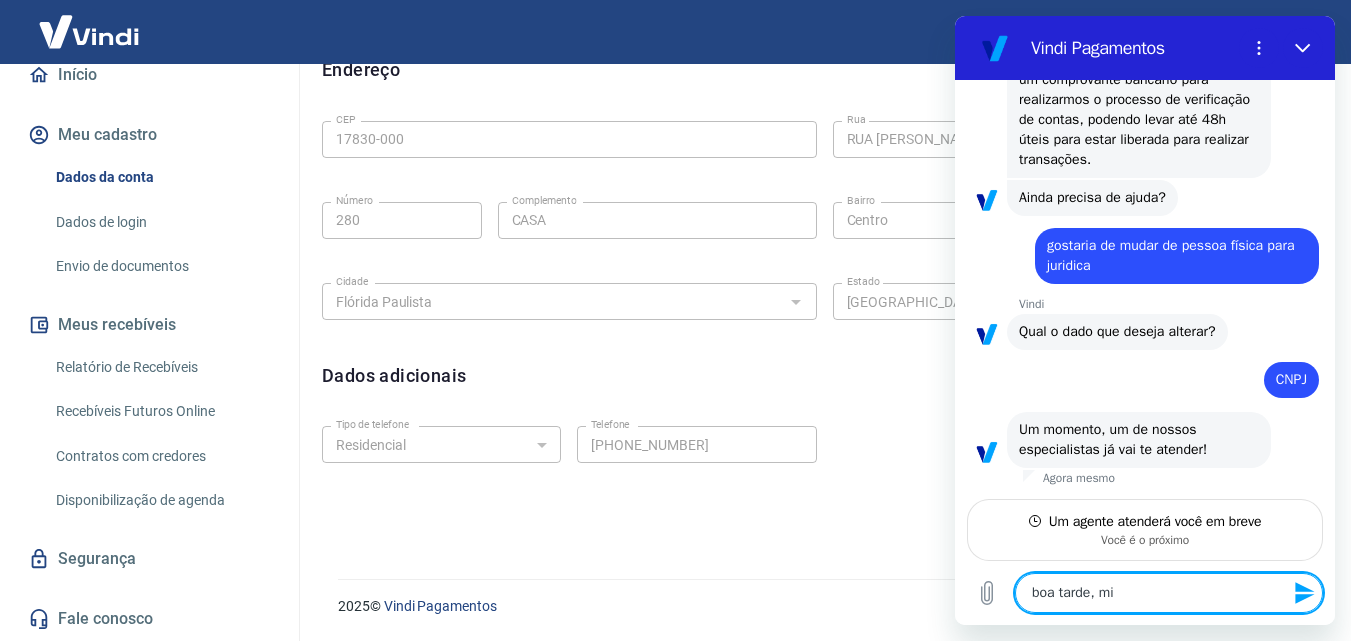 type on "boa tarde, mih" 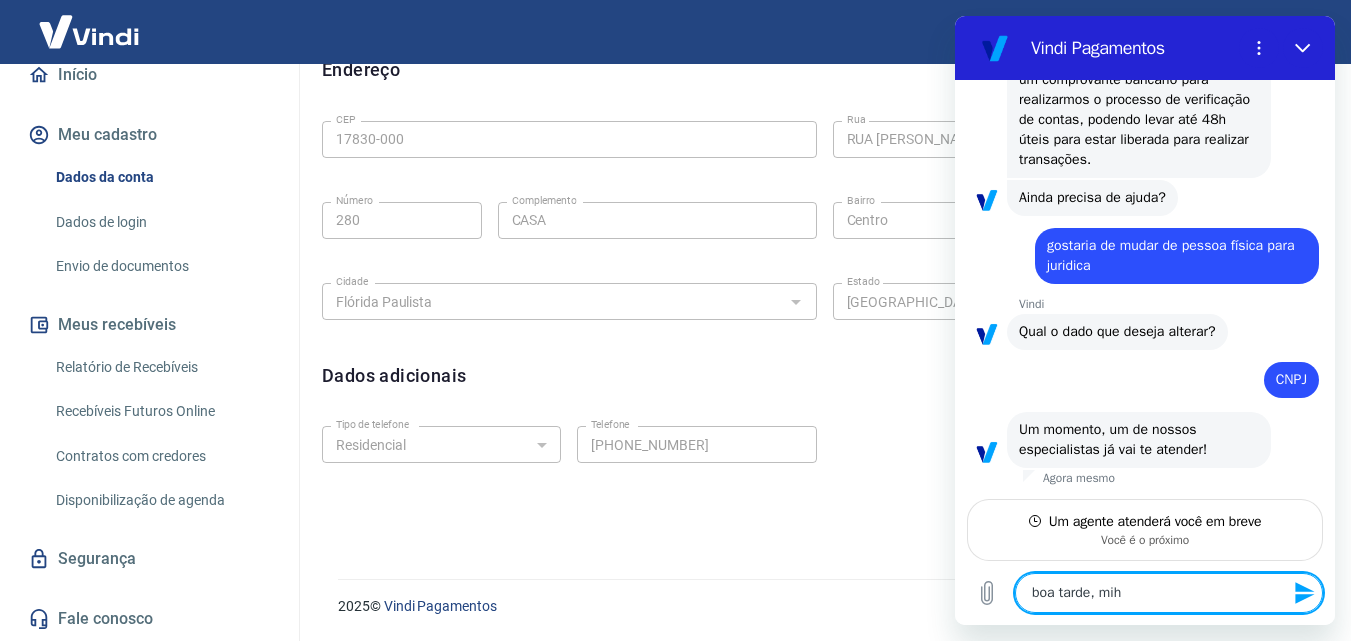 type 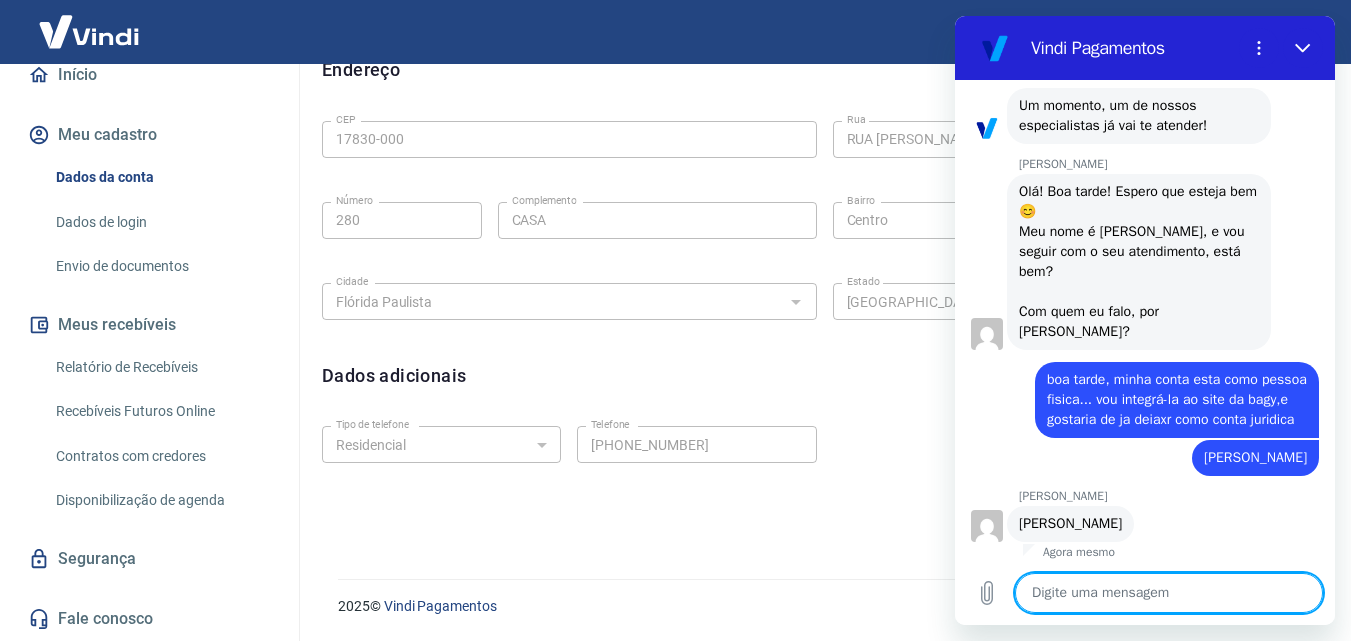 scroll, scrollTop: 1066, scrollLeft: 0, axis: vertical 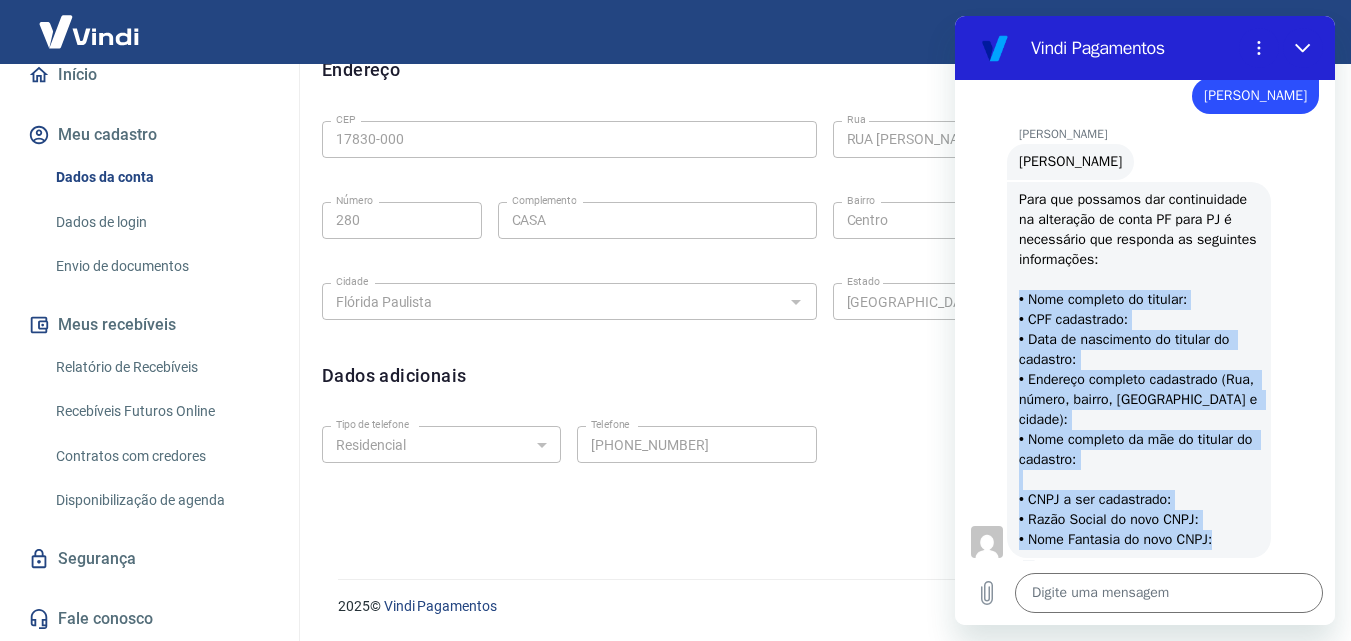 drag, startPoint x: 1218, startPoint y: 515, endPoint x: 998, endPoint y: 301, distance: 306.91367 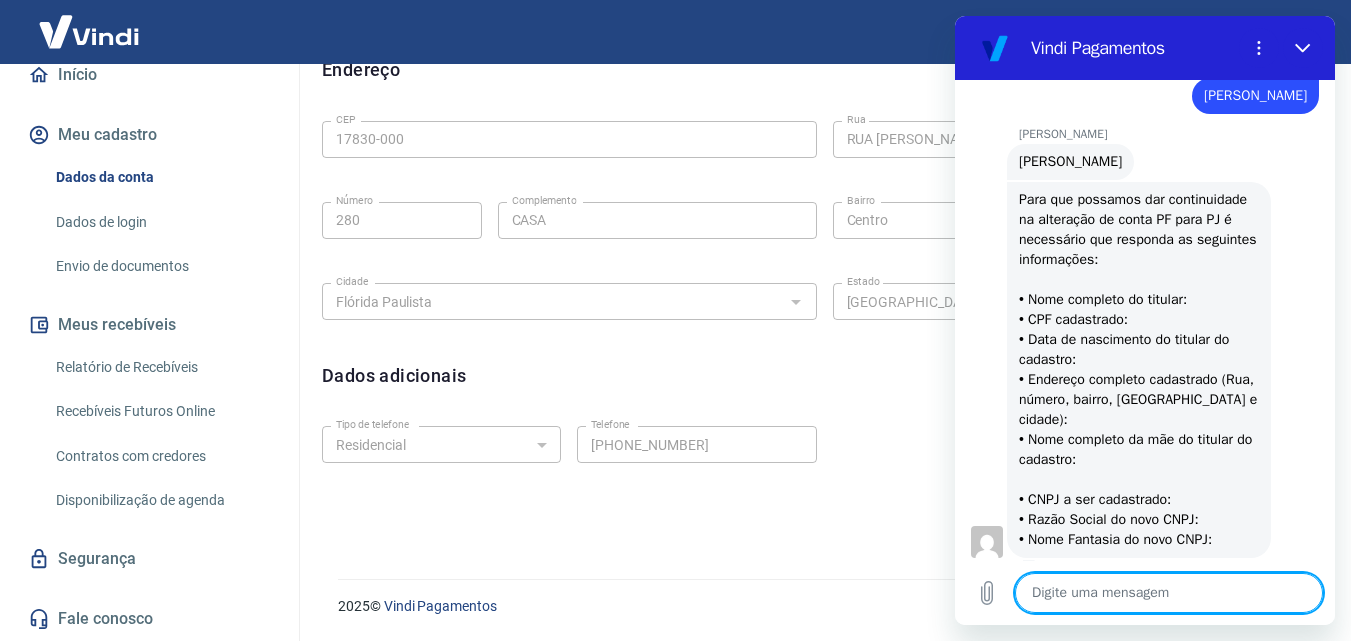 click at bounding box center (1169, 593) 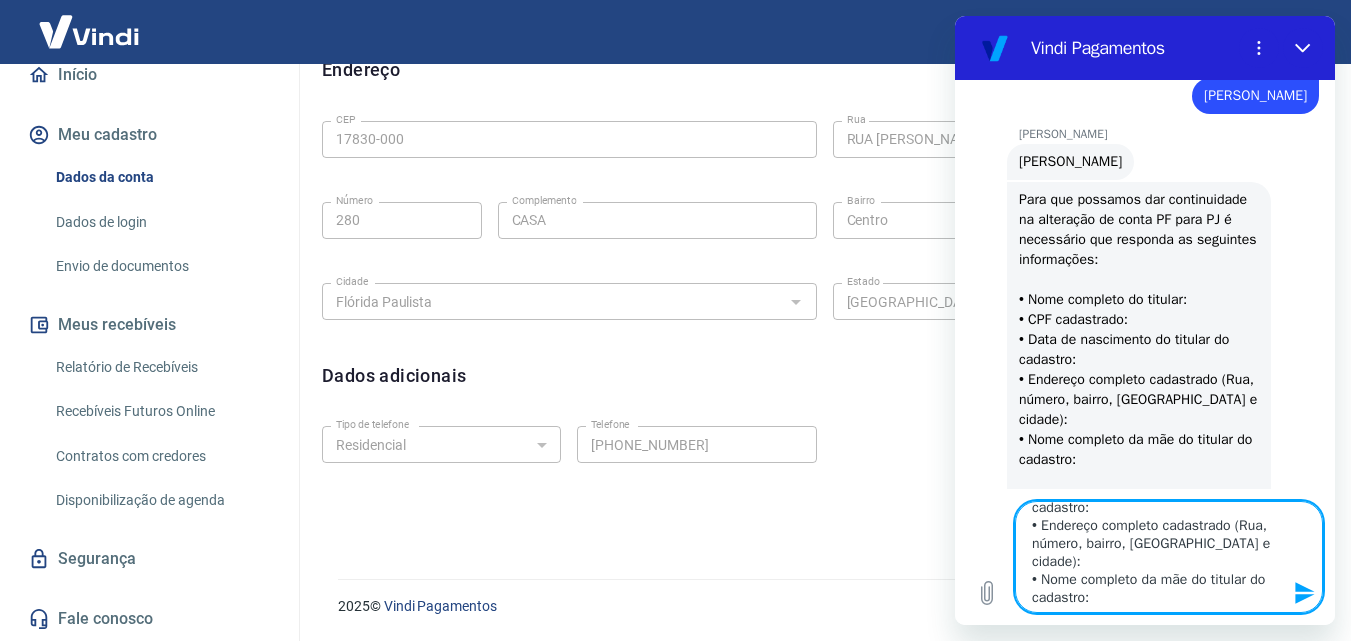 scroll, scrollTop: 0, scrollLeft: 0, axis: both 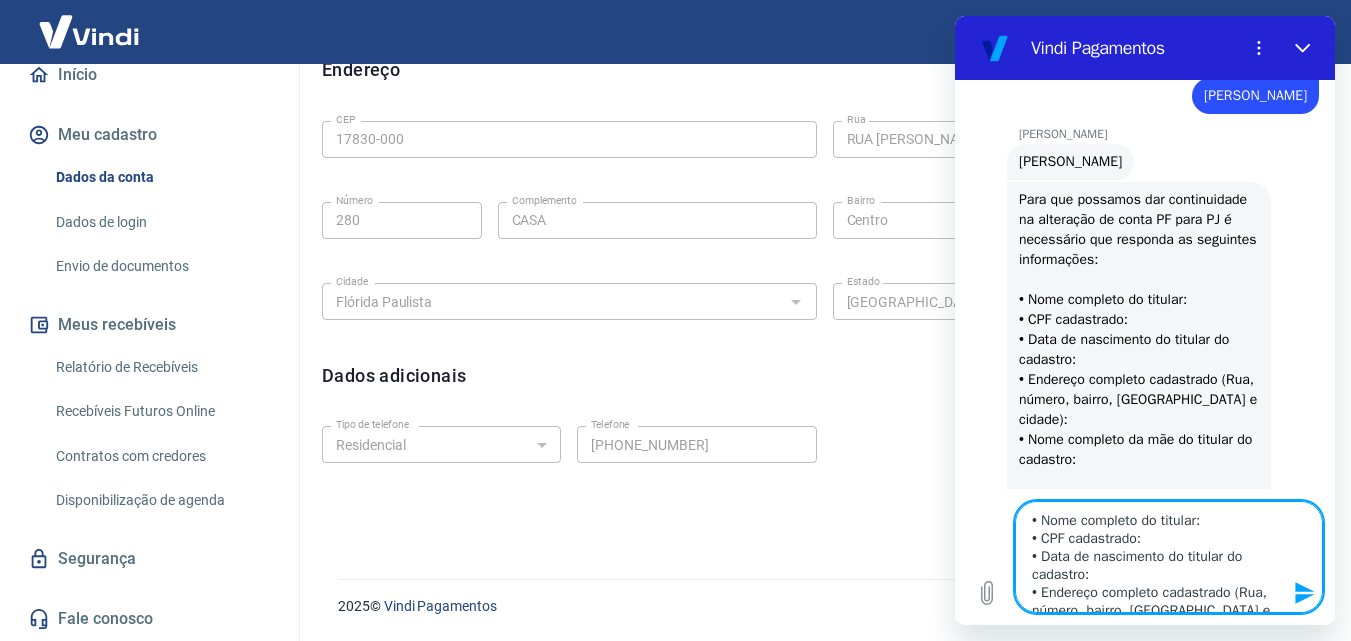 click on "• Nome completo do titular:
• CPF cadastrado:
• Data de nascimento do titular do cadastro:
• Endereço completo cadastrado (Rua, número, bairro, [GEOGRAPHIC_DATA] e cidade):
• Nome completo da mãe do titular do cadastro:
• CNPJ a ser cadastrado:
• Razão Social do novo CNPJ:
• Nome Fantasia do novo CNPJ:" at bounding box center [1169, 557] 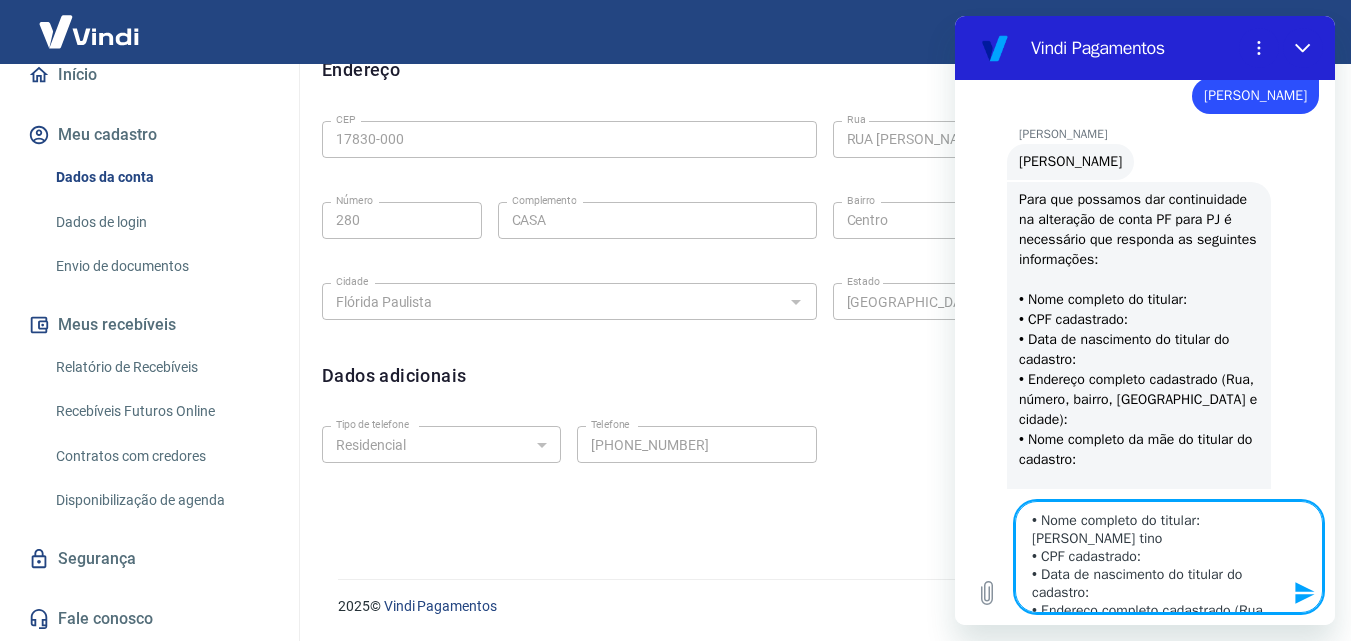 click on "• Nome completo do titular: [PERSON_NAME] tino
• CPF cadastrado:
• Data de nascimento do titular do cadastro:
• Endereço completo cadastrado (Rua, número, bairro, [GEOGRAPHIC_DATA] e cidade):
• Nome completo da mãe do titular do cadastro:
• CNPJ a ser cadastrado:
• Razão Social do novo CNPJ:
• Nome Fantasia do novo CNPJ:" at bounding box center (1169, 557) 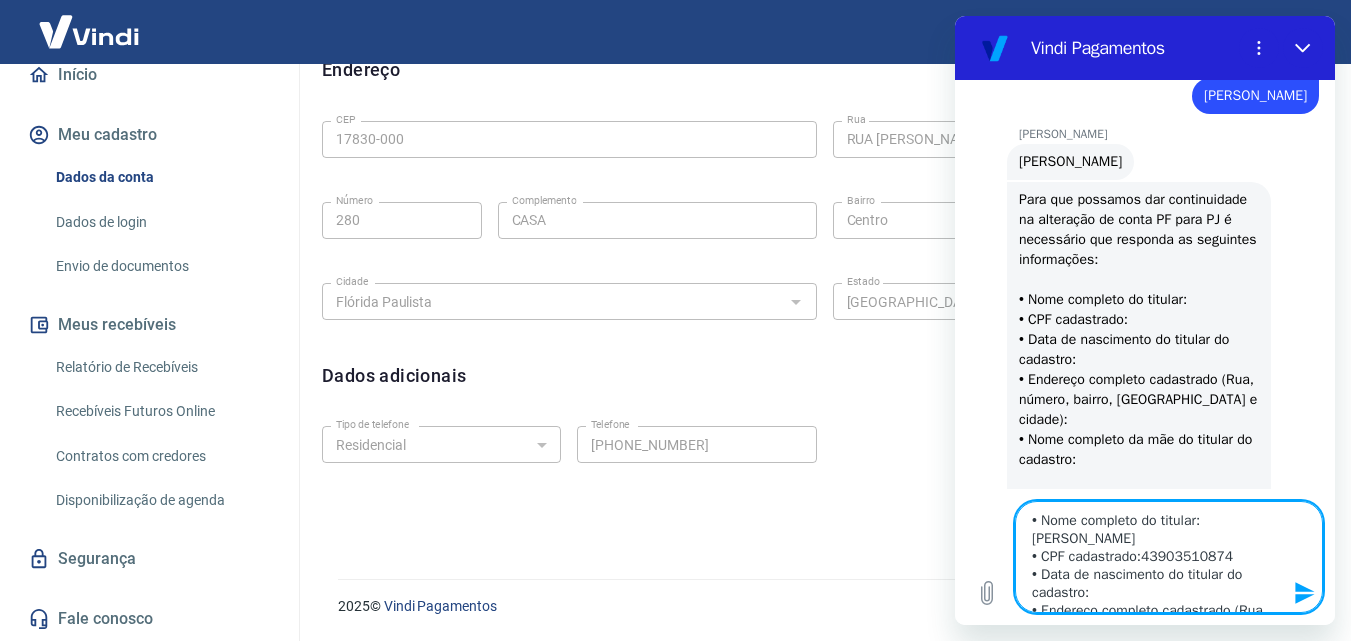 click on "• Nome completo do titular: [PERSON_NAME]
• CPF cadastrado:43903510874
• Data de nascimento do titular do cadastro:
• Endereço completo cadastrado (Rua, número, bairro, [GEOGRAPHIC_DATA] e cidade):
• Nome completo da mãe do titular do cadastro:
• CNPJ a ser cadastrado:
• Razão Social do novo CNPJ:
• Nome Fantasia do novo CNPJ:" at bounding box center (1169, 557) 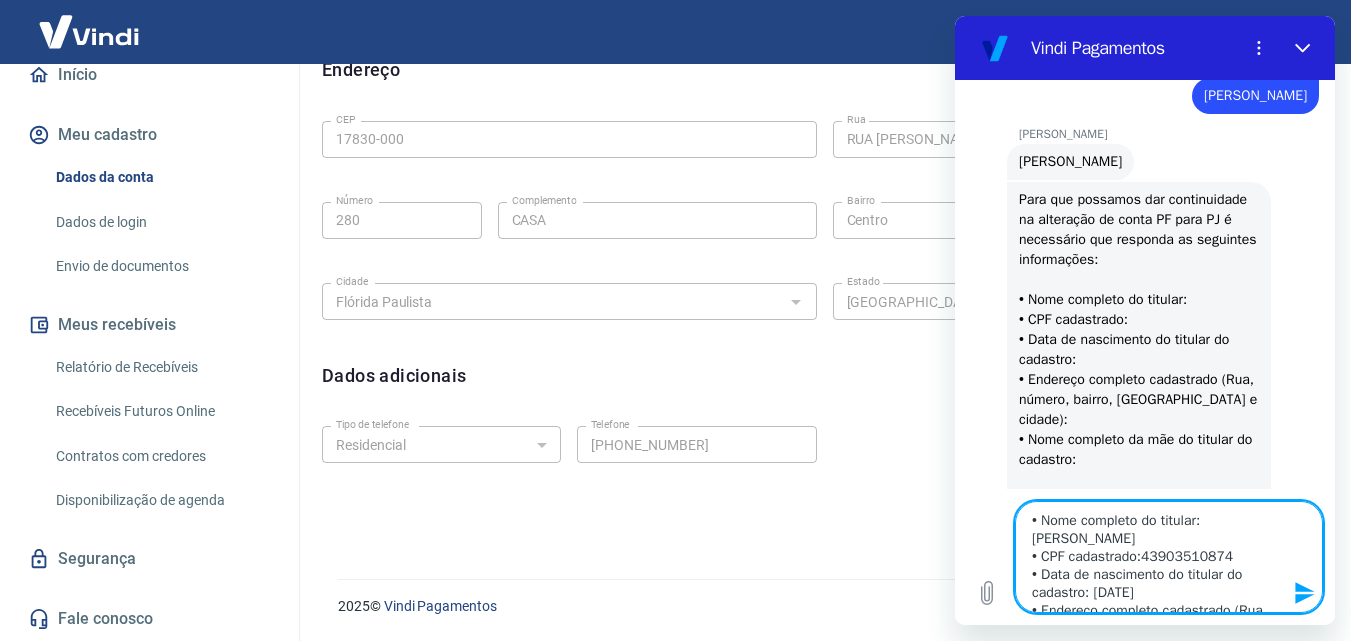scroll, scrollTop: 100, scrollLeft: 0, axis: vertical 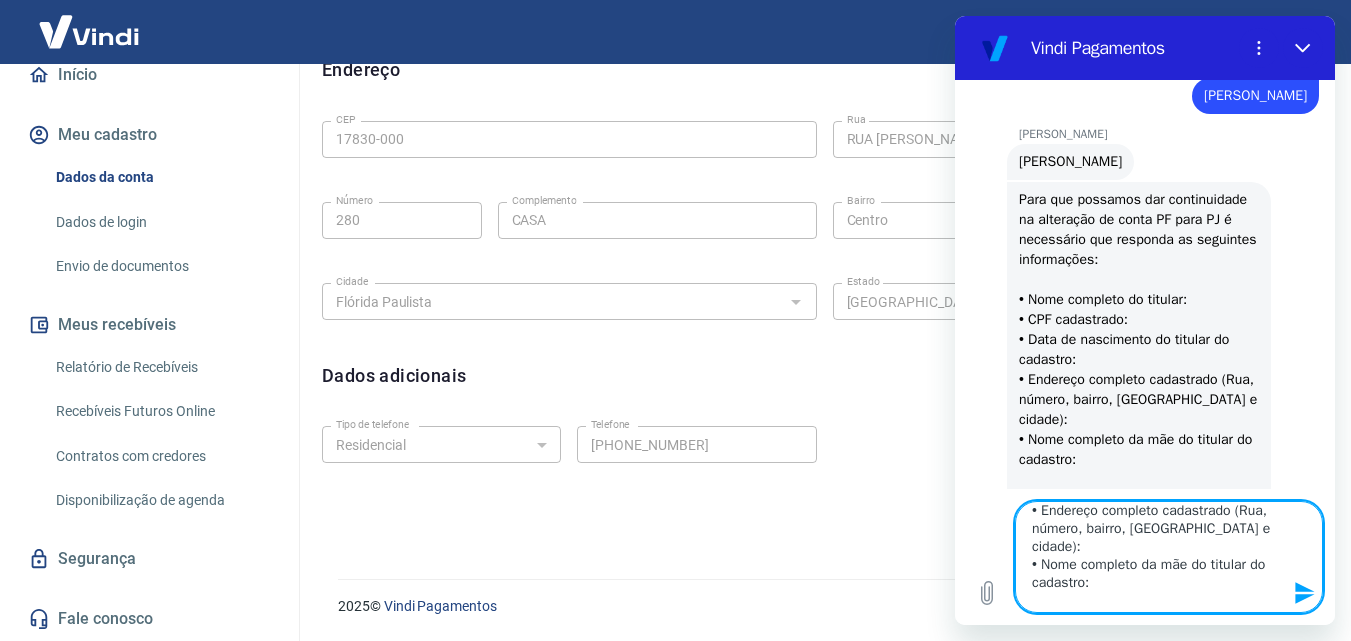 click on "• Nome completo do titular: [PERSON_NAME]
• CPF cadastrado:43903510874
• Data de nascimento do titular do cadastro: [DATE]
• Endereço completo cadastrado (Rua, número, bairro, [GEOGRAPHIC_DATA] e cidade):
• Nome completo da mãe do titular do cadastro:
• CNPJ a ser cadastrado:
• Razão Social do novo CNPJ:
• Nome Fantasia do novo CNPJ:" at bounding box center (1169, 557) 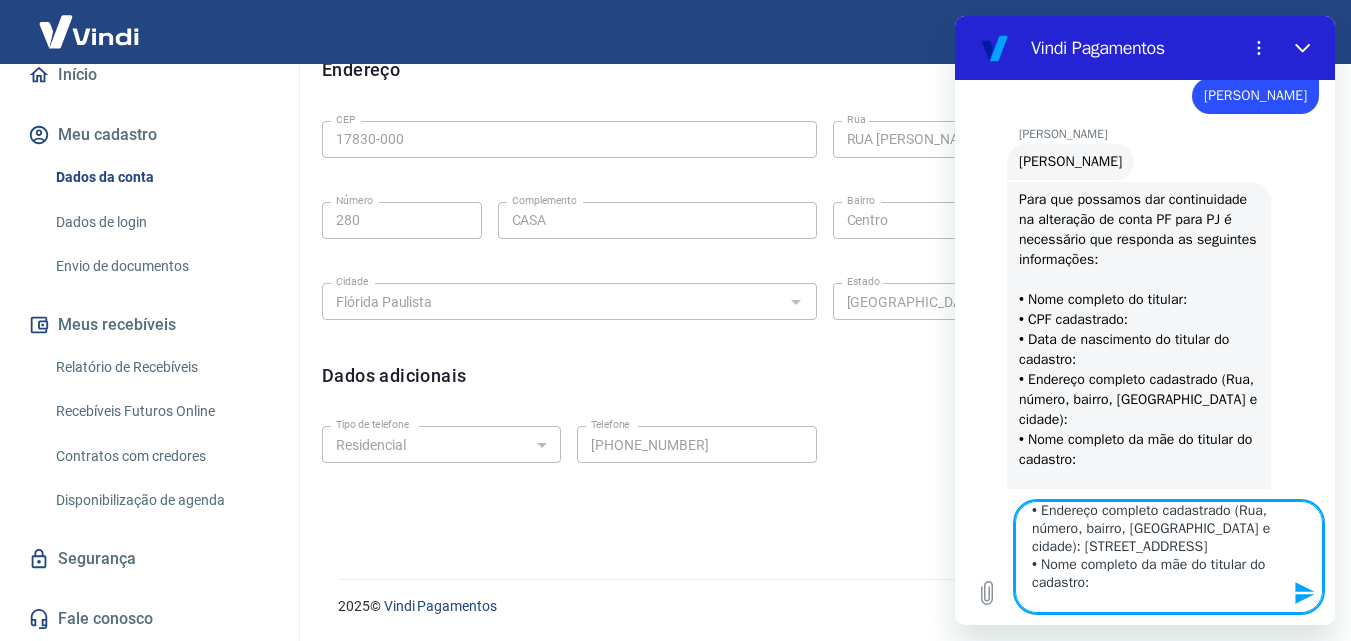 click on "• Nome completo do titular: [PERSON_NAME]
• CPF cadastrado:43903510874
• Data de nascimento do titular do cadastro: [DATE]
• Endereço completo cadastrado (Rua, número, bairro, [GEOGRAPHIC_DATA] e cidade): [STREET_ADDRESS]
• Nome completo da mãe do titular do cadastro:
• CNPJ a ser cadastrado:
• Razão Social do novo CNPJ:
• Nome Fantasia do novo CNPJ:" at bounding box center (1169, 557) 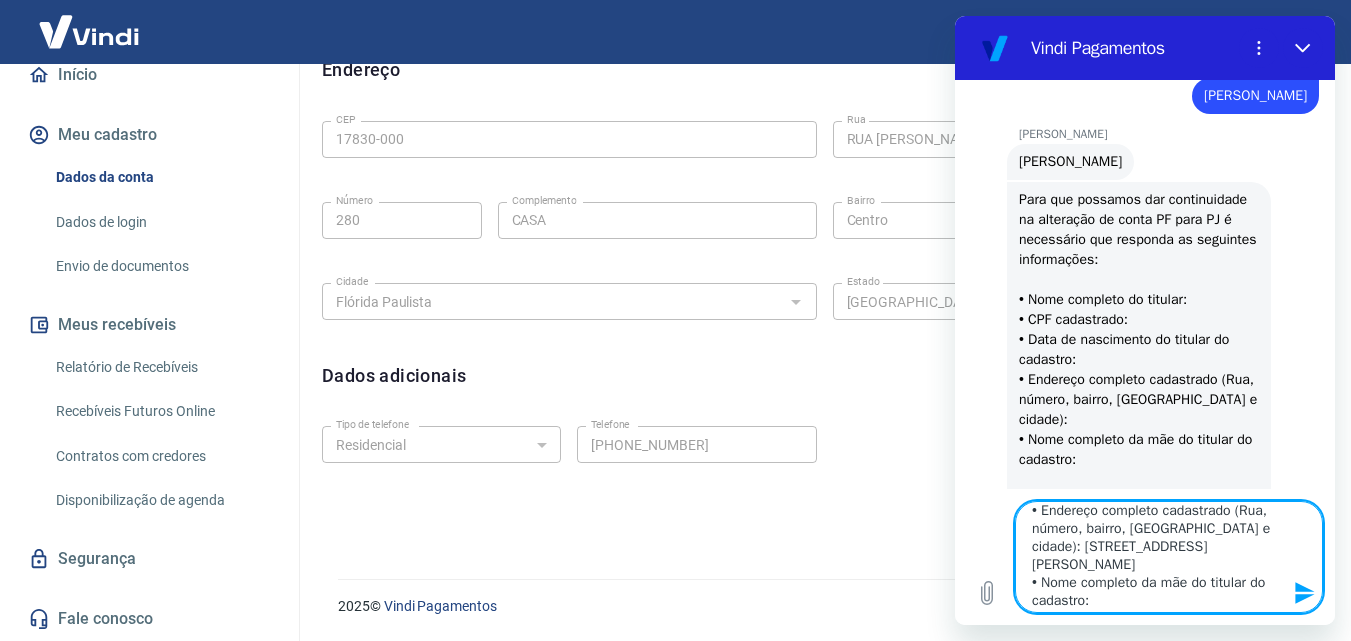 scroll, scrollTop: 0, scrollLeft: 0, axis: both 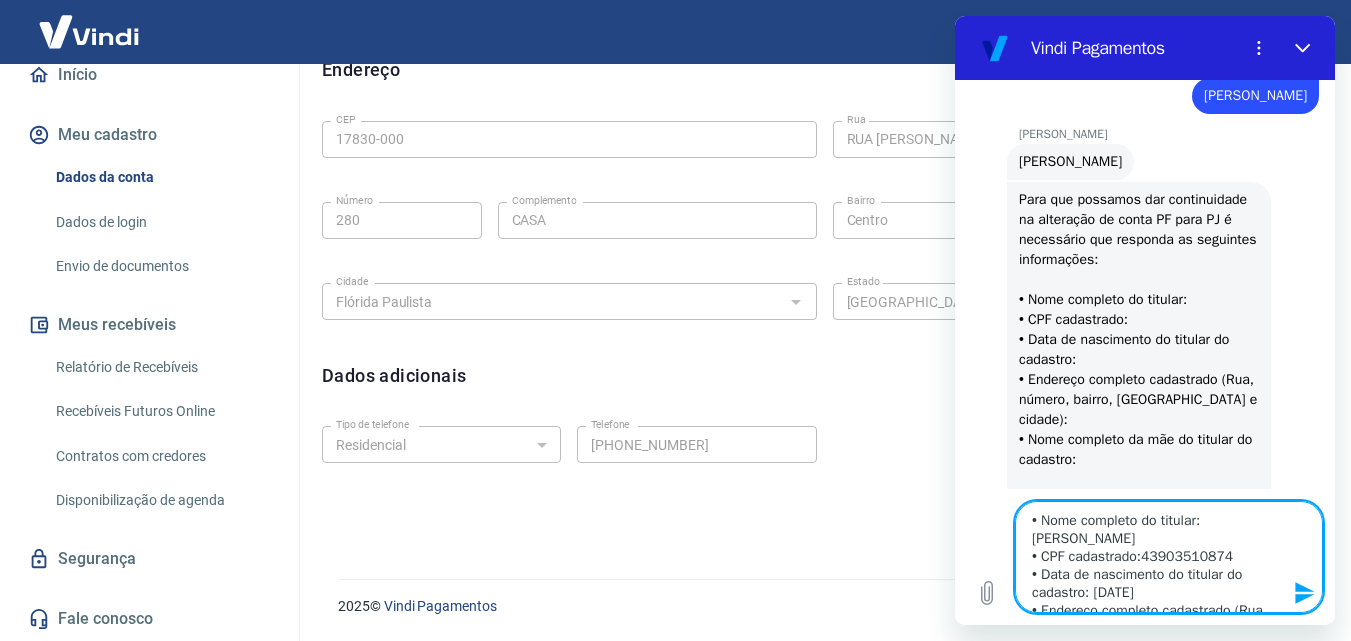 drag, startPoint x: 1207, startPoint y: 522, endPoint x: 1213, endPoint y: 531, distance: 10.816654 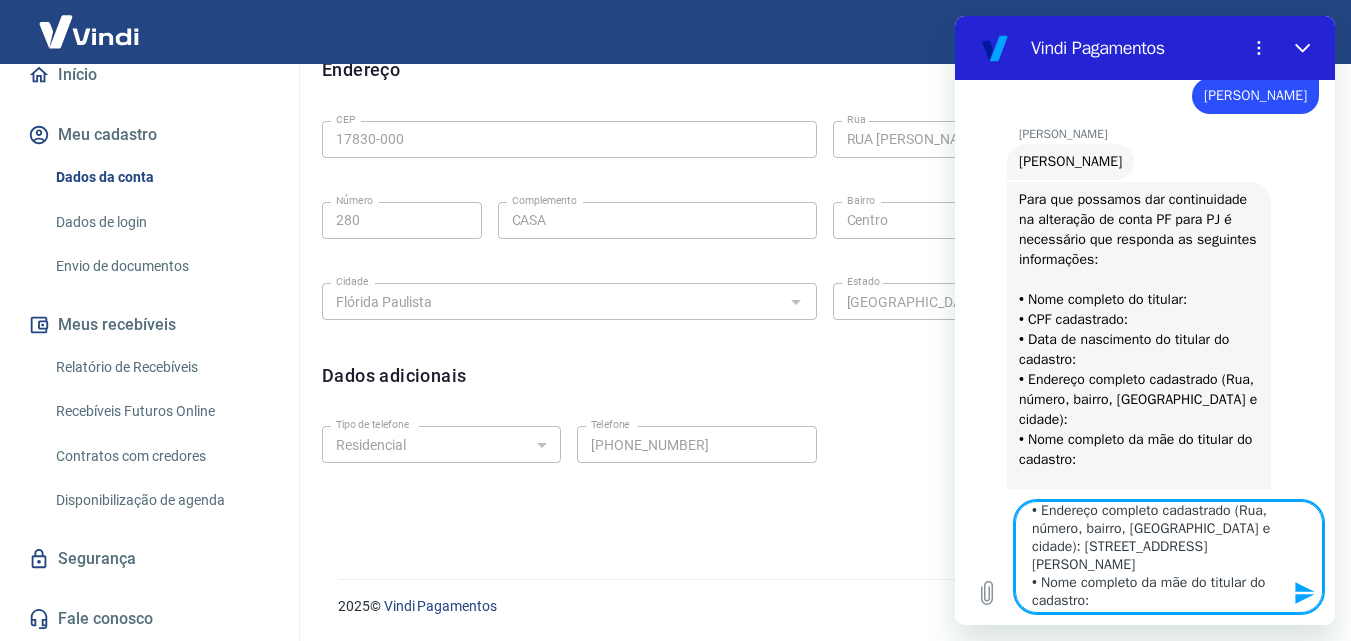 scroll, scrollTop: 162, scrollLeft: 0, axis: vertical 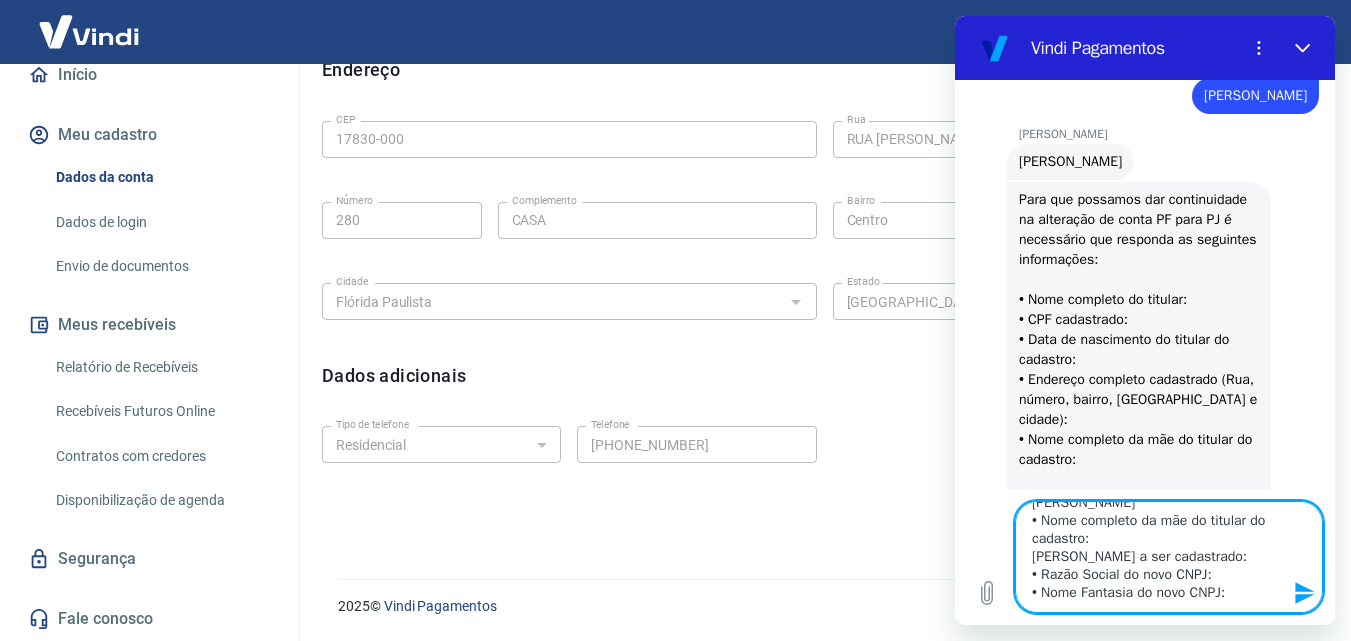 click on "• Nome completo do titular:[PERSON_NAME]
• CPF cadastrado: 43903510874
• Data de nascimento do titular do cadastro: [DATE]
• Endereço completo cadastrado (Rua, número, bairro, [GEOGRAPHIC_DATA] e cidade): [STREET_ADDRESS][PERSON_NAME]
• Nome completo da mãe do titular do cadastro:
[PERSON_NAME] a ser cadastrado:
• Razão Social do novo CNPJ:
• Nome Fantasia do novo CNPJ:" at bounding box center (1169, 557) 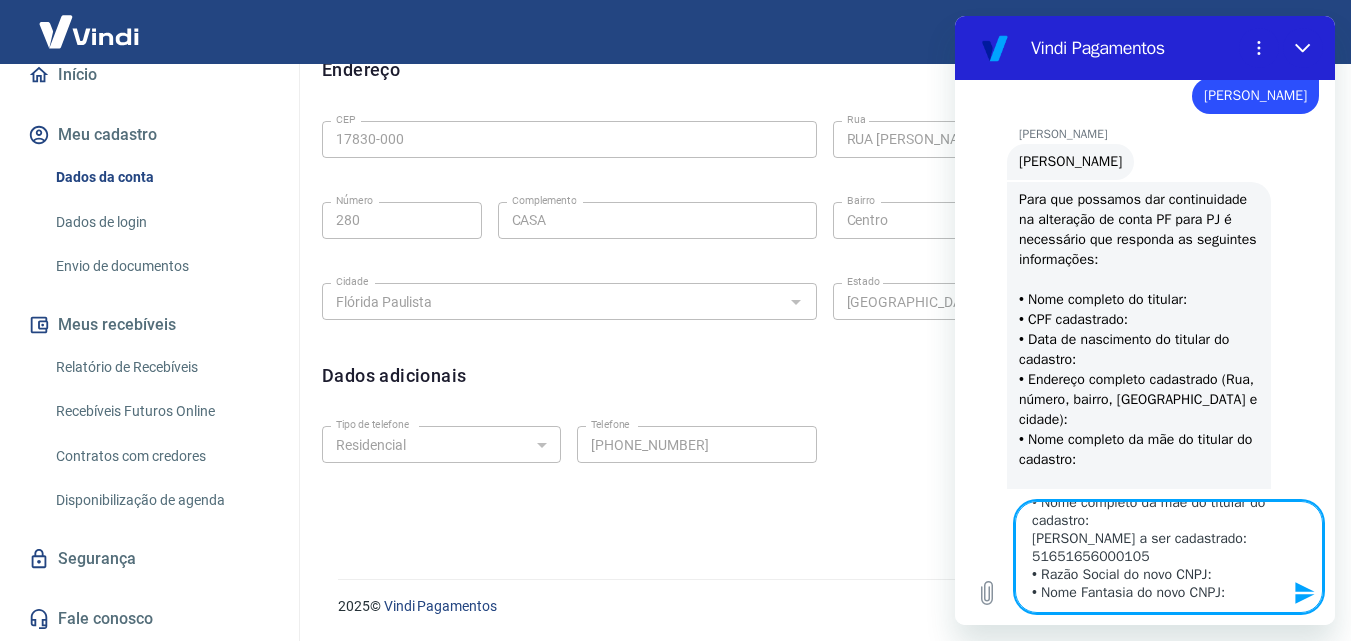 click on "• Nome completo do titular:[PERSON_NAME]
• CPF cadastrado: 43903510874
• Data de nascimento do titular do cadastro: [DATE]
• Endereço completo cadastrado (Rua, número, bairro, [GEOGRAPHIC_DATA] e cidade): [STREET_ADDRESS]
• Nome completo da mãe do titular do cadastro:
[PERSON_NAME] a ser cadastrado: 51651656000105
• Razão Social do novo CNPJ:
• Nome Fantasia do novo CNPJ:" at bounding box center (1169, 557) 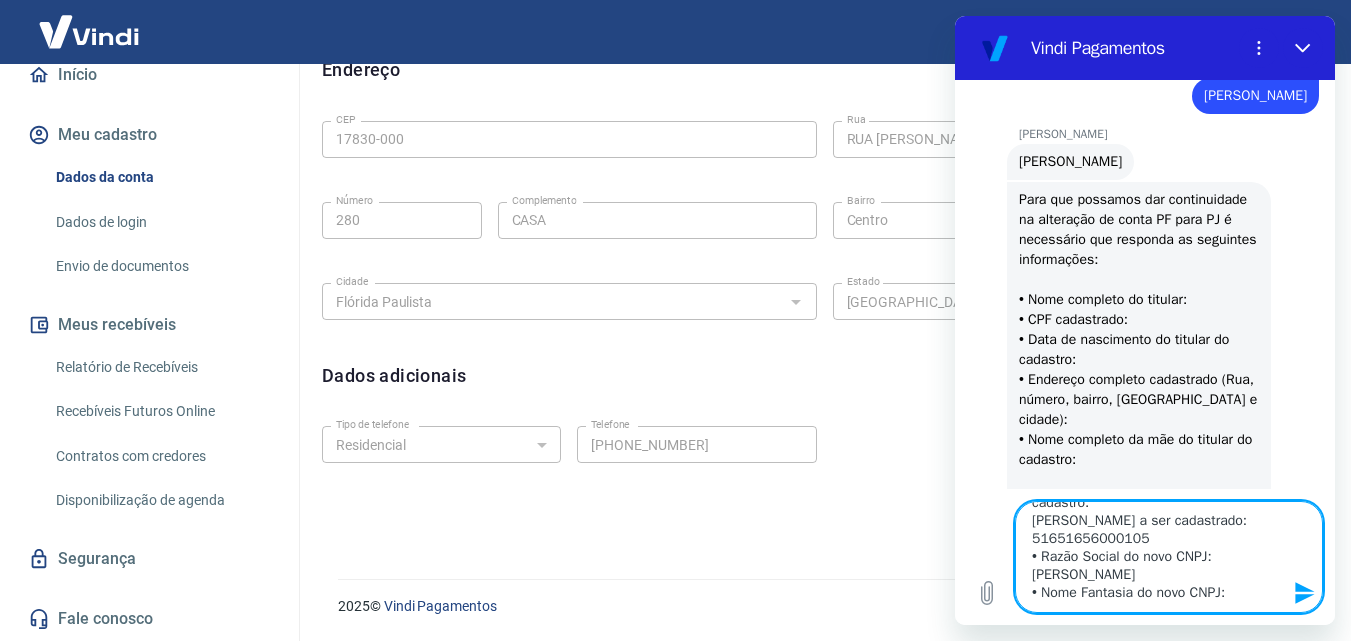 scroll, scrollTop: 198, scrollLeft: 0, axis: vertical 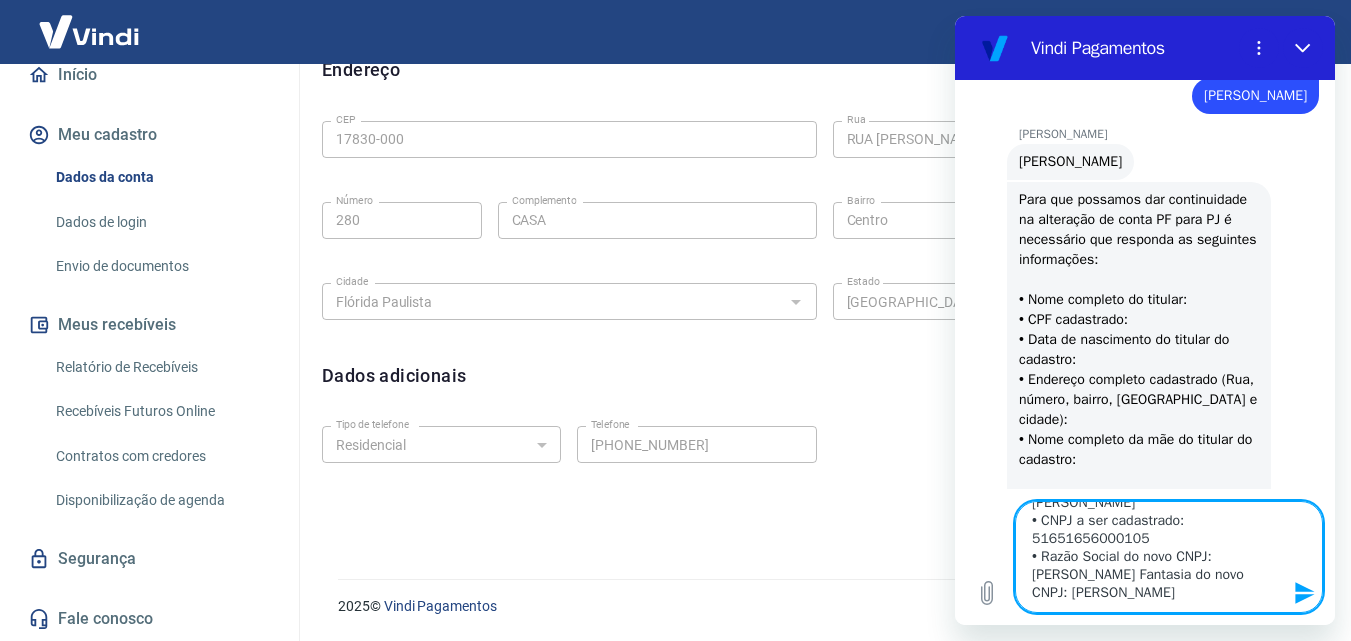 click on "• Nome completo do titular:[PERSON_NAME]
• CPF cadastrado: 43903510874
• Data de nascimento do titular do cadastro: [DATE]
• Endereço completo cadastrado (Rua, número, bairro, [GEOGRAPHIC_DATA] e cidade): [STREET_ADDRESS]
• Nome completo da mãe do titular do cadastro:
[PERSON_NAME]
• CNPJ a ser cadastrado: 51651656000105
• Razão Social do novo CNPJ: [PERSON_NAME] Fantasia do novo CNPJ: [PERSON_NAME]" at bounding box center (1169, 557) 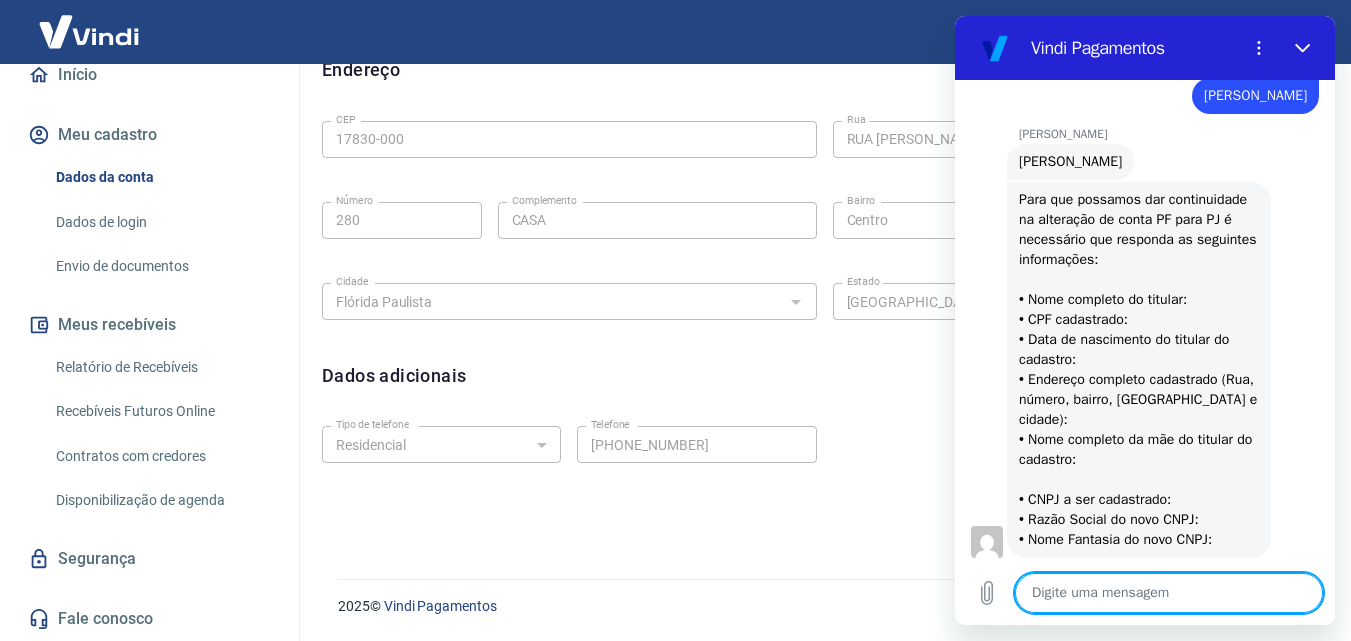 scroll, scrollTop: 0, scrollLeft: 0, axis: both 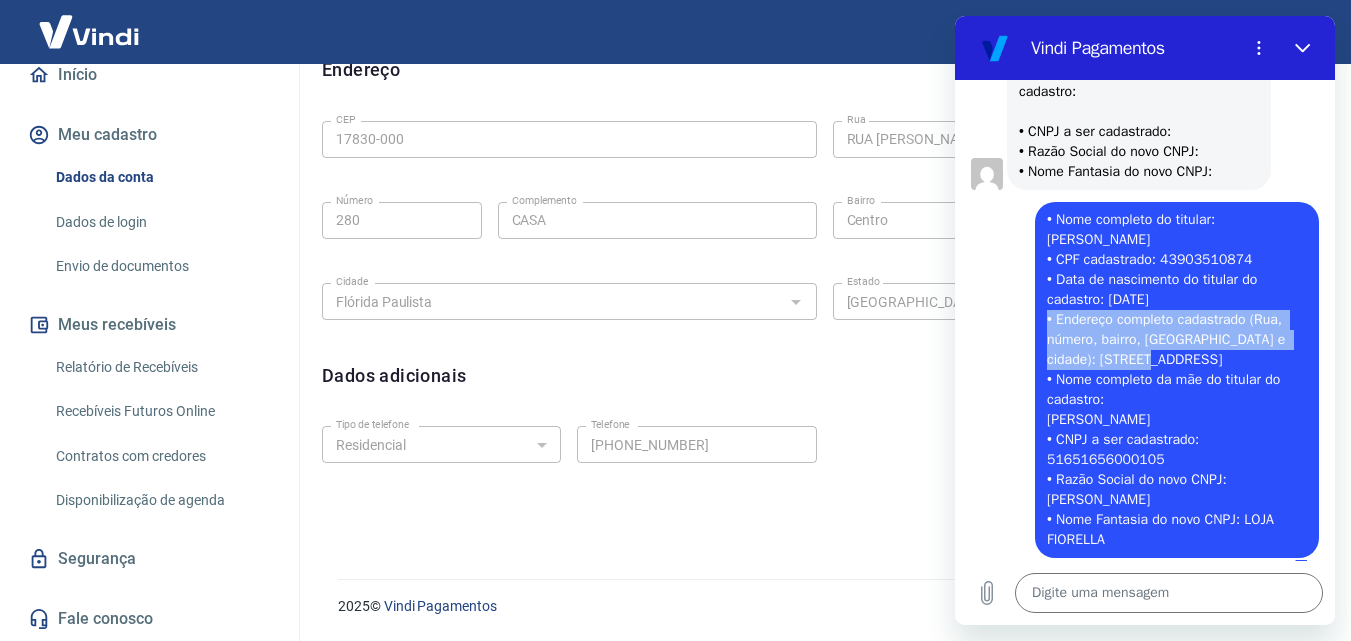 drag, startPoint x: 1184, startPoint y: 340, endPoint x: 1042, endPoint y: 304, distance: 146.49232 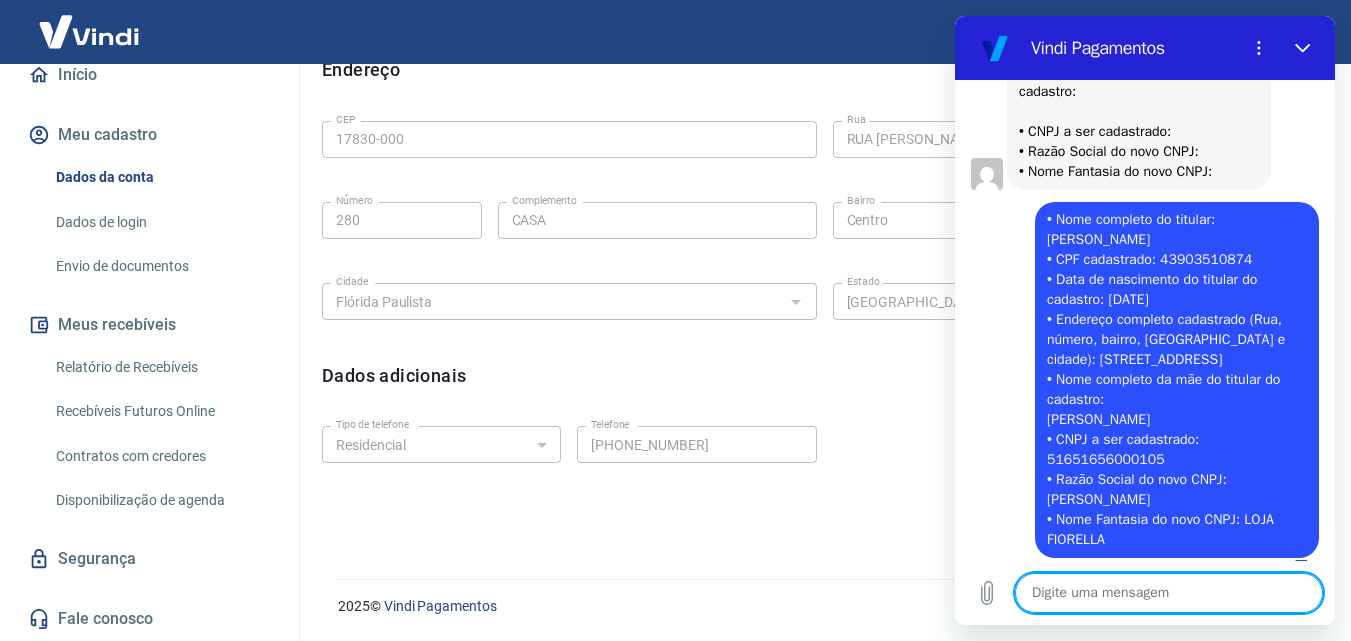 click at bounding box center (1169, 593) 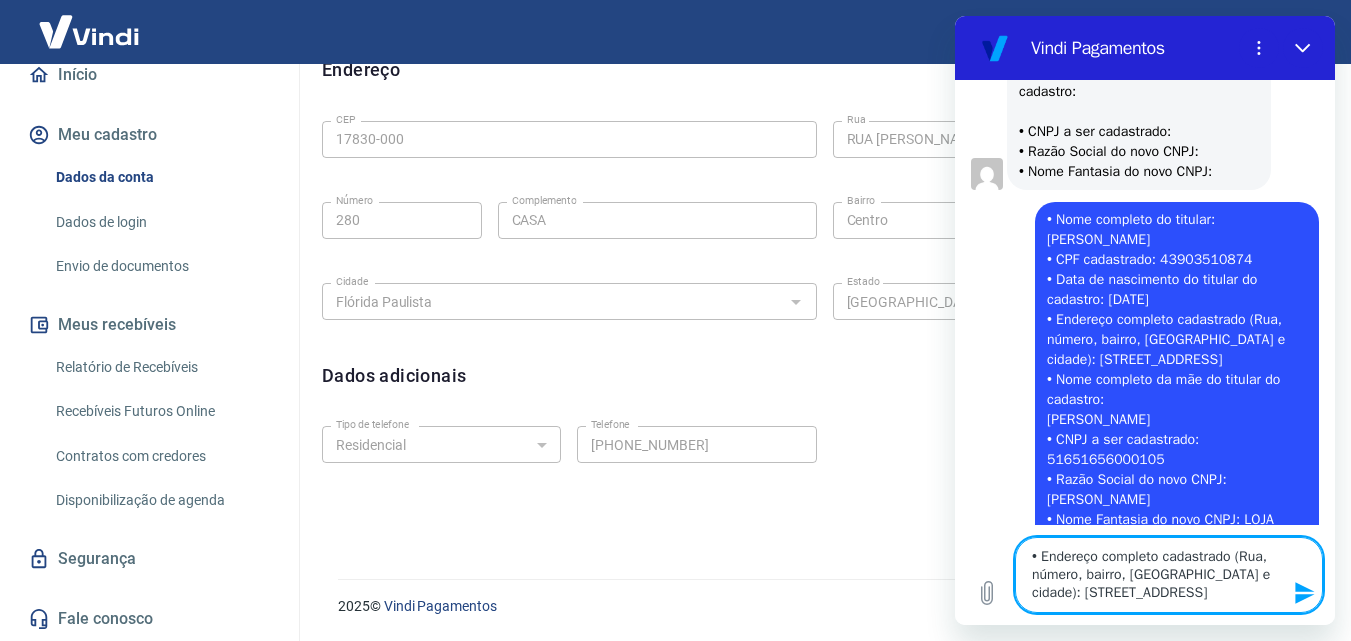scroll, scrollTop: 1828, scrollLeft: 0, axis: vertical 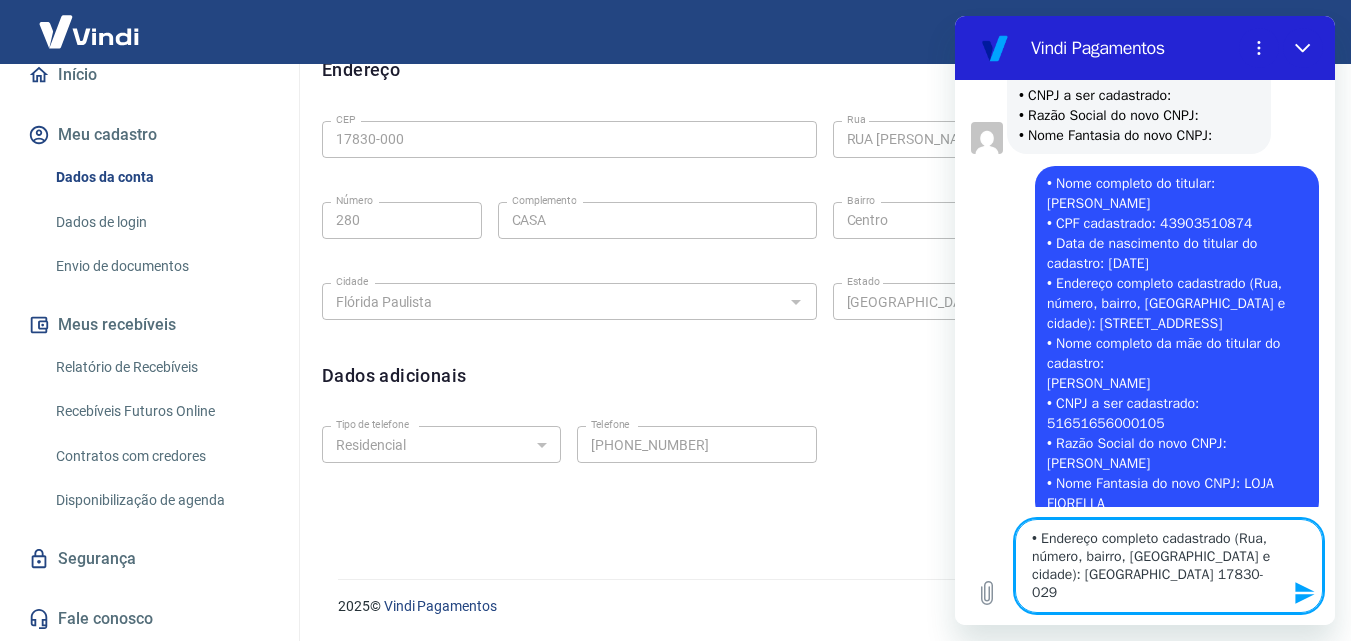 click on "• Endereço completo cadastrado (Rua, número, bairro, [GEOGRAPHIC_DATA] e cidade): [GEOGRAPHIC_DATA] 17830-029" at bounding box center (1169, 566) 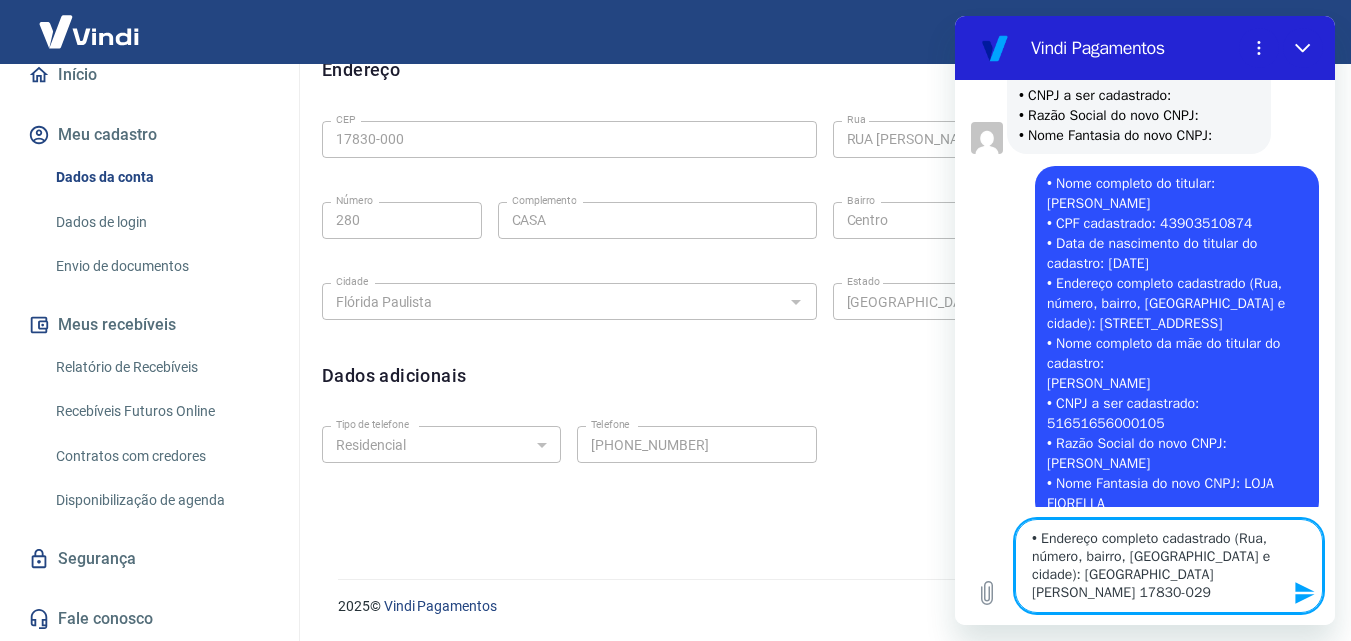 click on "• Endereço completo cadastrado (Rua, número, bairro, [GEOGRAPHIC_DATA] e cidade): [GEOGRAPHIC_DATA][PERSON_NAME] 17830-029" at bounding box center [1169, 566] 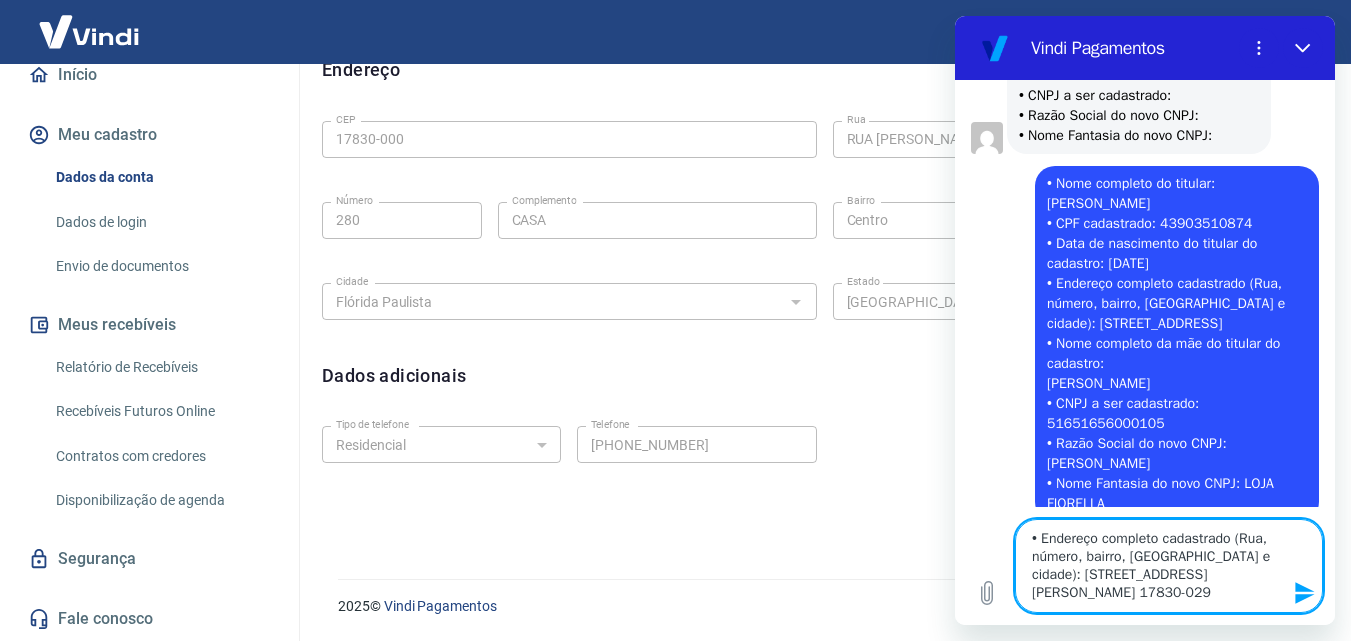 click on "• Endereço completo cadastrado (Rua, número, bairro, [GEOGRAPHIC_DATA] e cidade): [STREET_ADDRESS][PERSON_NAME] 17830-029" at bounding box center (1169, 566) 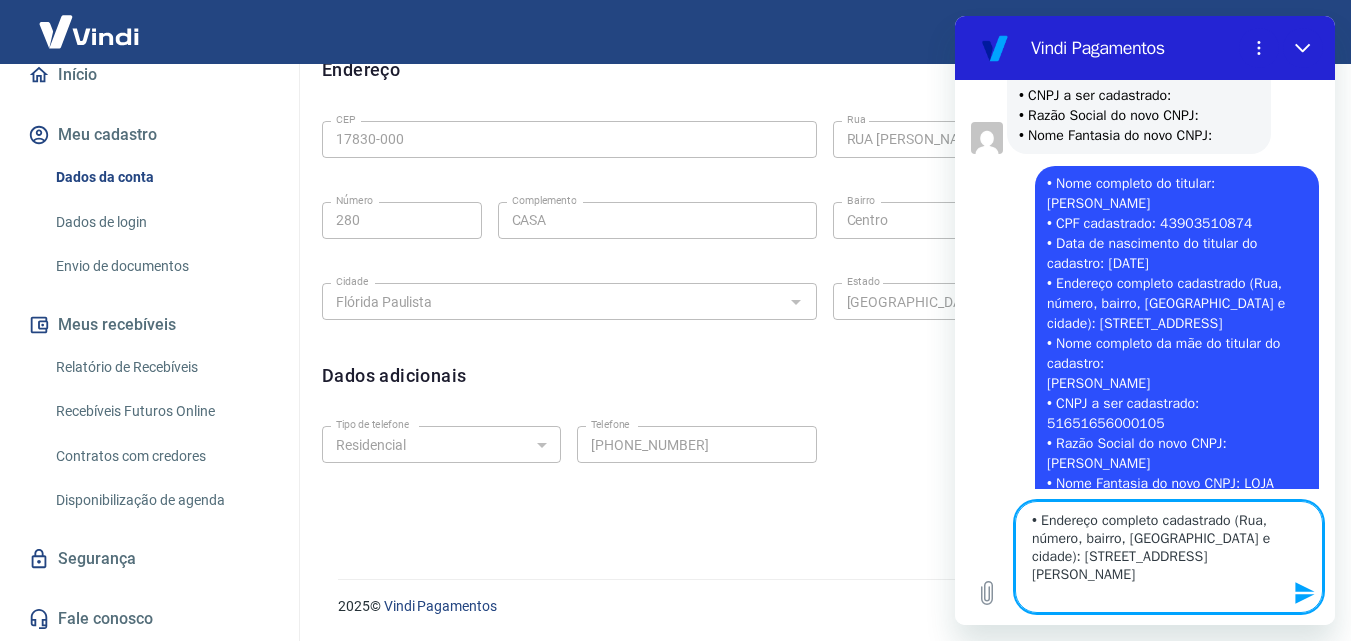 click on "• Endereço completo cadastrado (Rua, número, bairro, [GEOGRAPHIC_DATA] e cidade): [STREET_ADDRESS][PERSON_NAME]" at bounding box center (1169, 557) 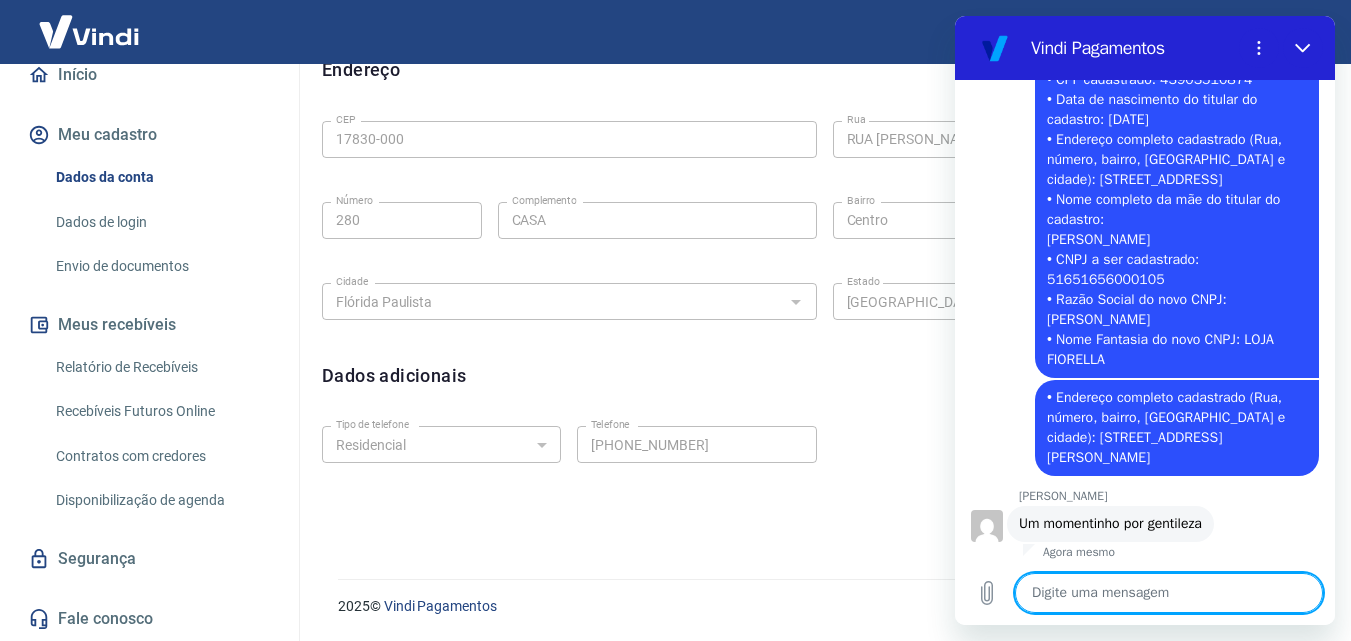 scroll, scrollTop: 1976, scrollLeft: 0, axis: vertical 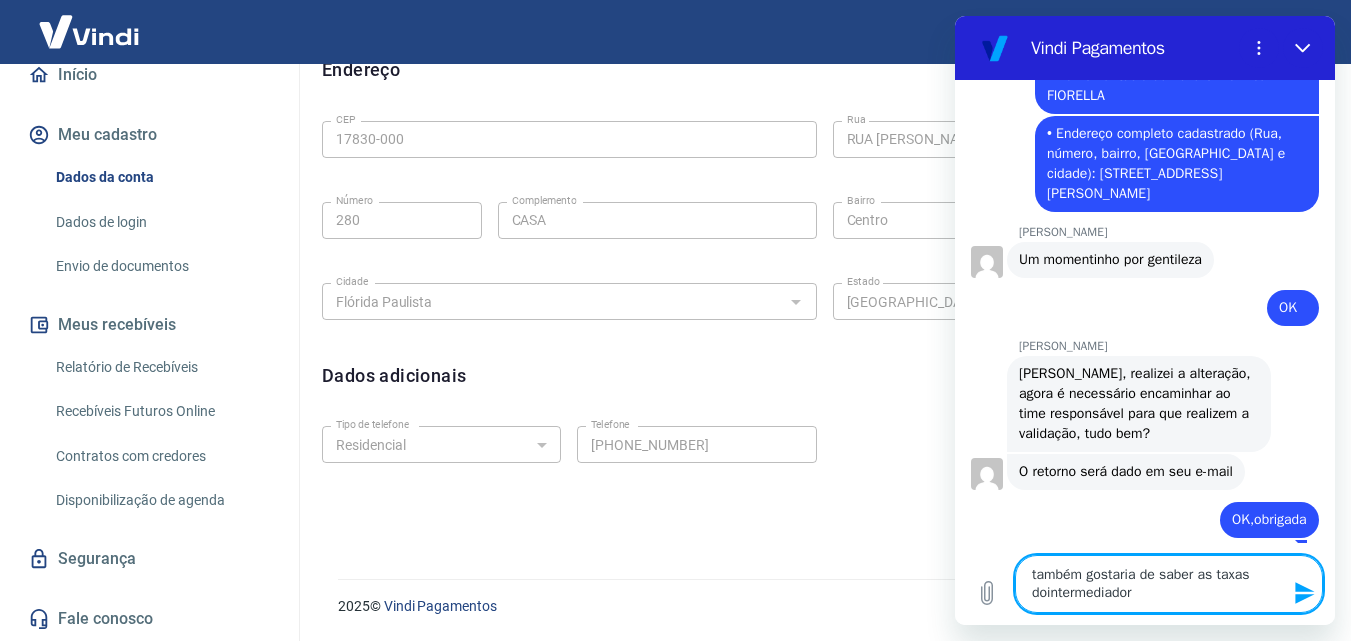 click on "também gostaria de saber as taxas dointermediador" at bounding box center (1169, 584) 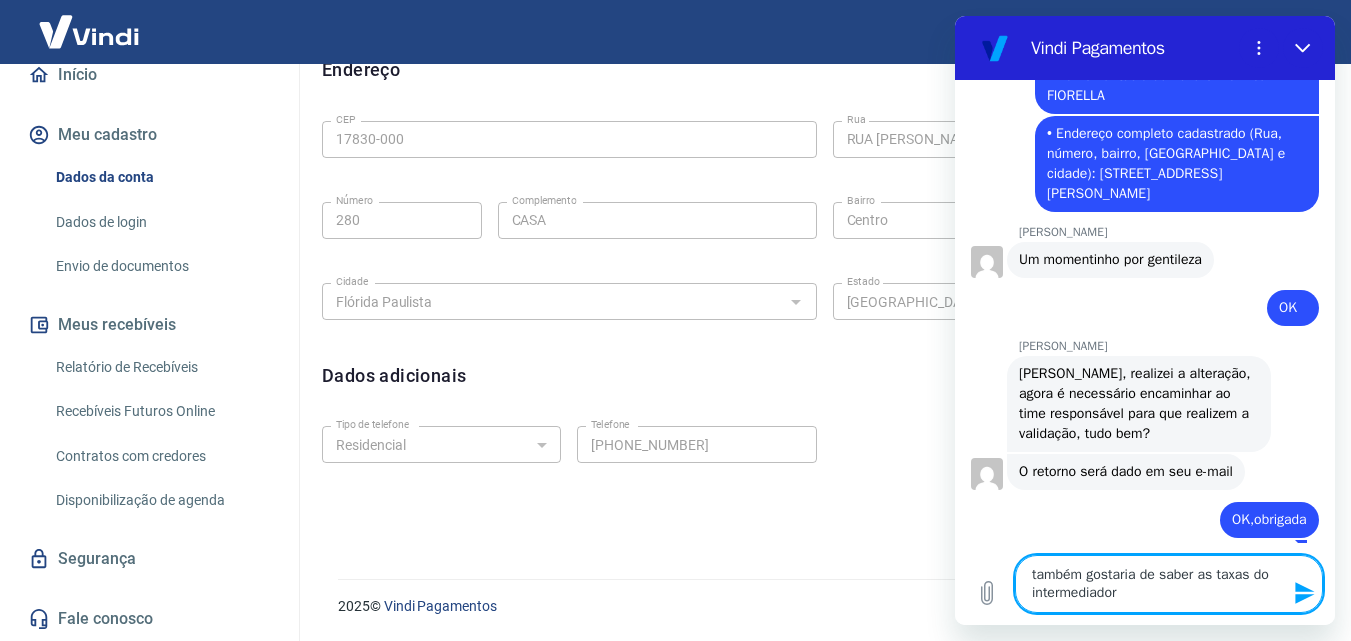 click on "também gostaria de saber as taxas do intermediador" at bounding box center (1169, 584) 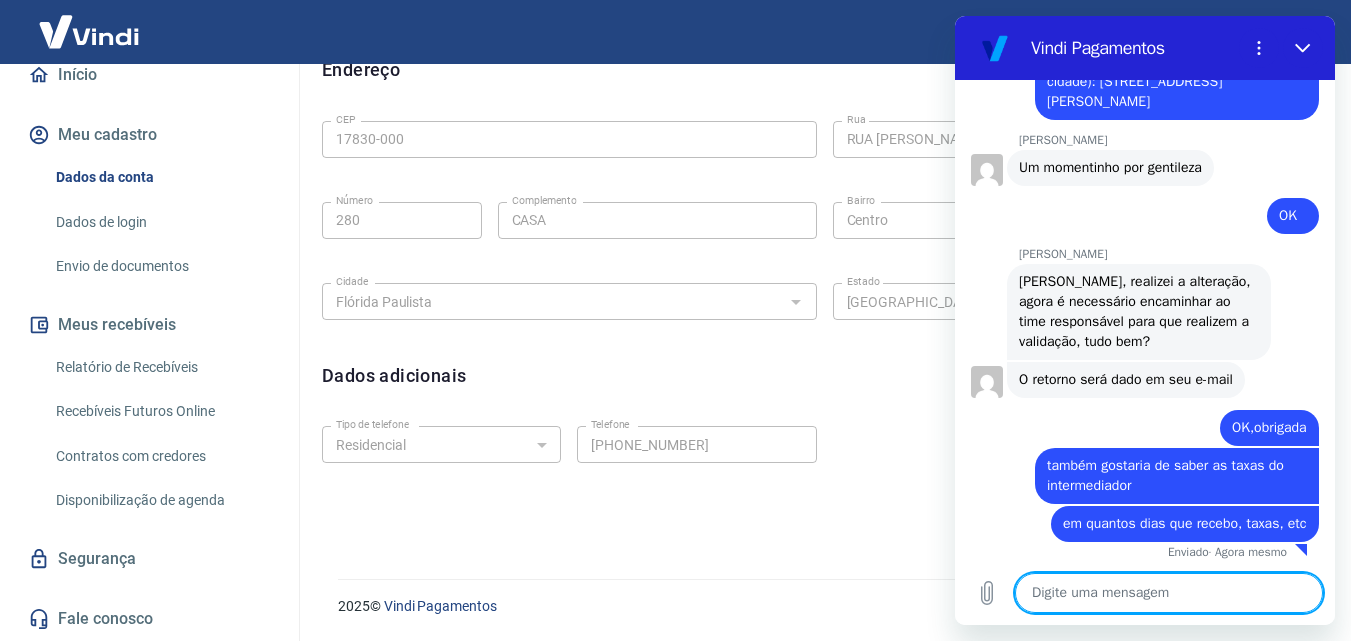 scroll, scrollTop: 2332, scrollLeft: 0, axis: vertical 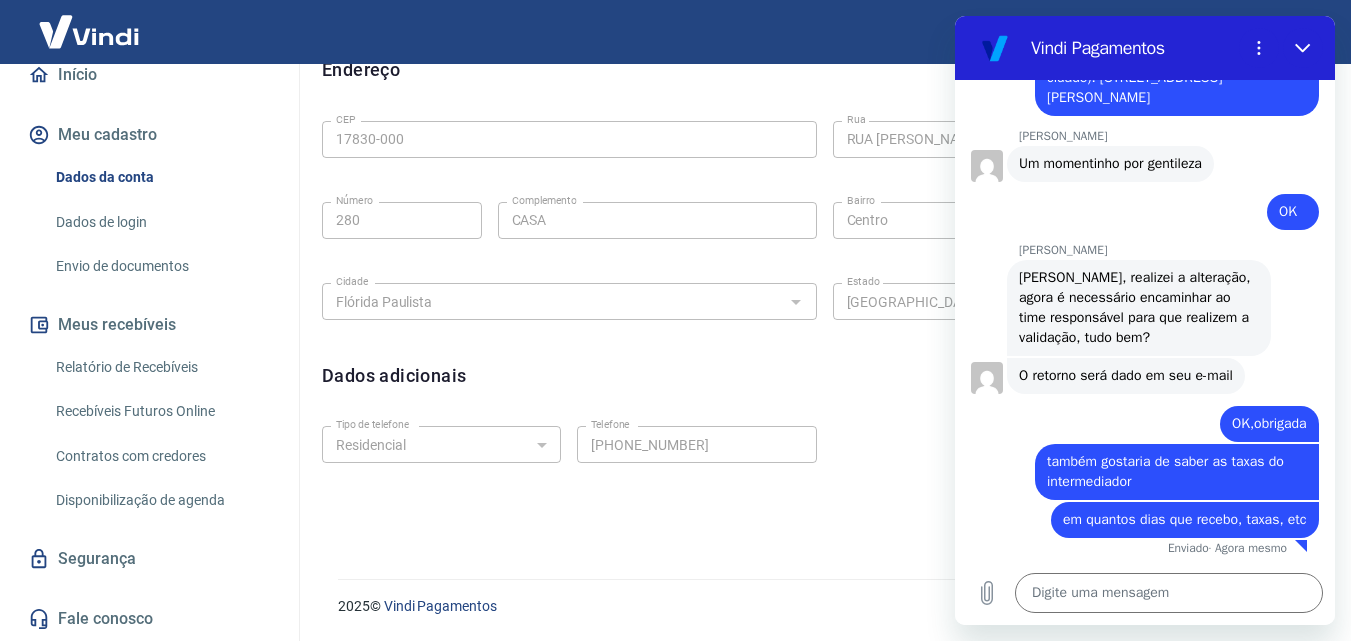 drag, startPoint x: 1339, startPoint y: 0, endPoint x: 848, endPoint y: 374, distance: 617.21716 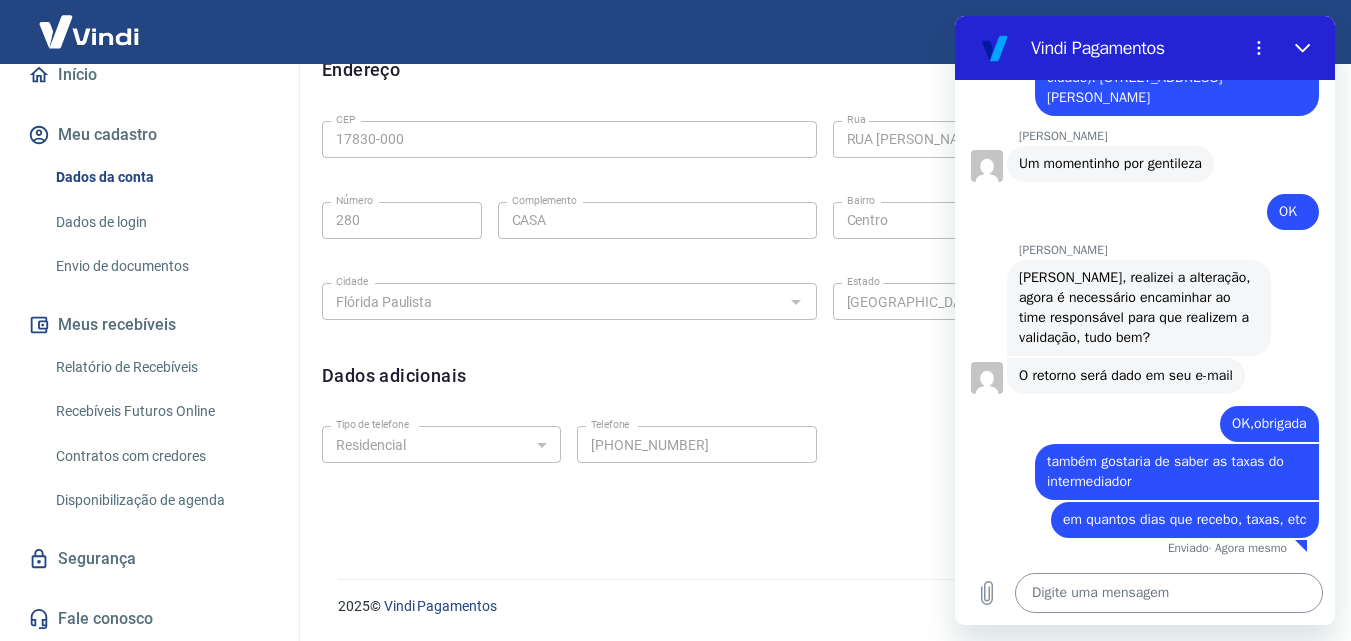 click at bounding box center [1169, 593] 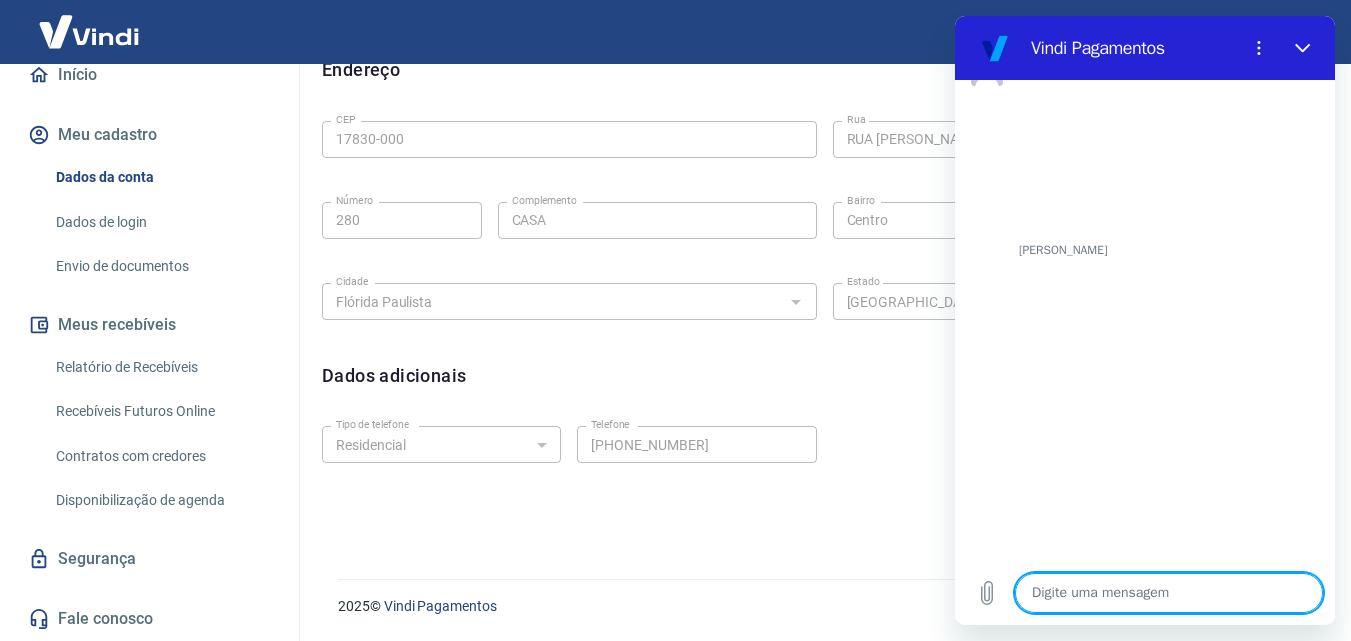 scroll, scrollTop: 2614, scrollLeft: 0, axis: vertical 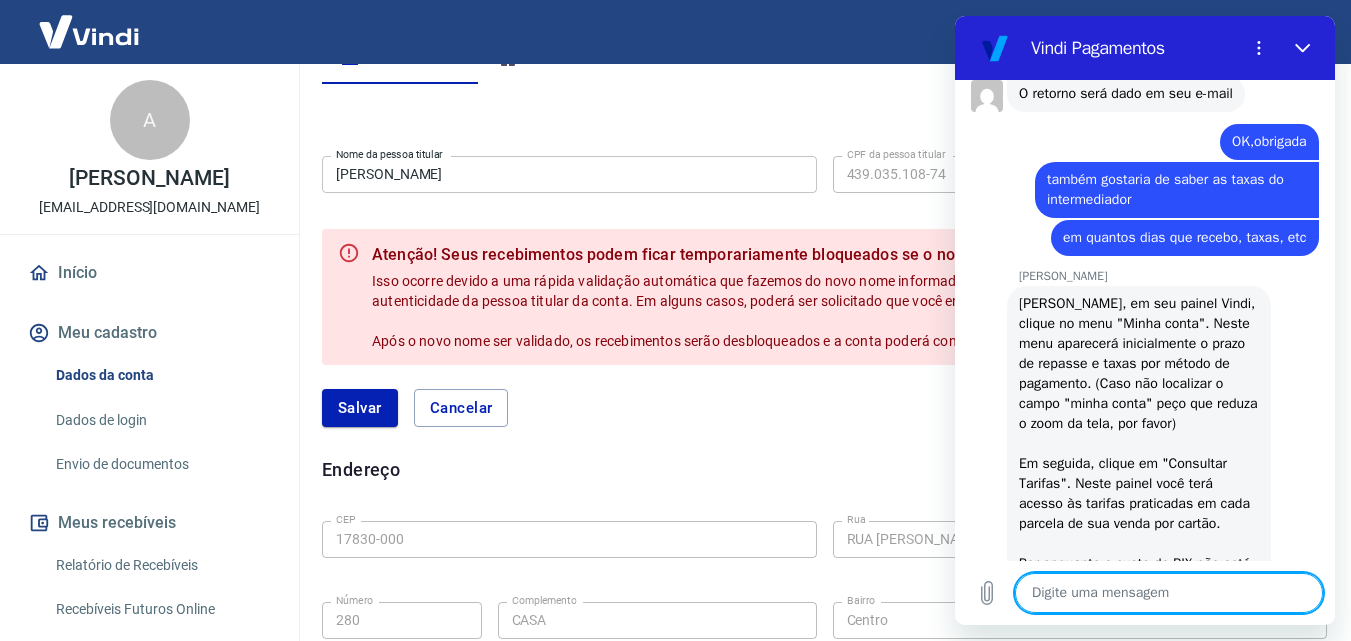 click on "Início" at bounding box center (149, 273) 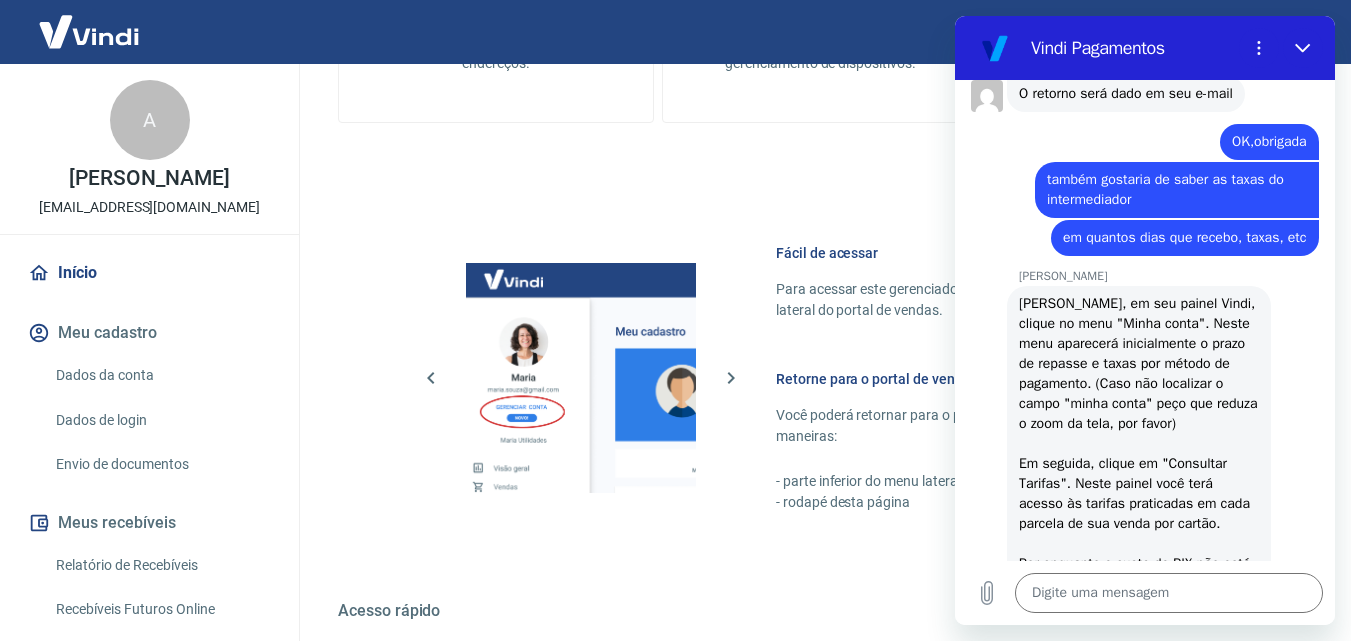 scroll, scrollTop: 1207, scrollLeft: 0, axis: vertical 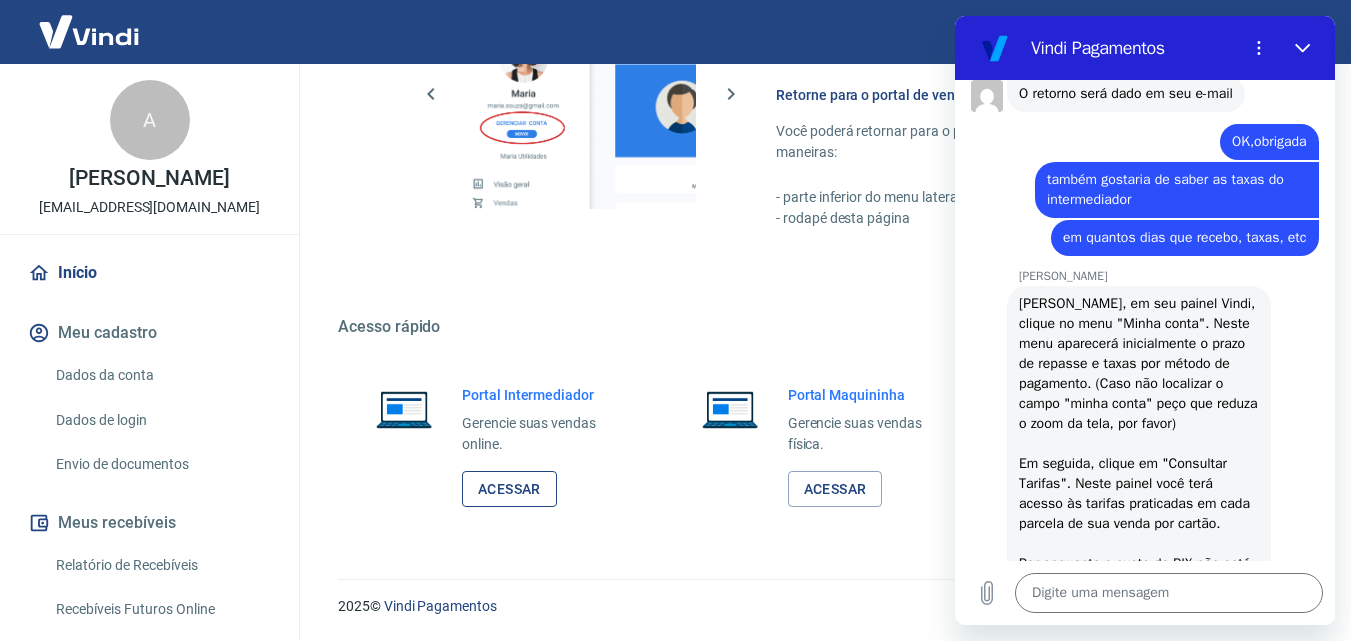 click on "Acessar" at bounding box center (509, 489) 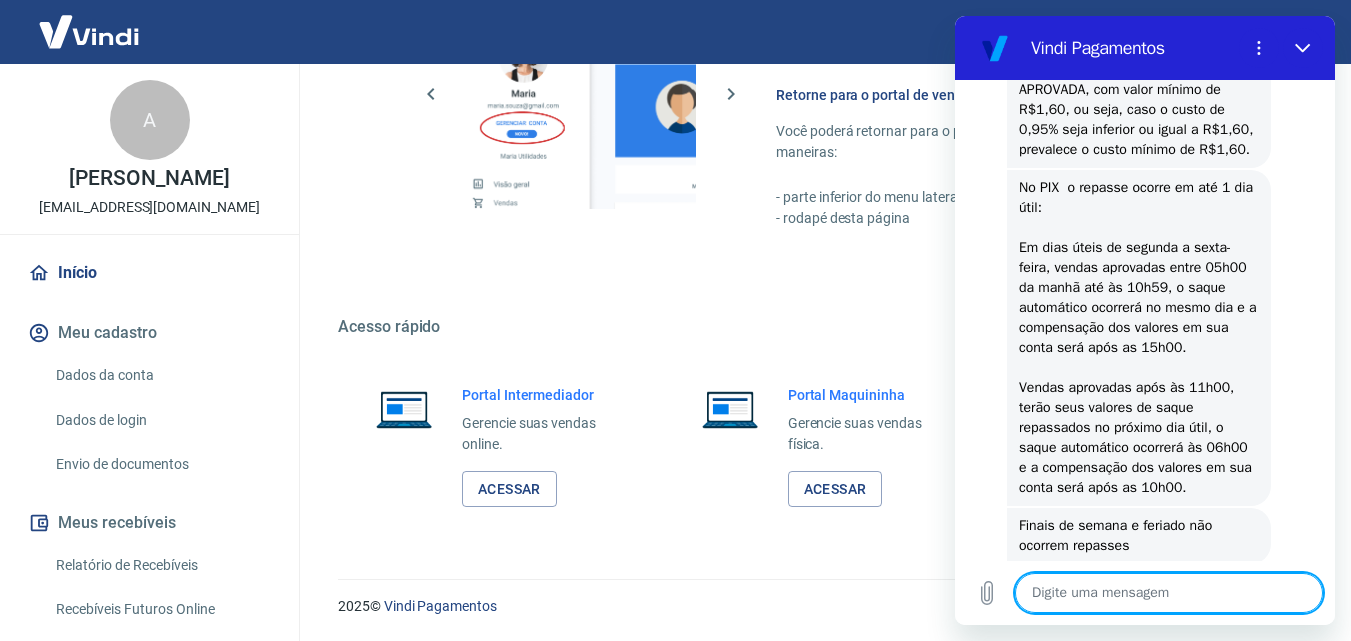 scroll, scrollTop: 3252, scrollLeft: 0, axis: vertical 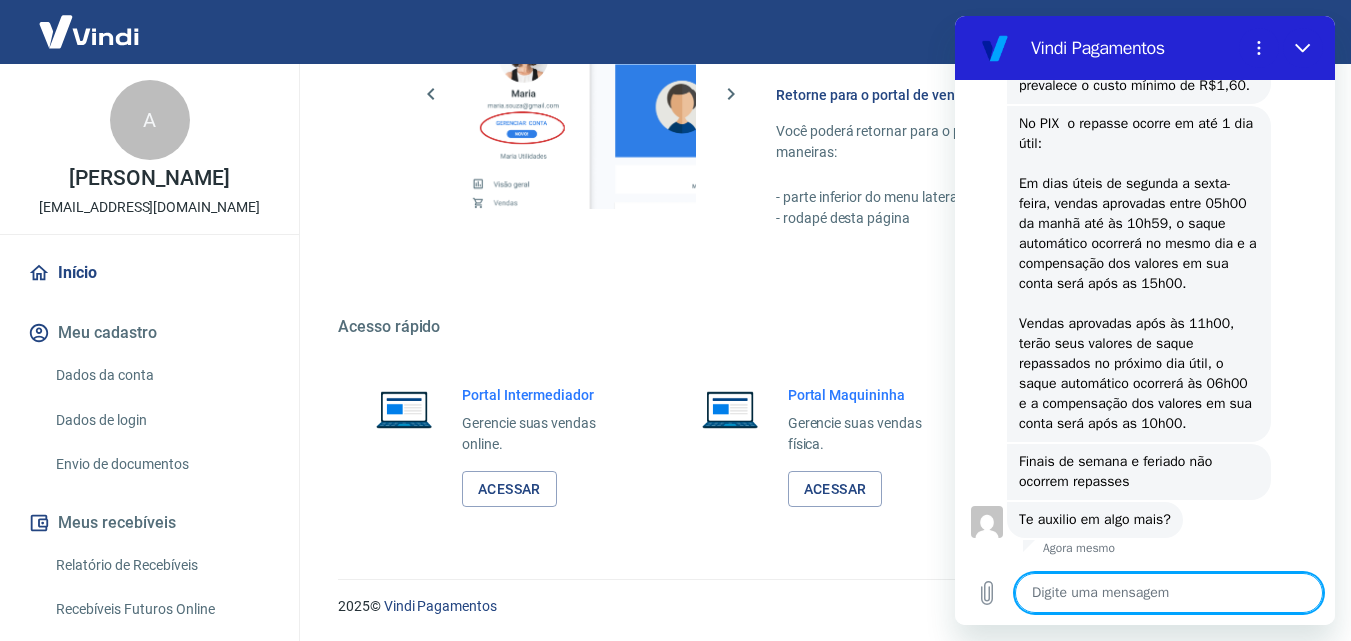 click on "Dados da conta" at bounding box center (161, 375) 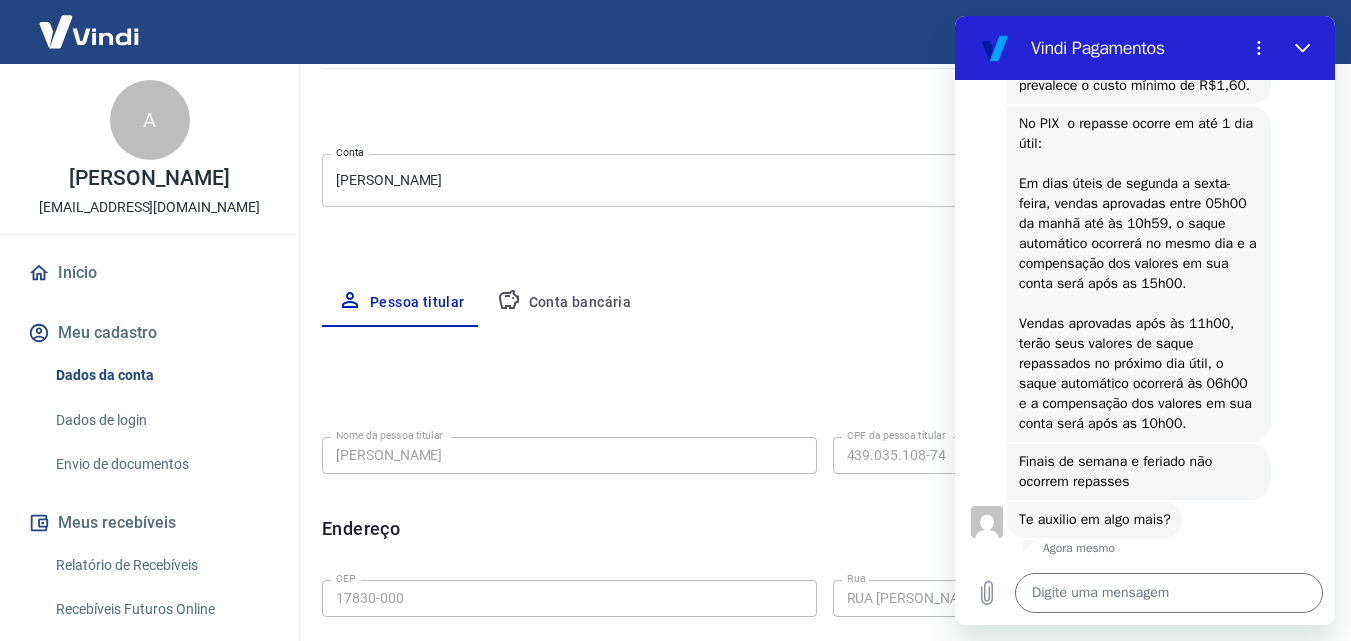 scroll, scrollTop: 500, scrollLeft: 0, axis: vertical 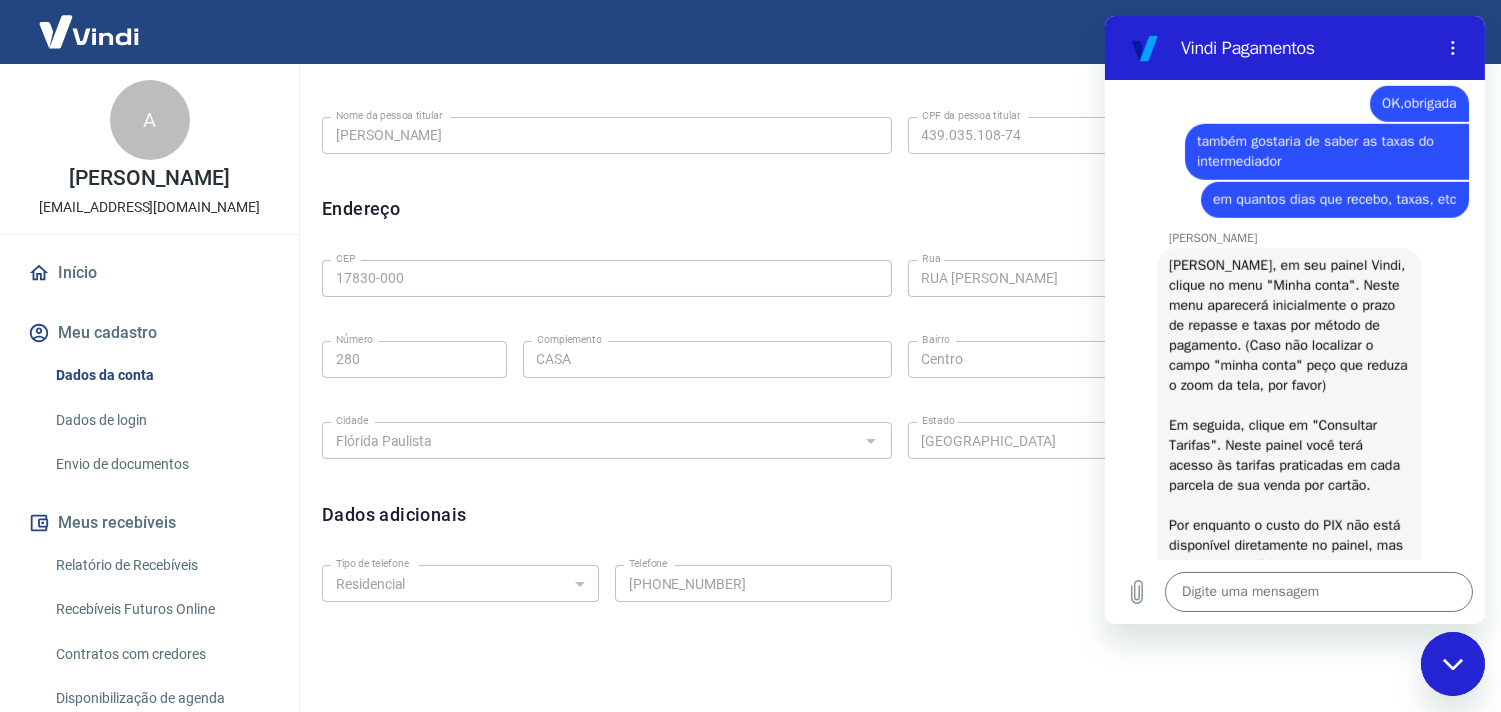 click at bounding box center [89, 31] 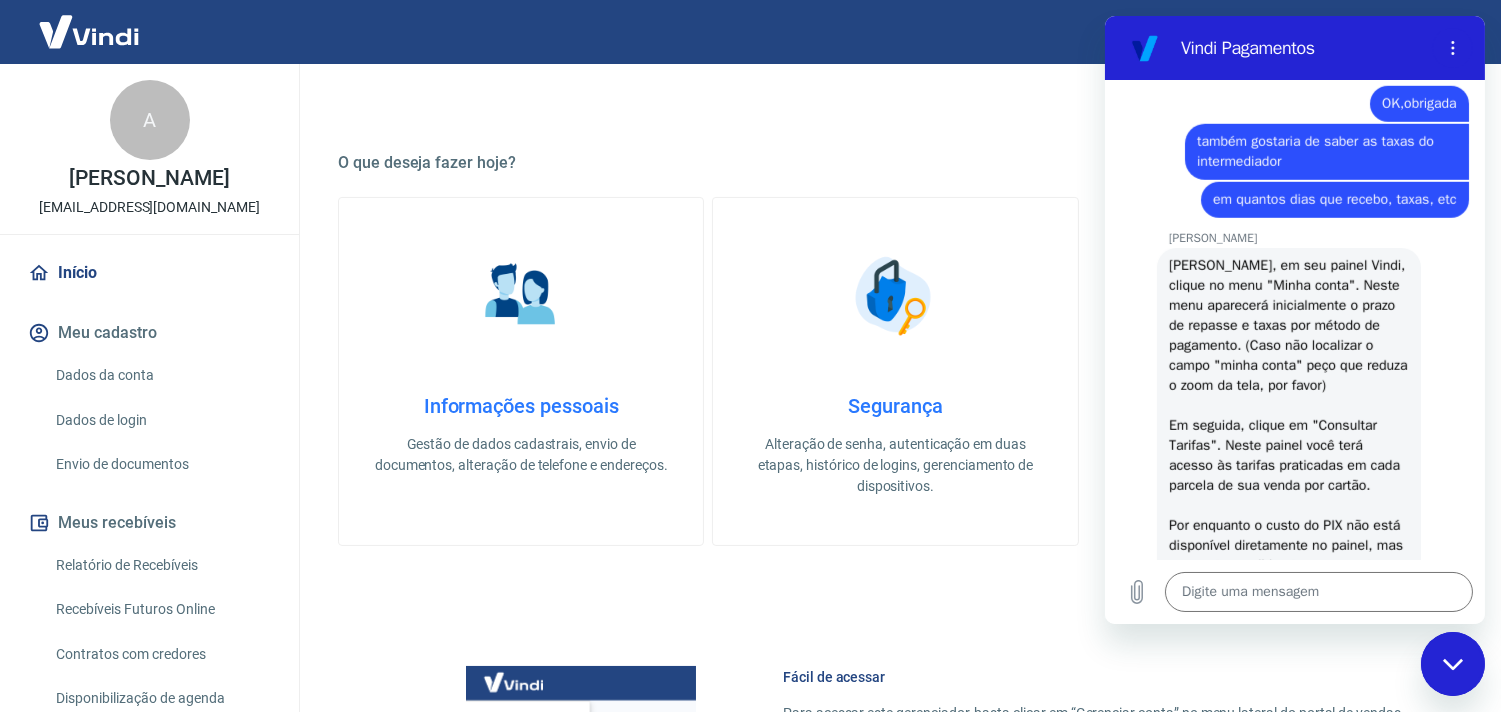 scroll, scrollTop: 1006, scrollLeft: 0, axis: vertical 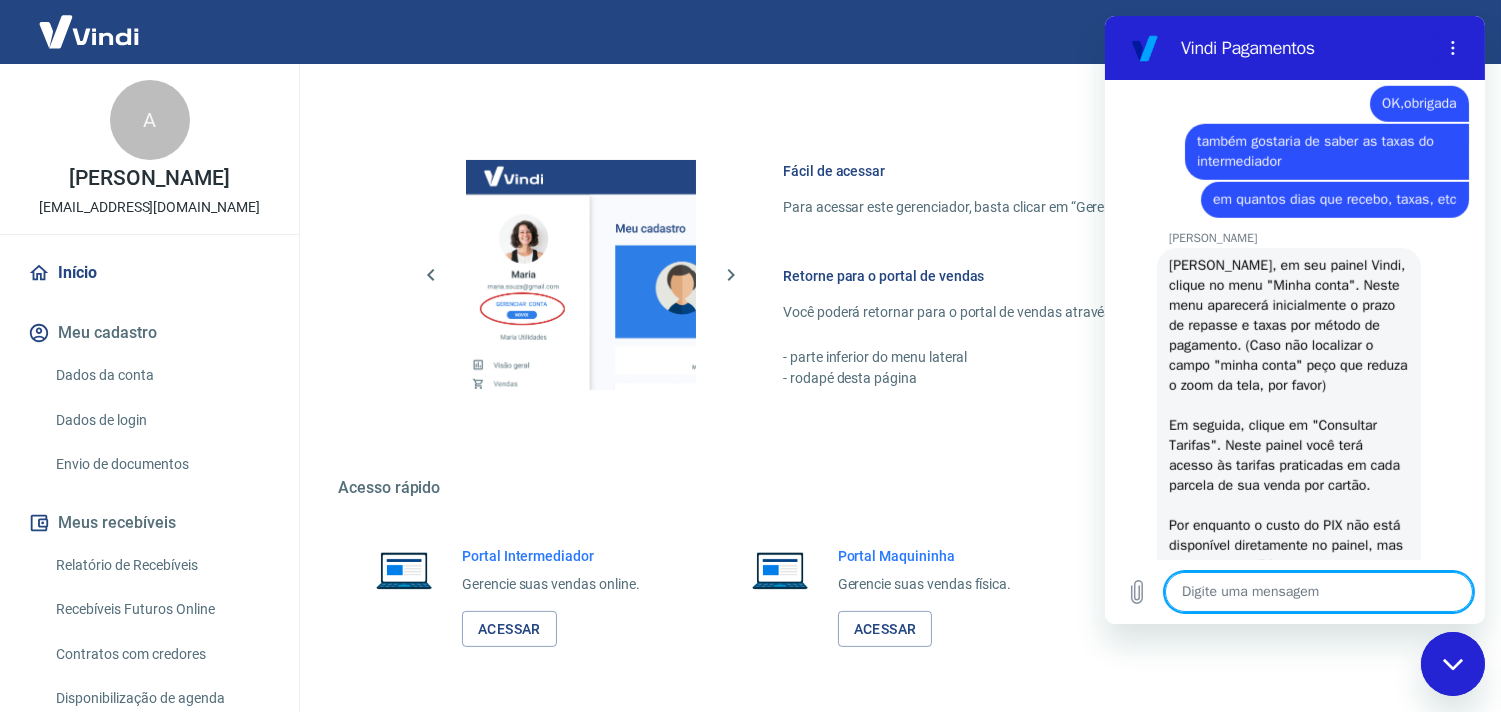 click at bounding box center [1318, 592] 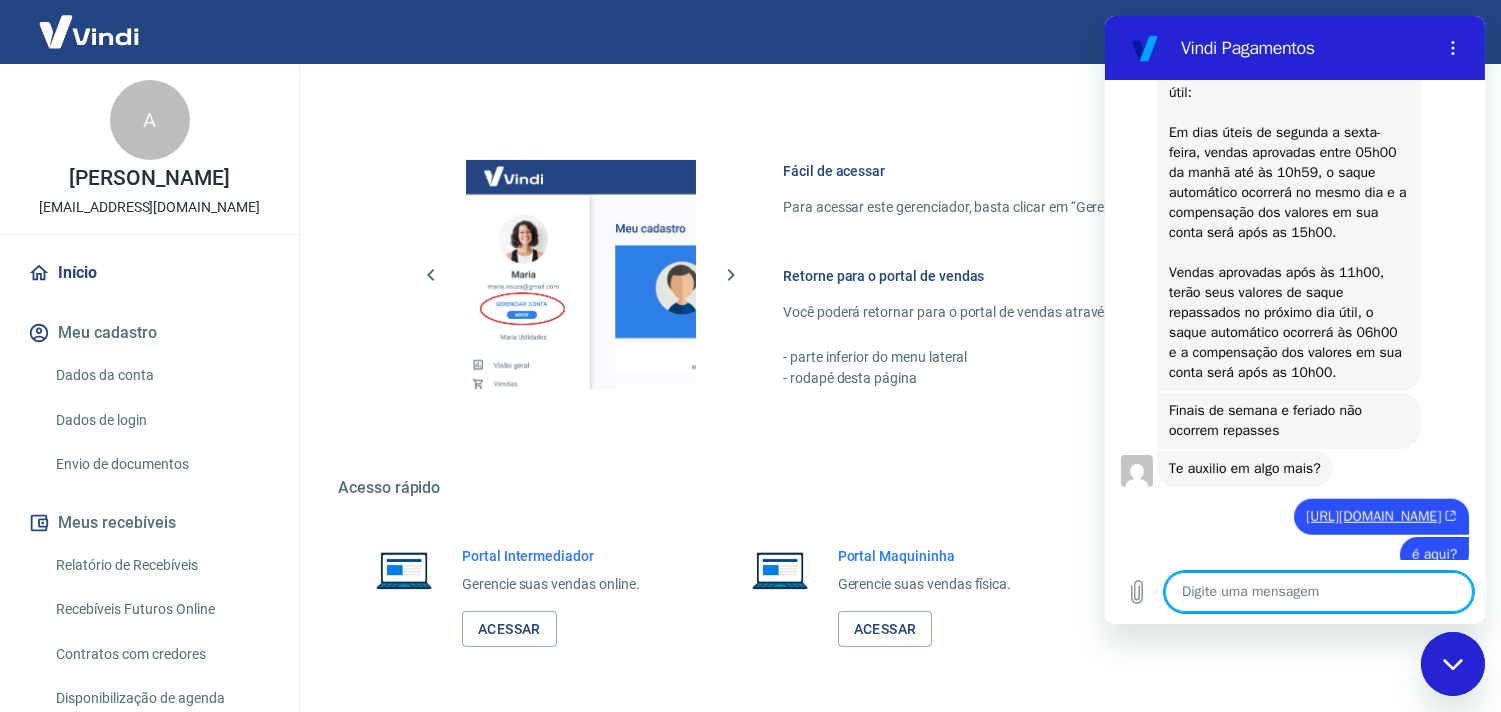 scroll, scrollTop: 3357, scrollLeft: 0, axis: vertical 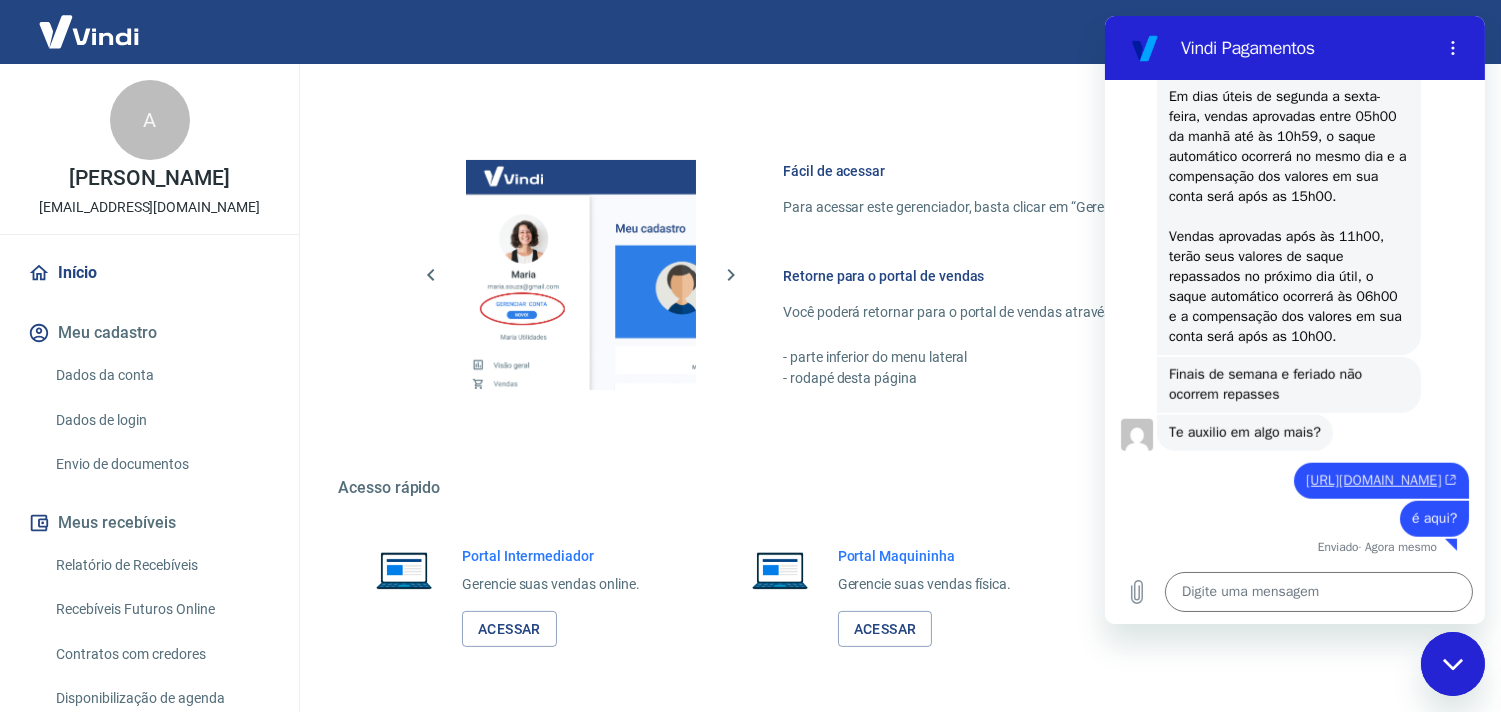 click on "[URL][DOMAIN_NAME]" at bounding box center [1380, 480] 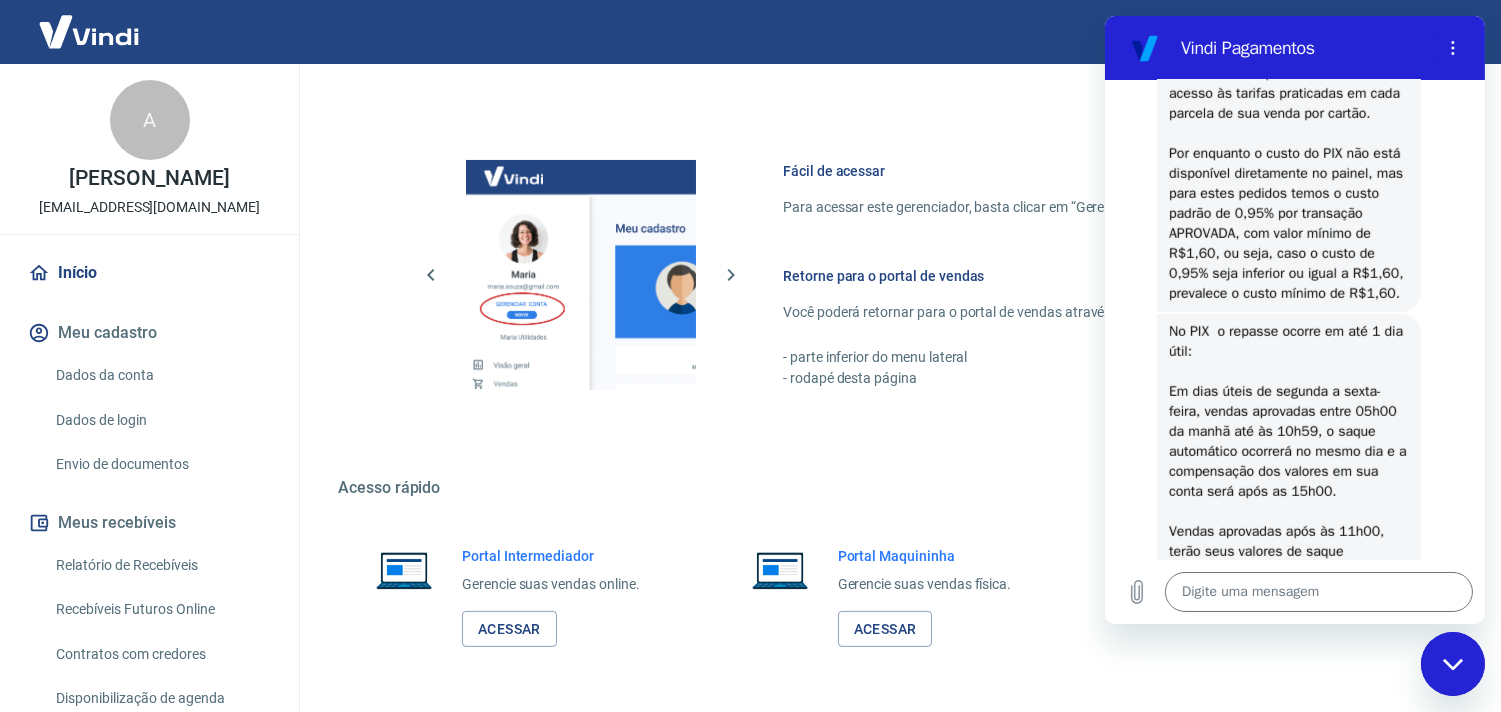 scroll, scrollTop: 2691, scrollLeft: 0, axis: vertical 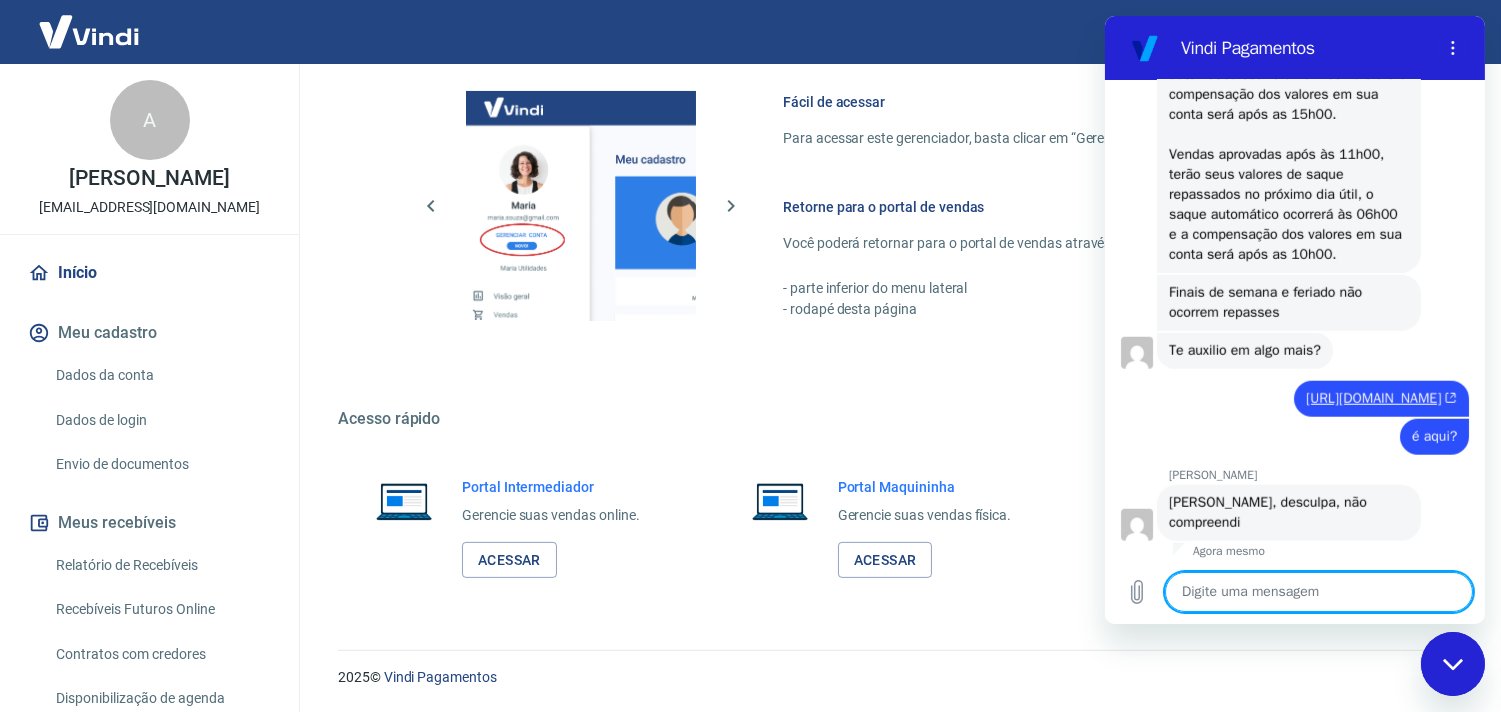 click at bounding box center (1318, 592) 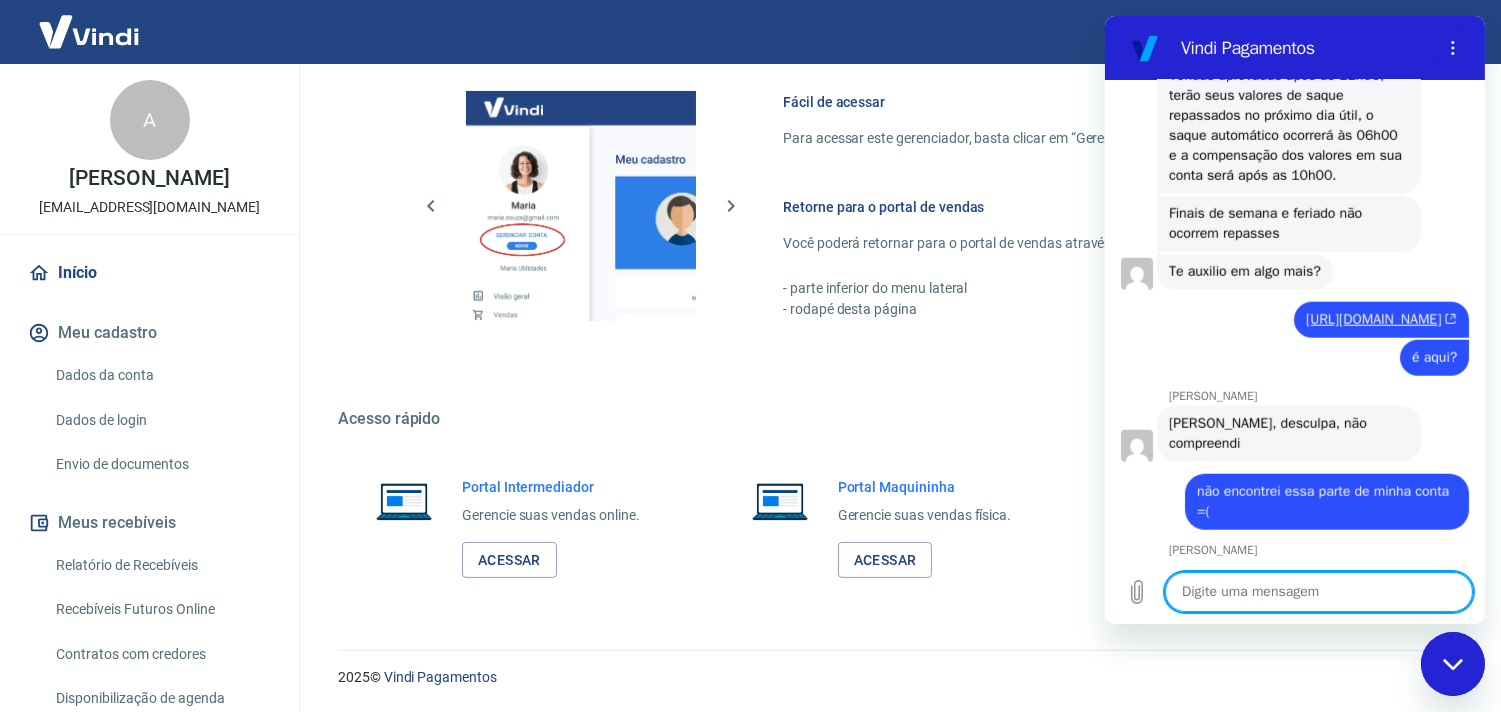 scroll, scrollTop: 3557, scrollLeft: 0, axis: vertical 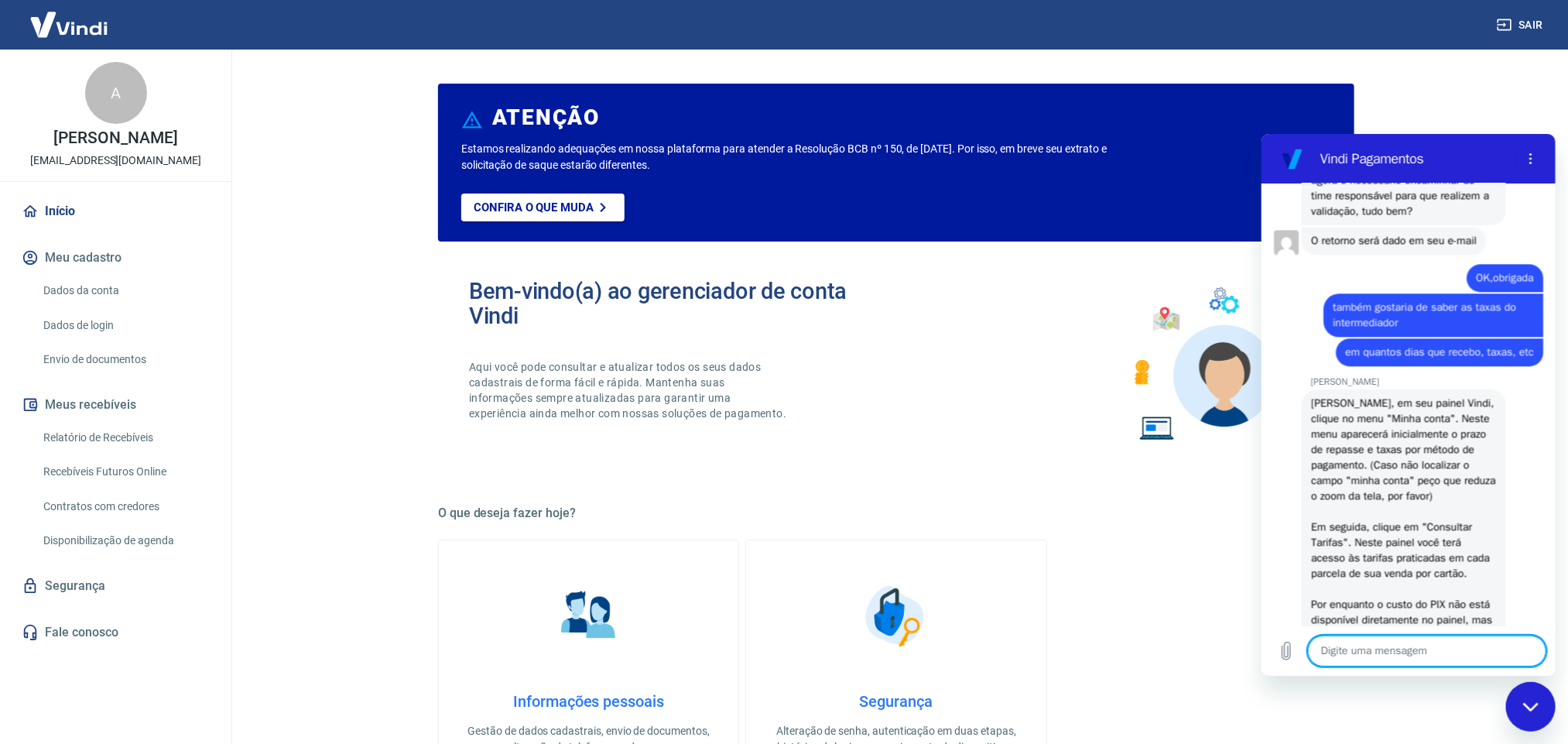 click on "Dados da conta" at bounding box center [125, 290] 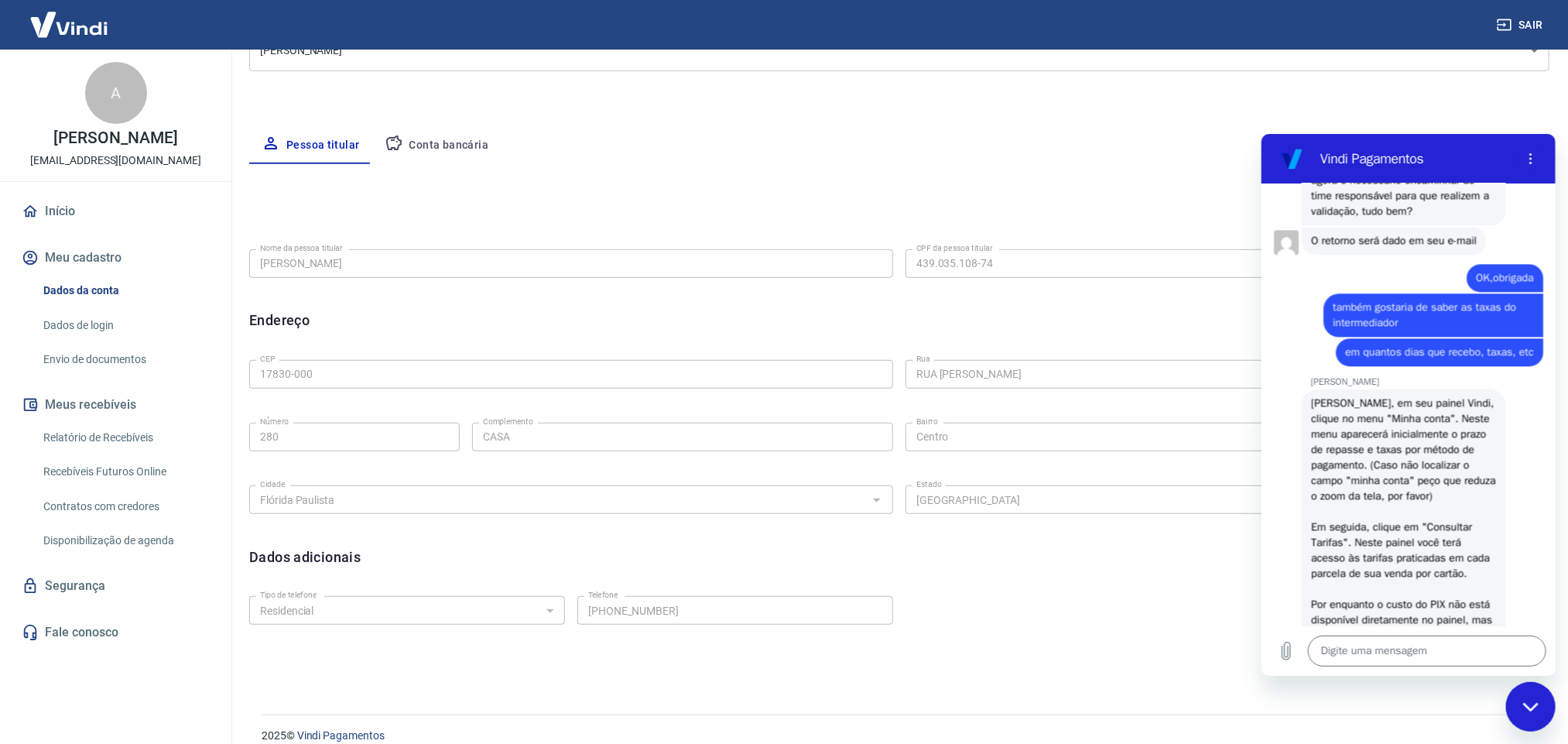 scroll, scrollTop: 247, scrollLeft: 0, axis: vertical 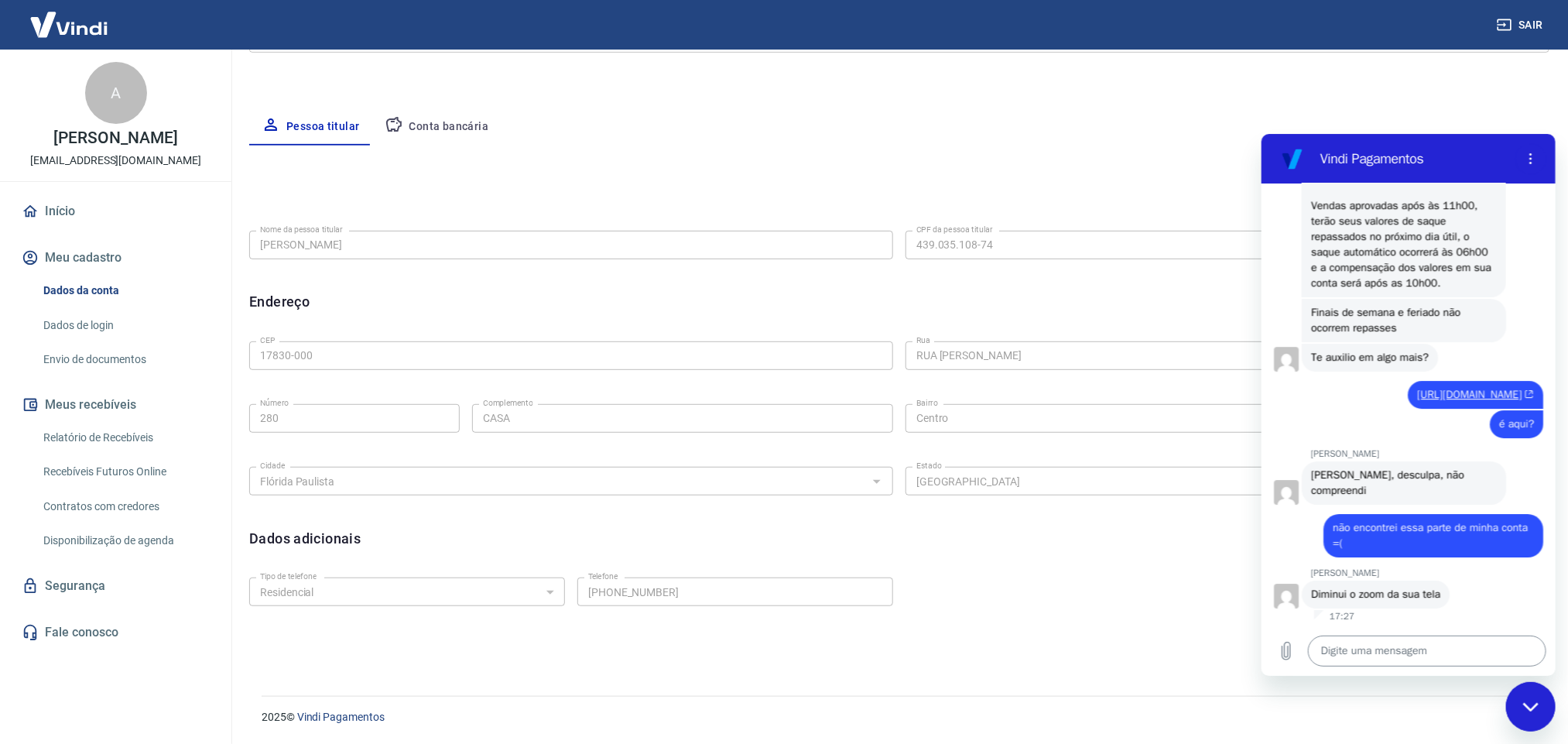 click at bounding box center [1426, 650] 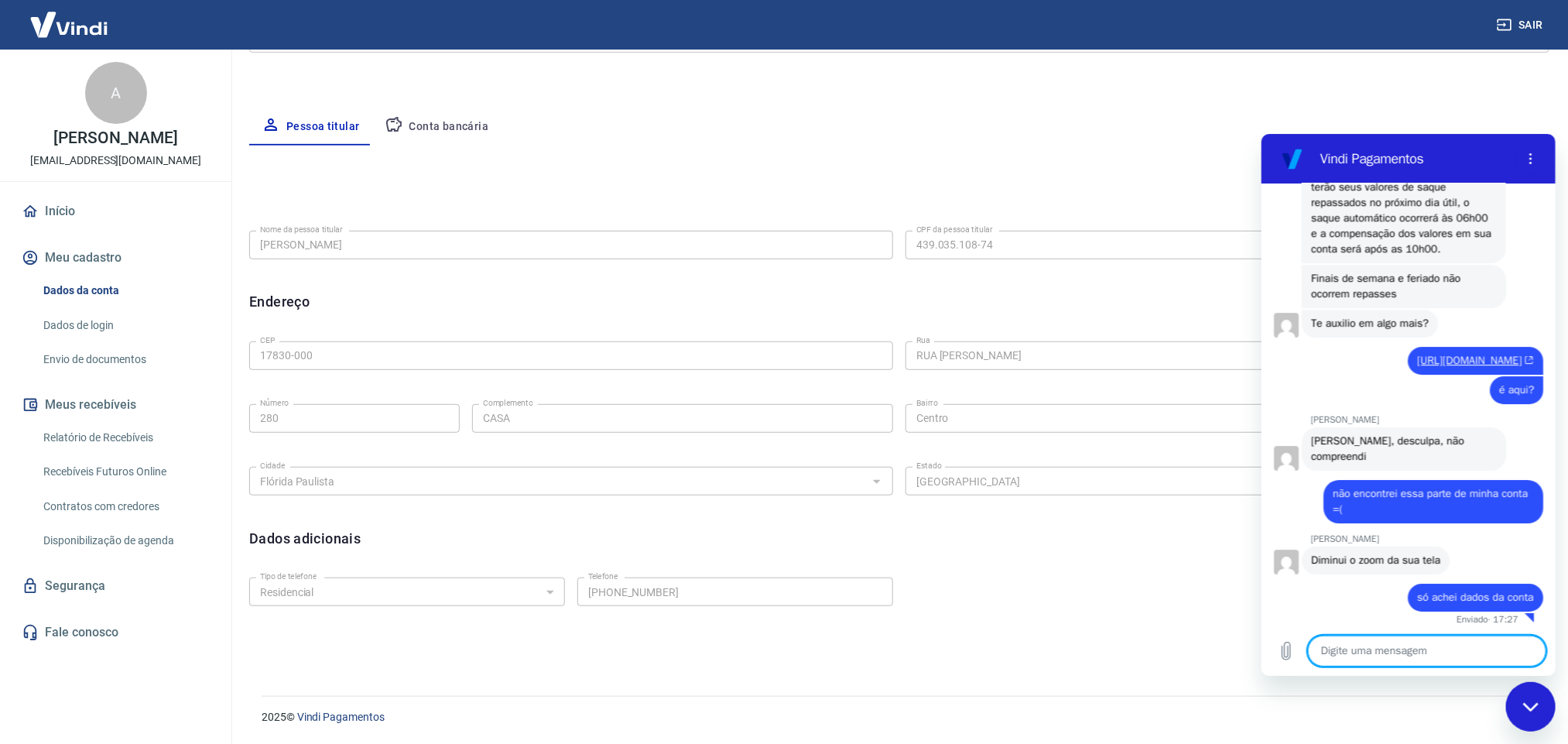 scroll, scrollTop: 2827, scrollLeft: 0, axis: vertical 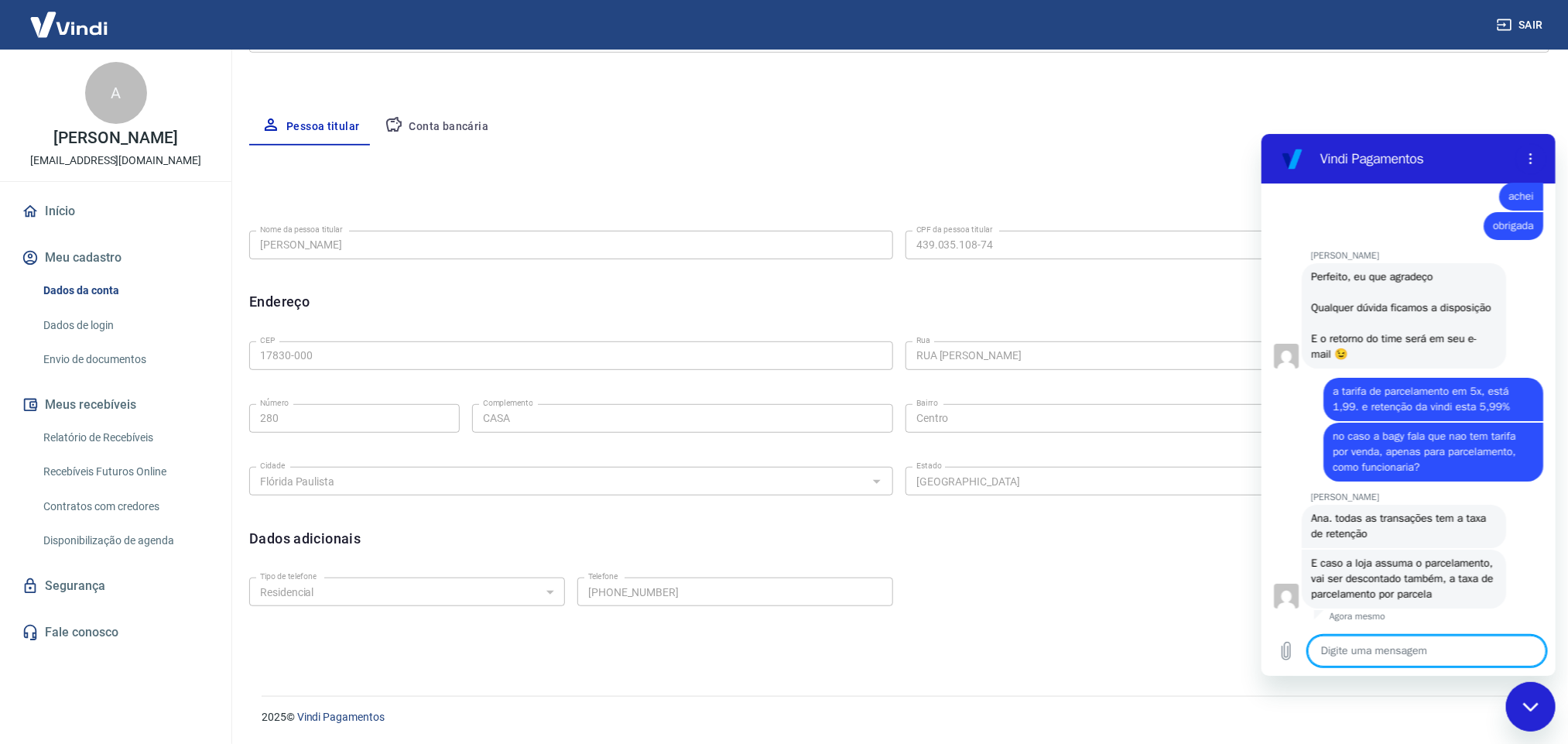 click at bounding box center [1426, 650] 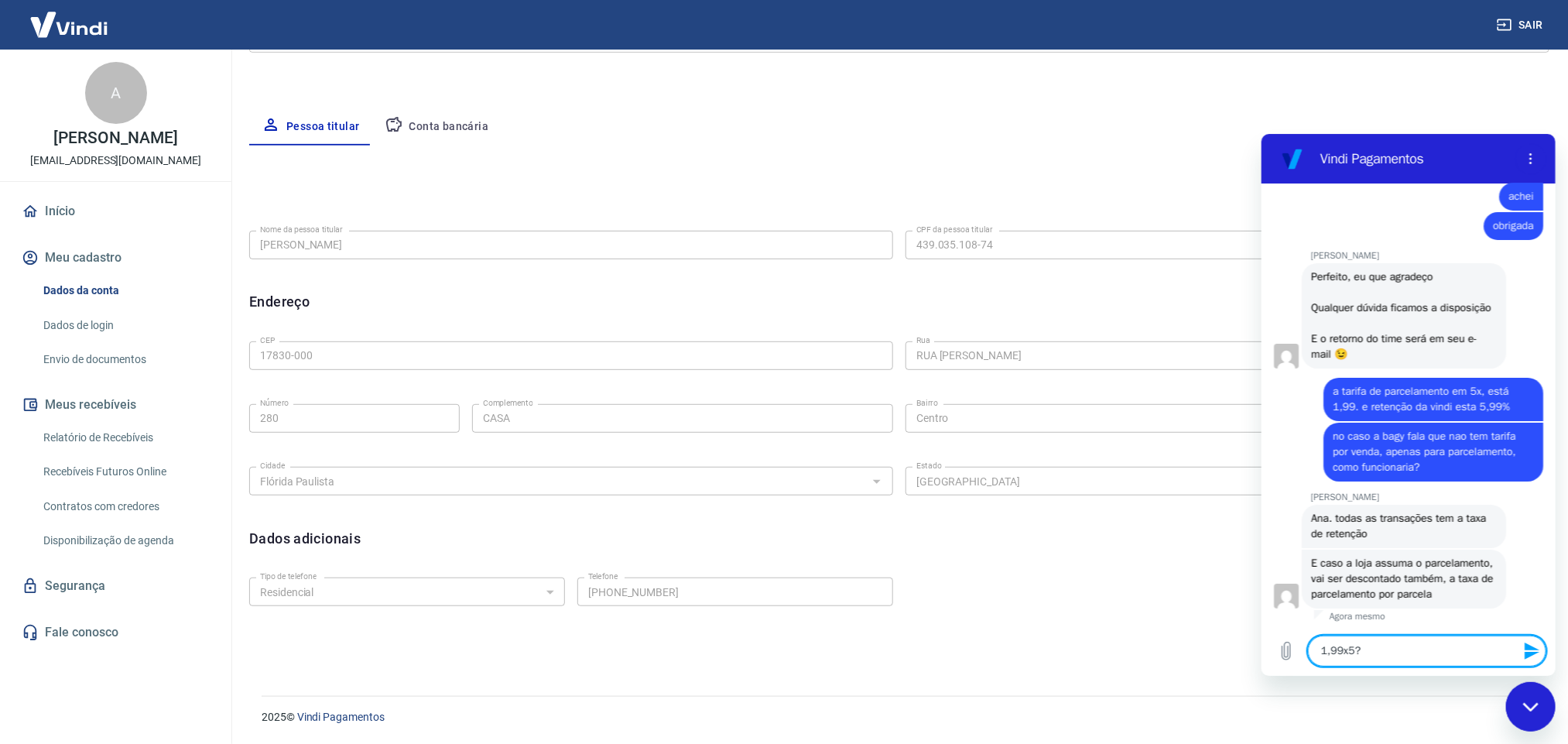 click on "1,99x5?" at bounding box center (1426, 650) 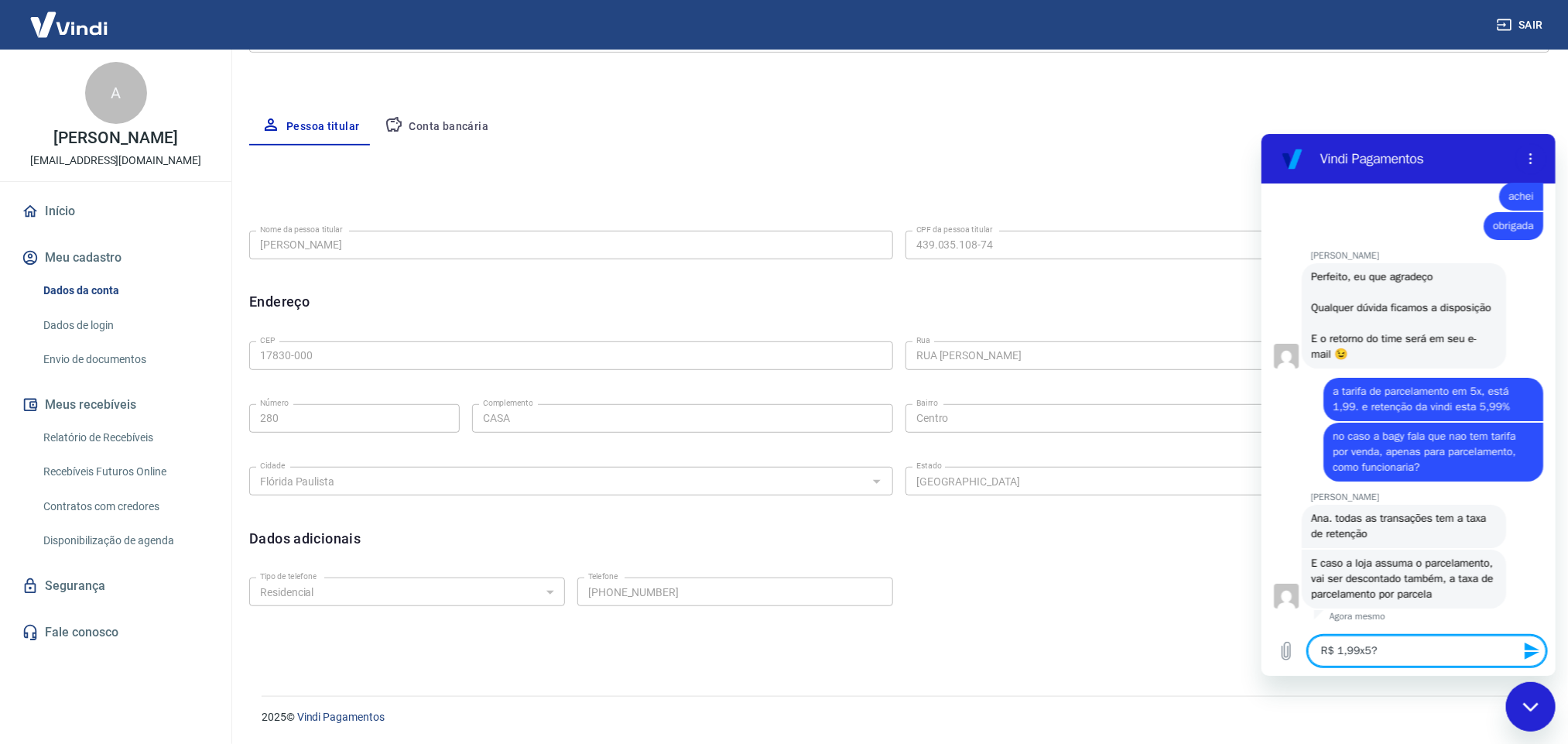 click on "R$ 1,99x5?" at bounding box center [1426, 650] 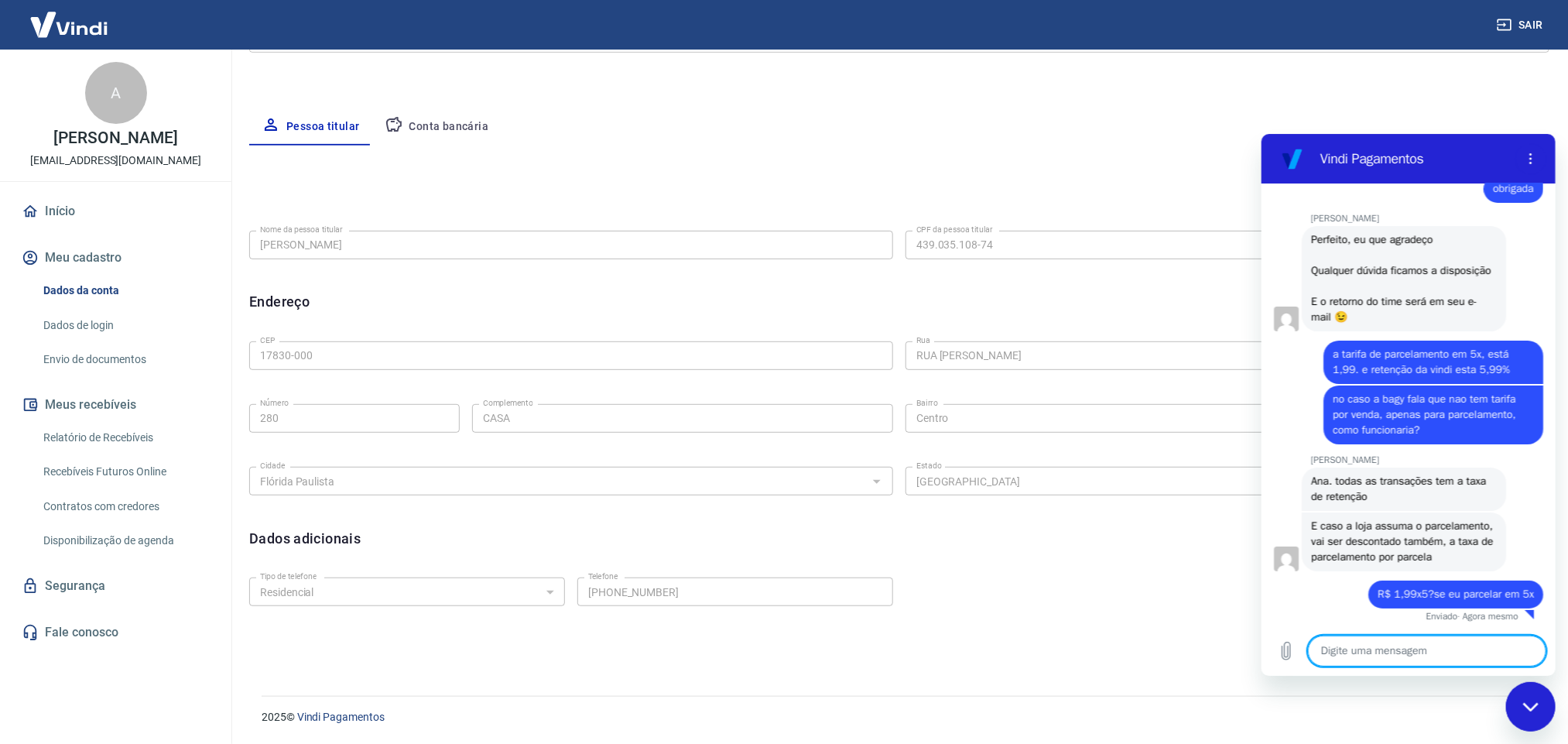 scroll, scrollTop: 3322, scrollLeft: 0, axis: vertical 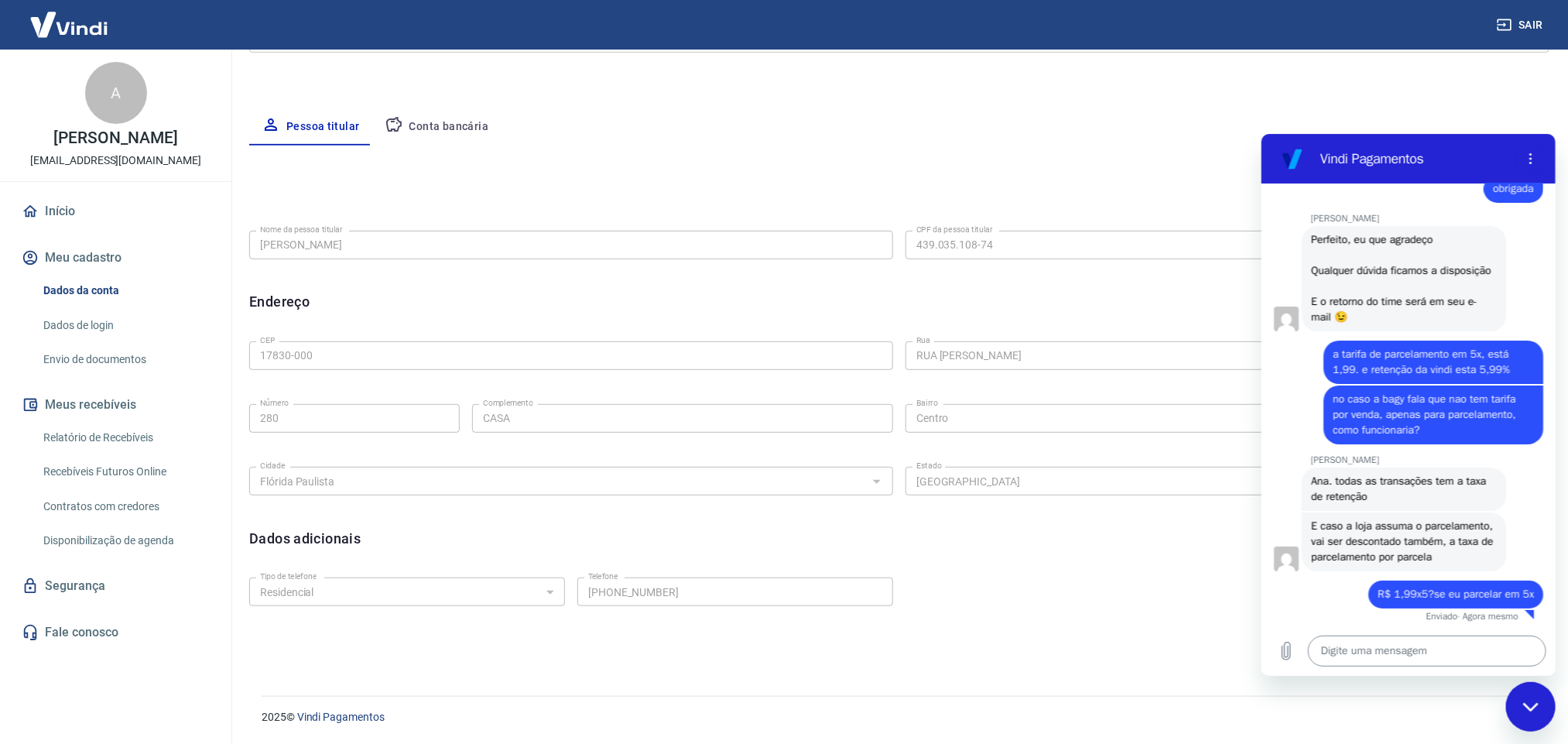 click at bounding box center (1426, 650) 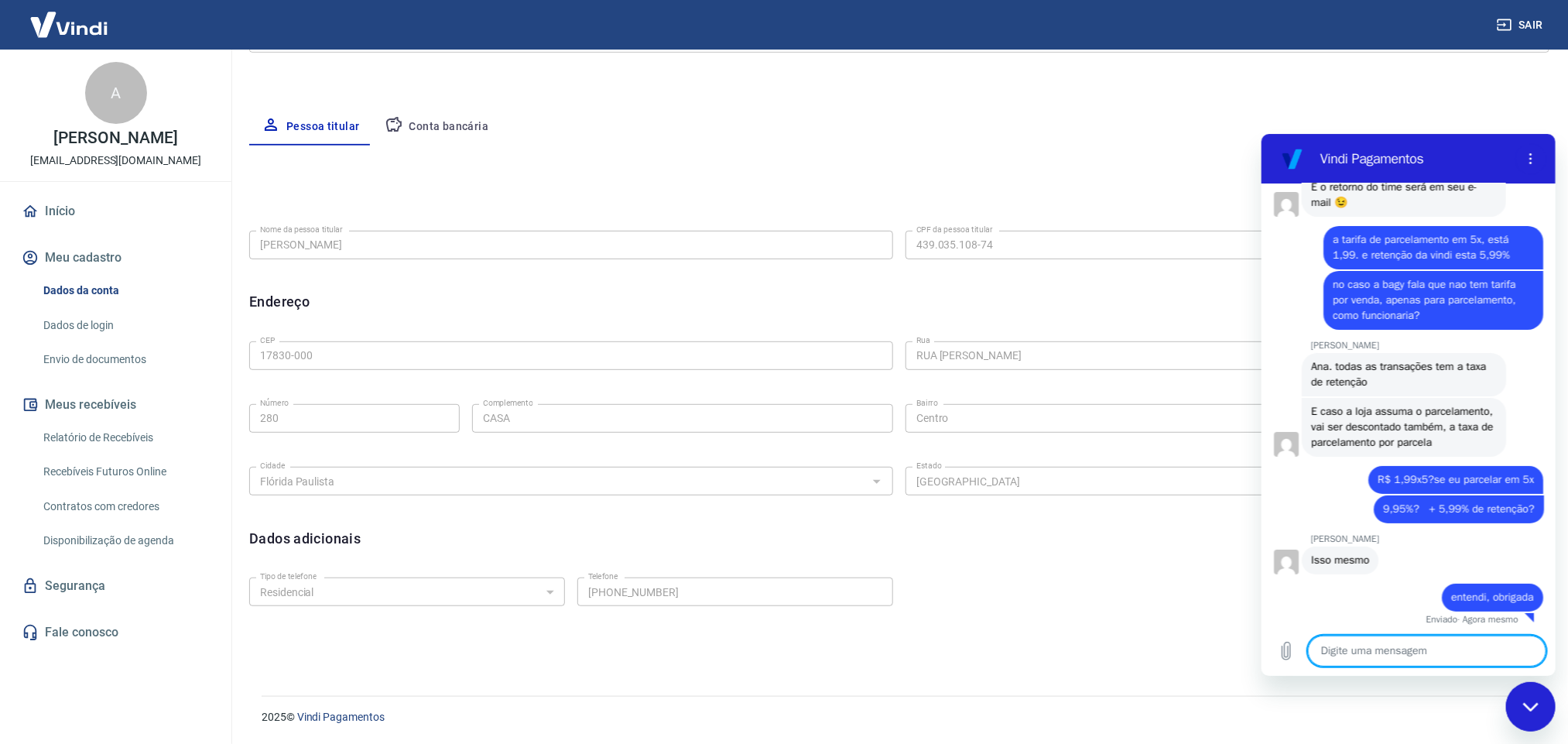 scroll, scrollTop: 3440, scrollLeft: 0, axis: vertical 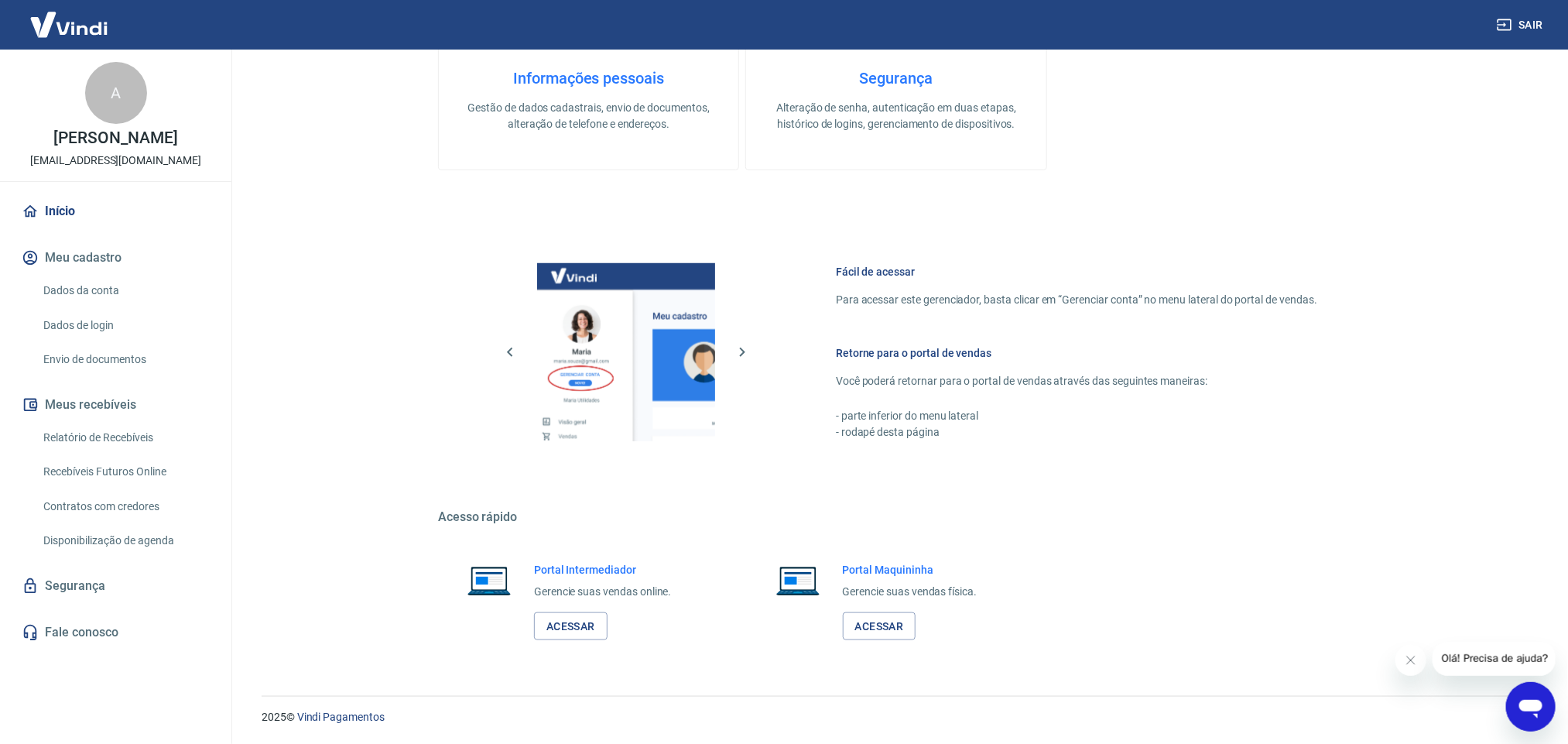 click at bounding box center [69, 24] 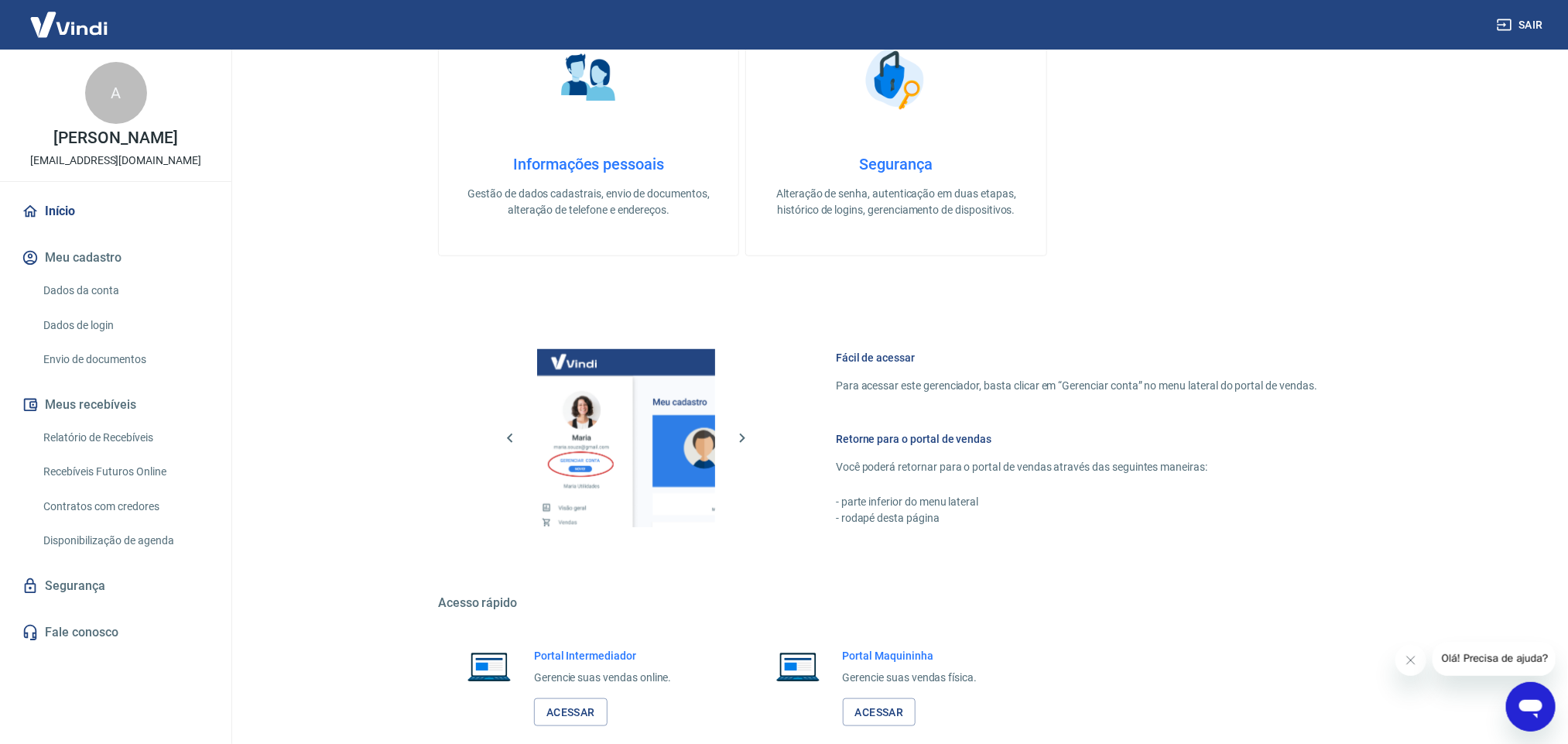 scroll, scrollTop: 160, scrollLeft: 0, axis: vertical 